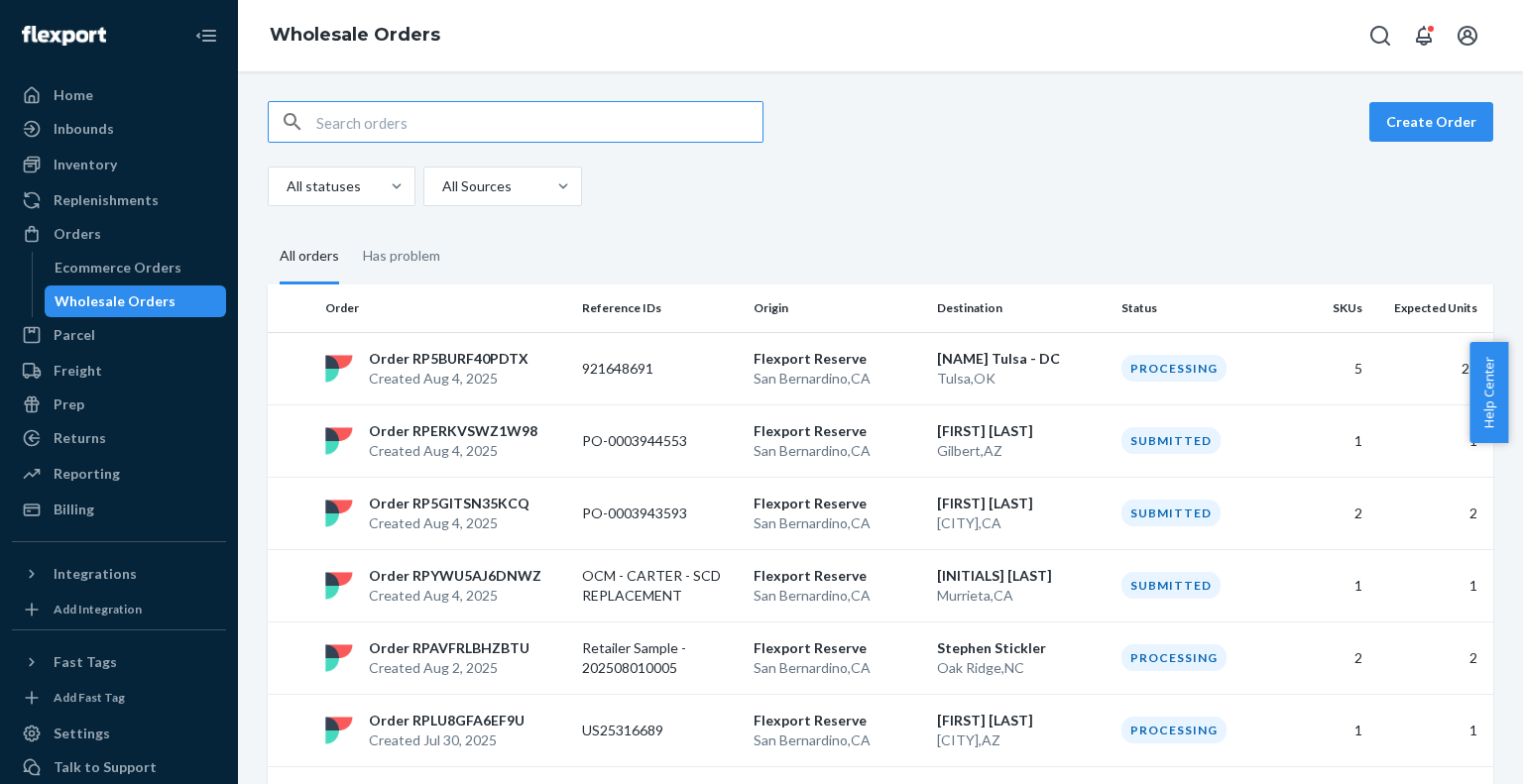 scroll, scrollTop: 0, scrollLeft: 0, axis: both 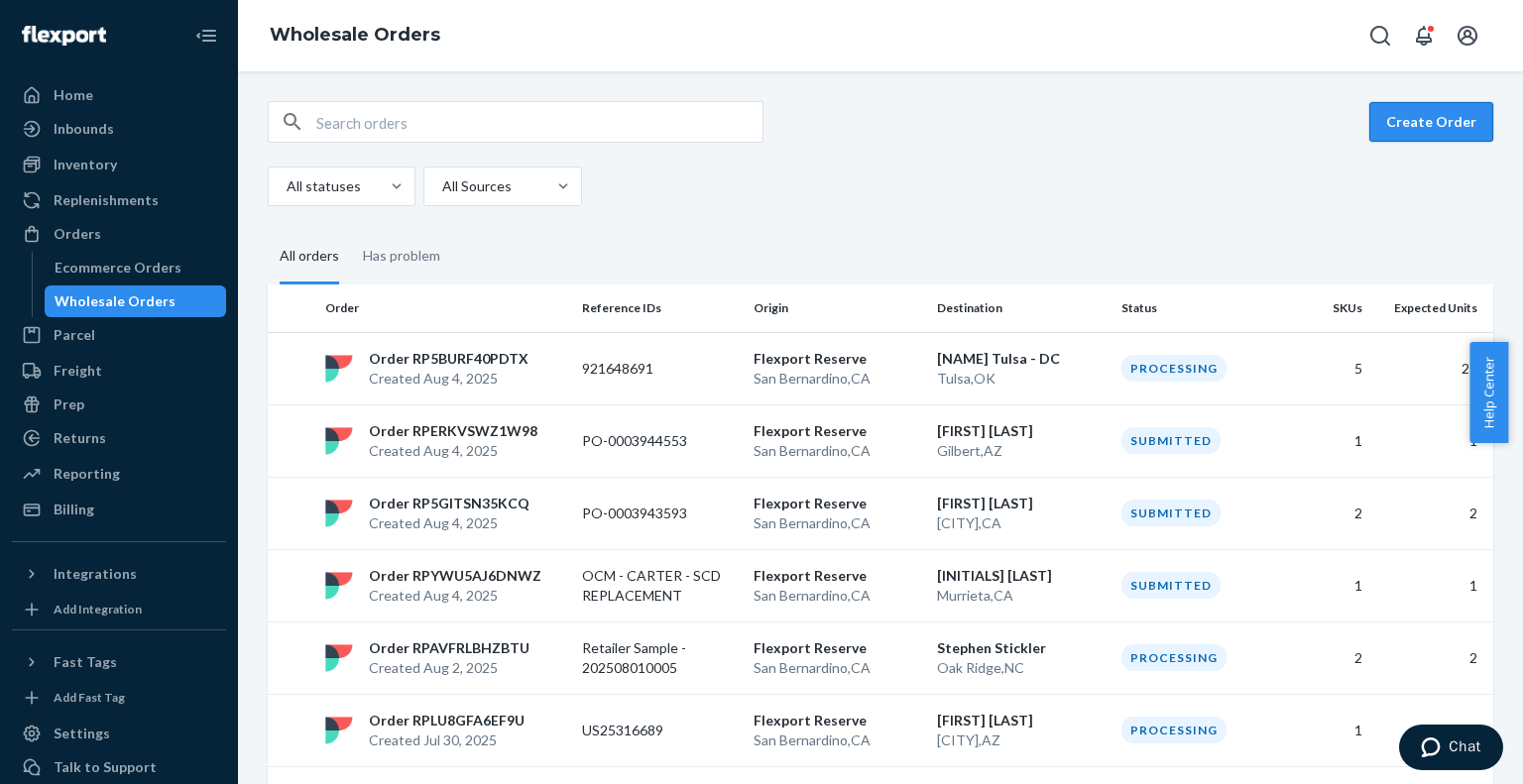 click on "Create Order" at bounding box center (1431, 122) 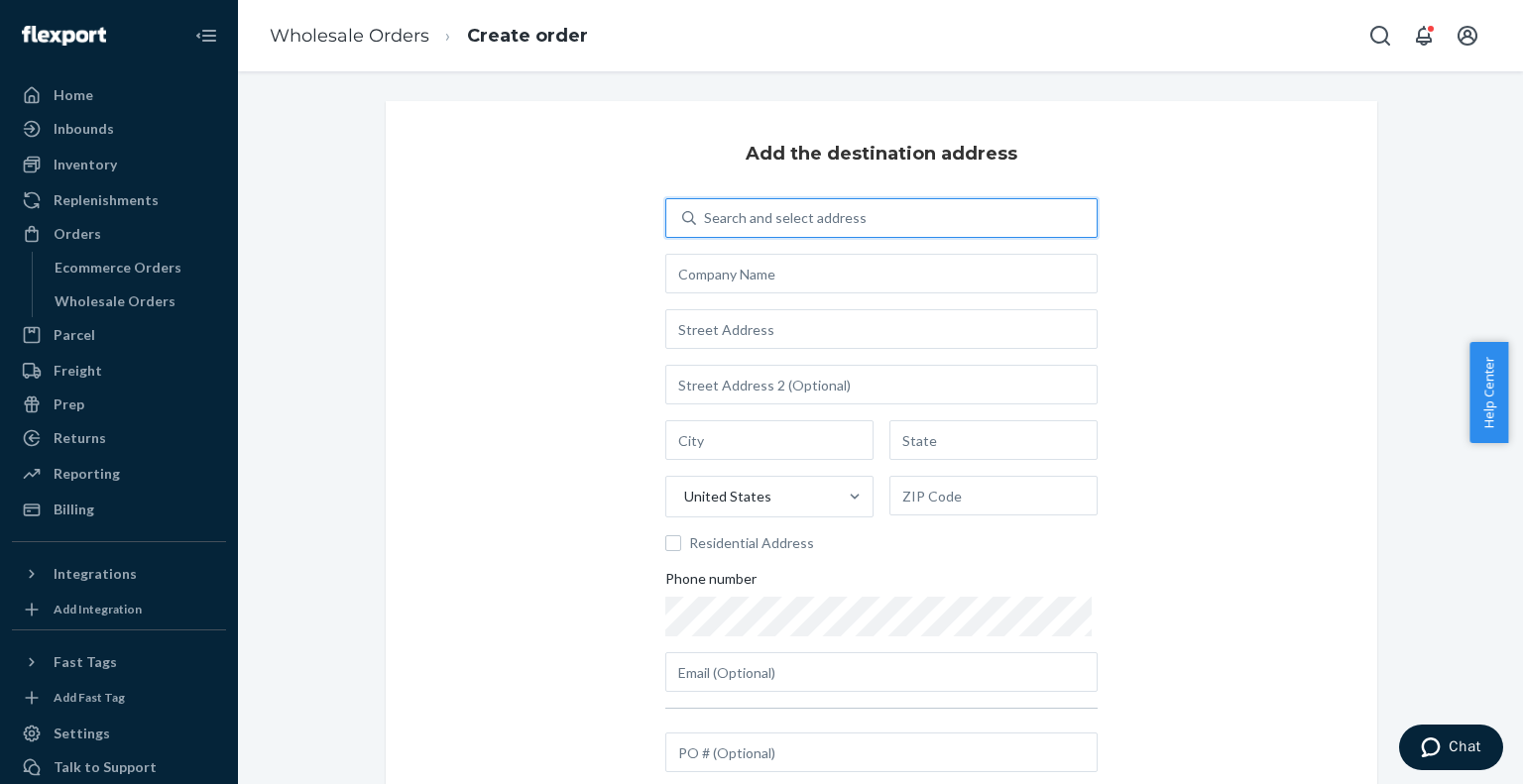 click on "Search and select address" at bounding box center (785, 218) 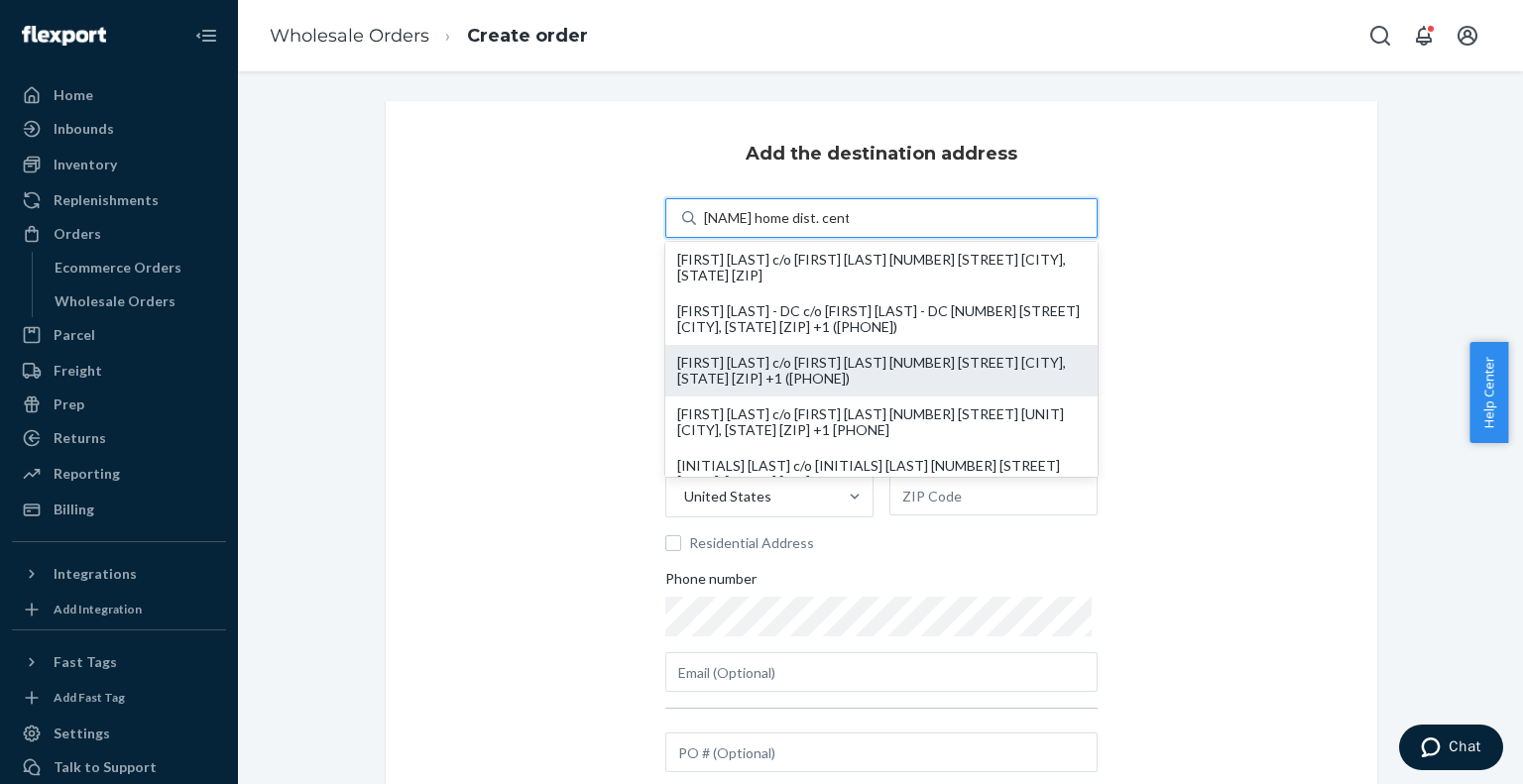 type on "[NAME] Home Dist.Center" 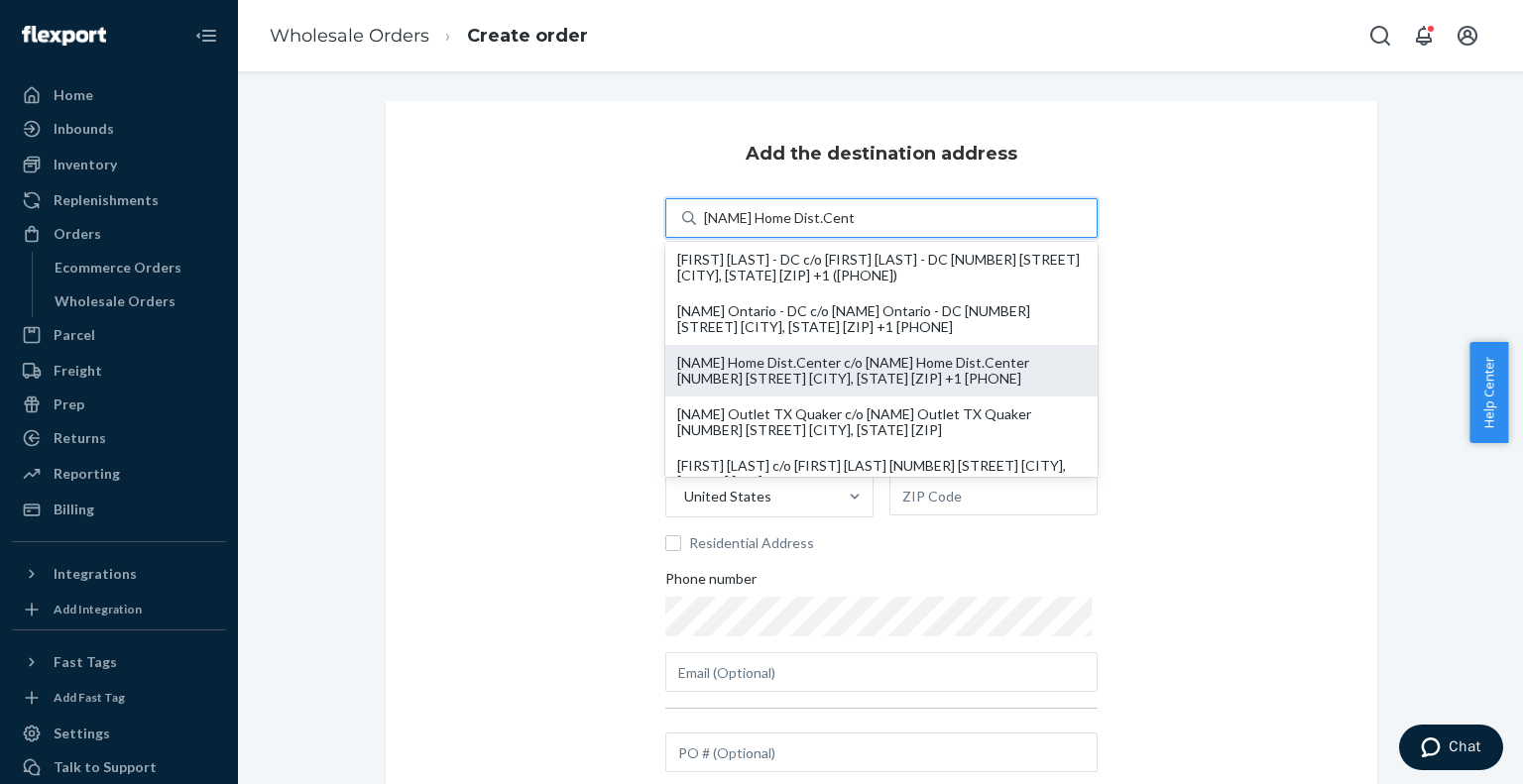 click on "[NAME] Home Dist.Center
c/o
[NAME] Home Dist.Center
[NUMBER] [STREET]
[CITY], [STATE] [ZIP]
+1 [PHONE]" at bounding box center [881, 371] 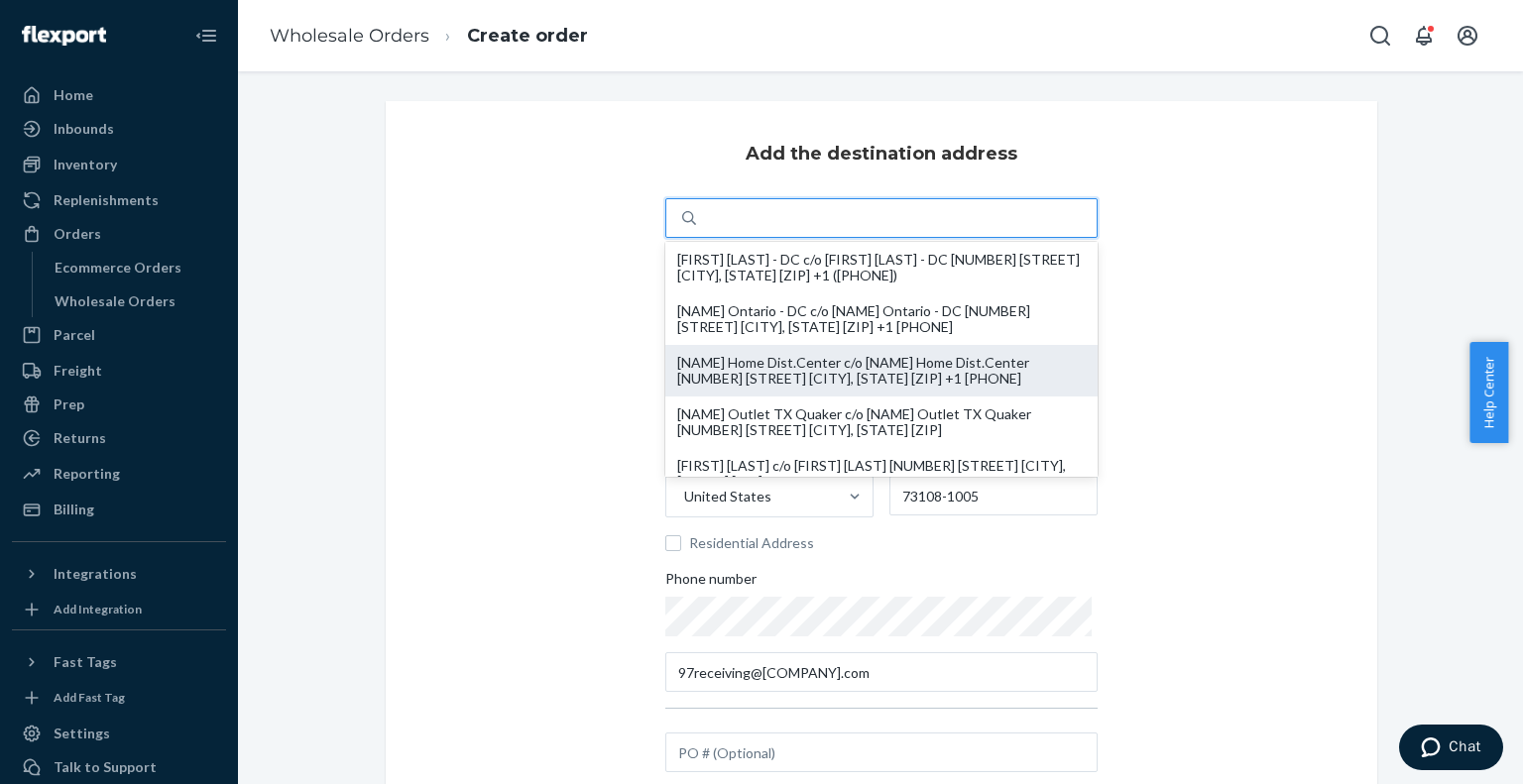 type on "413 S Portland Ave" 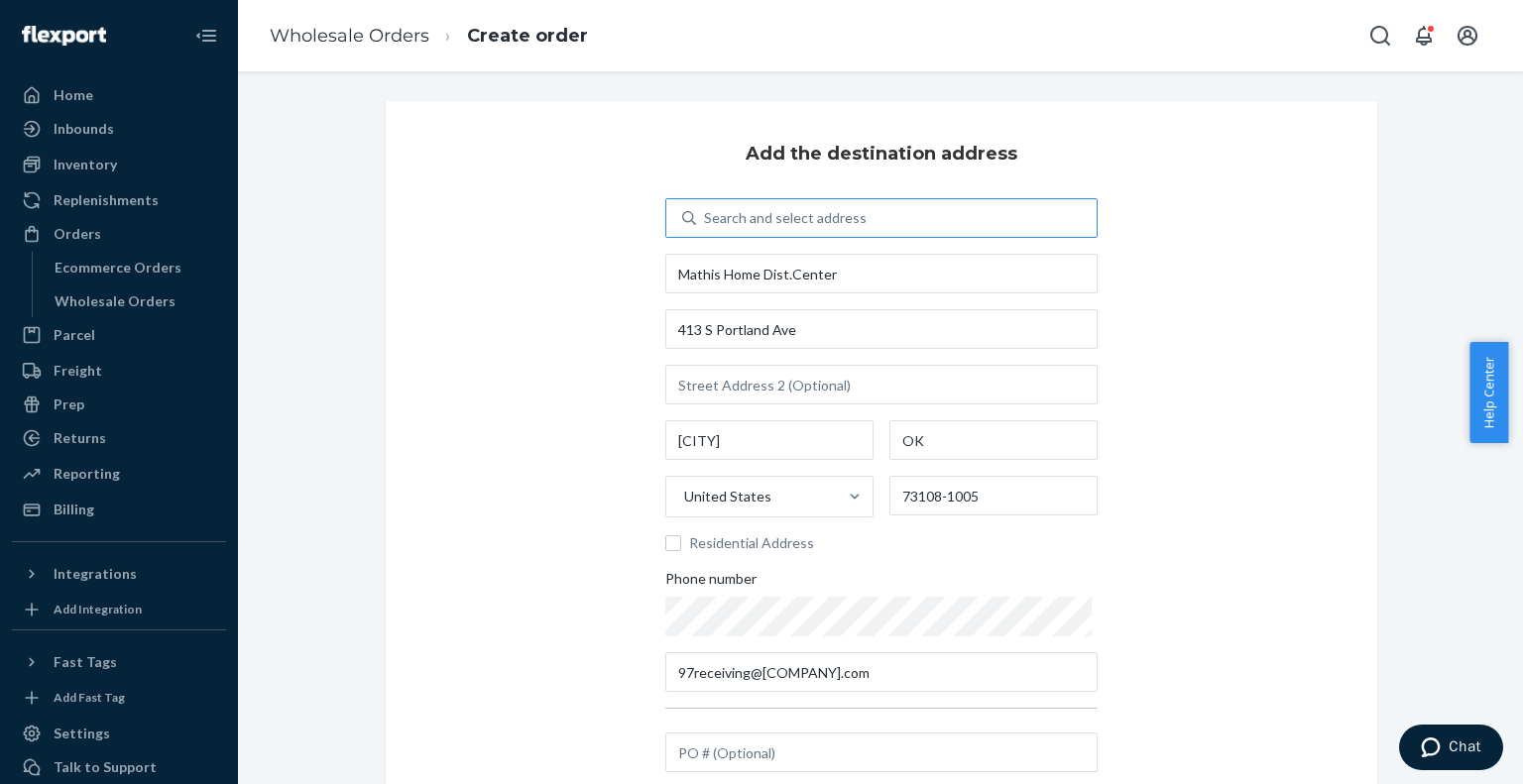 click on "Add the destination address Search and select address [NAME] Home Dist.Center [NUMBER] [STREET] [CITY] [STATE] [ZIP] Residential Address Phone number [EMAIL]" at bounding box center (881, 459) 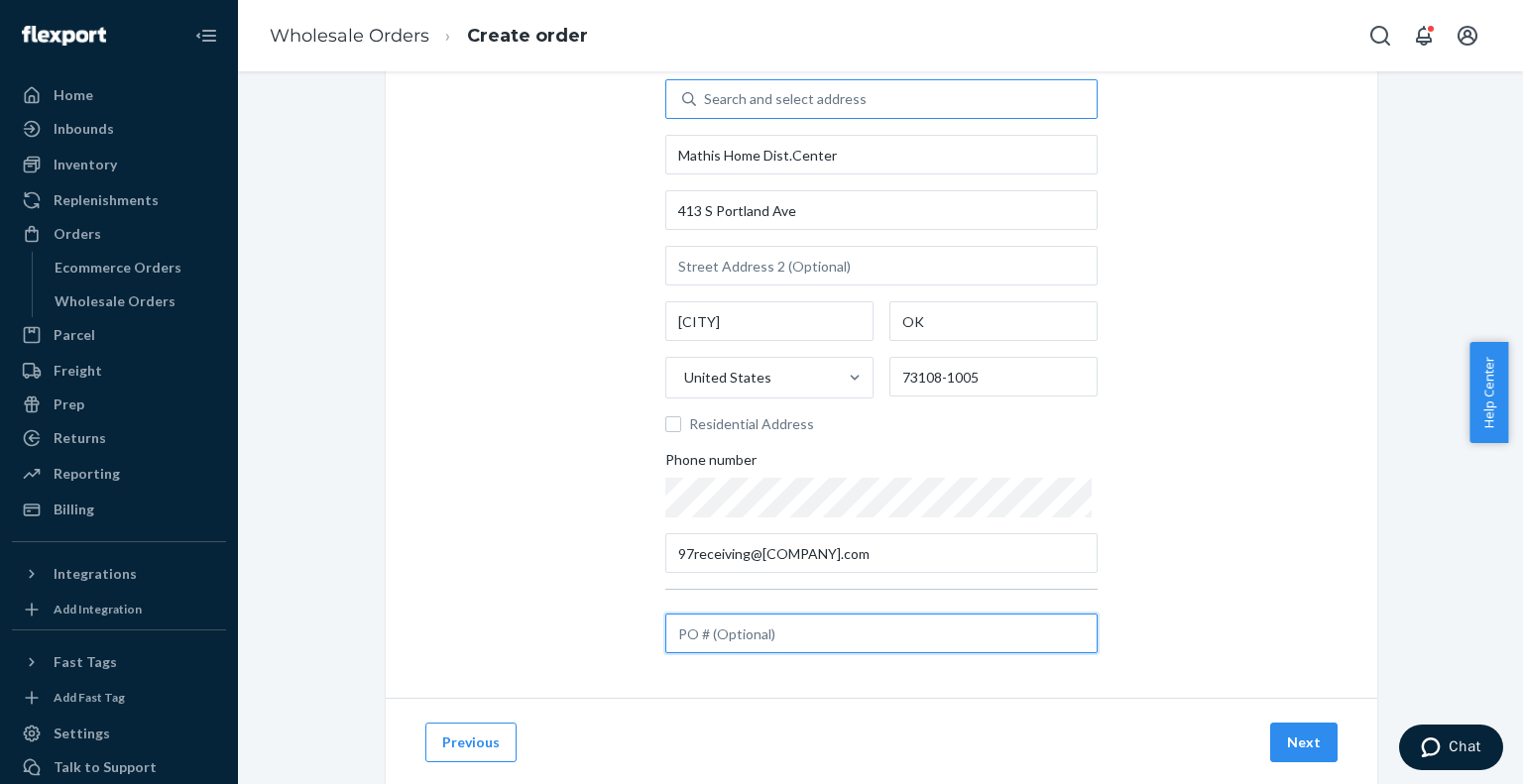 click at bounding box center [881, 633] 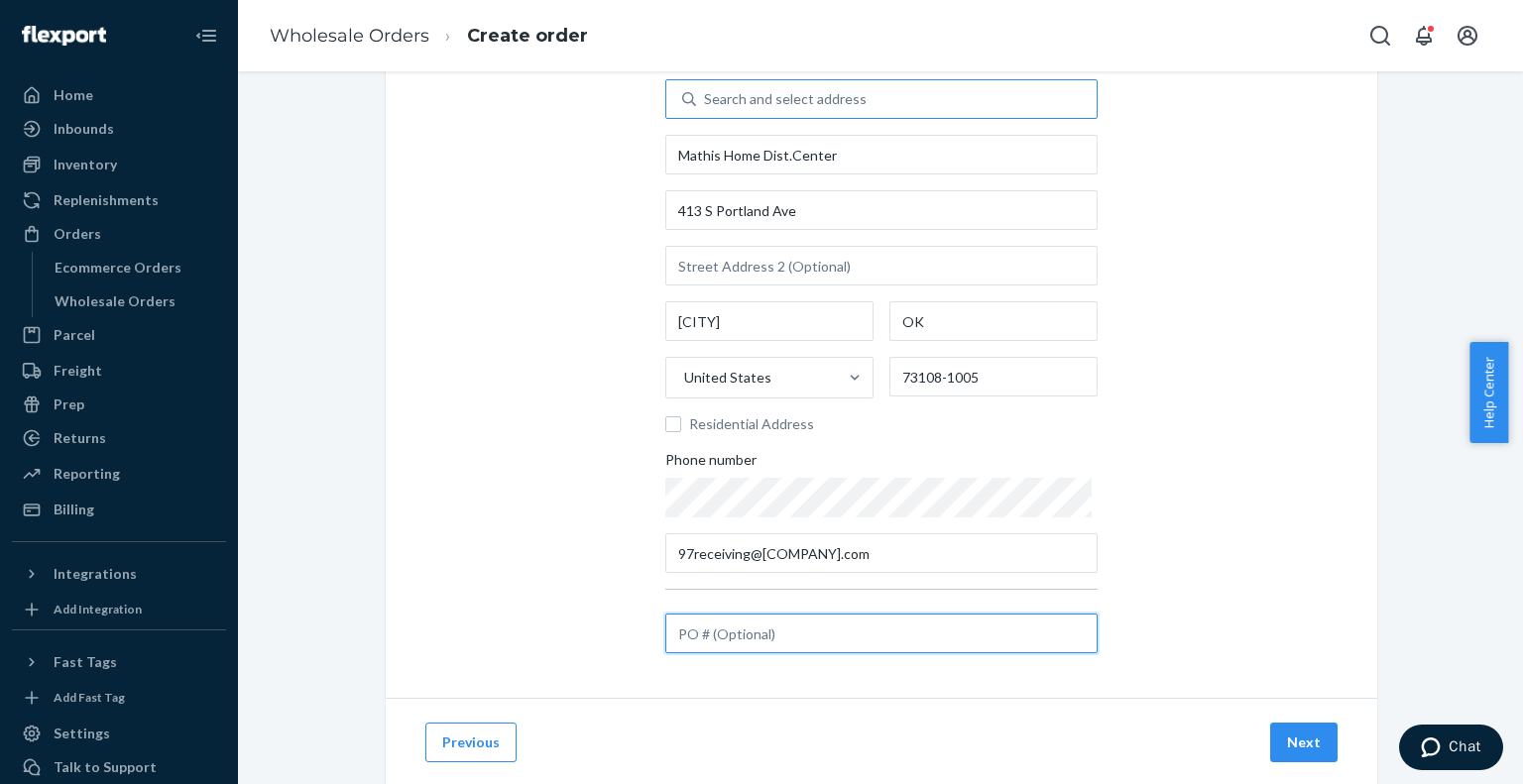 paste on "https://docs.google.com/spreadsheets/d/[ID]/edit?pli=1&gid=[GID]#g" 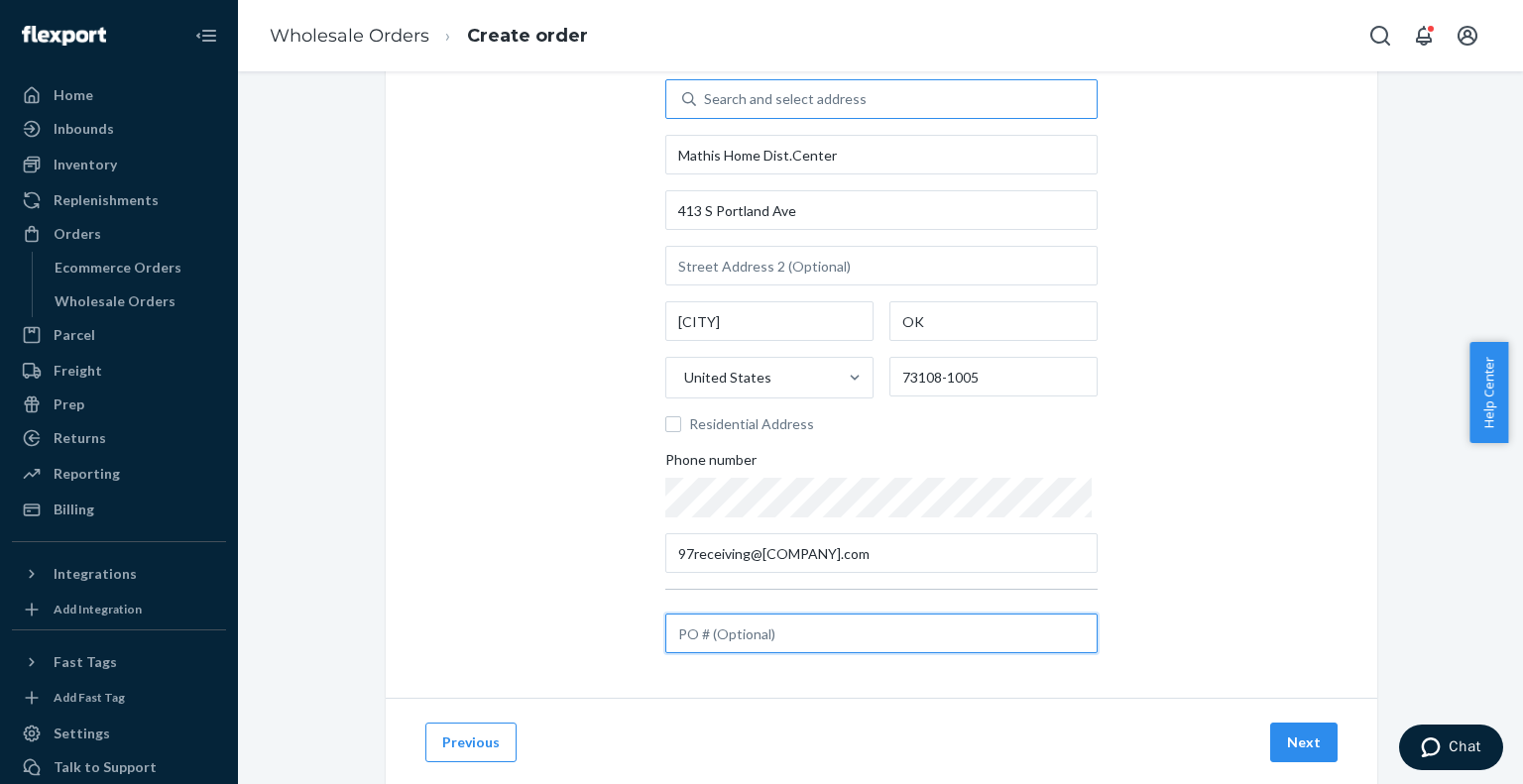 type on "https://docs.google.com/spreadsheets/d/[ID]/edit?pli=1&gid=[GID]#g" 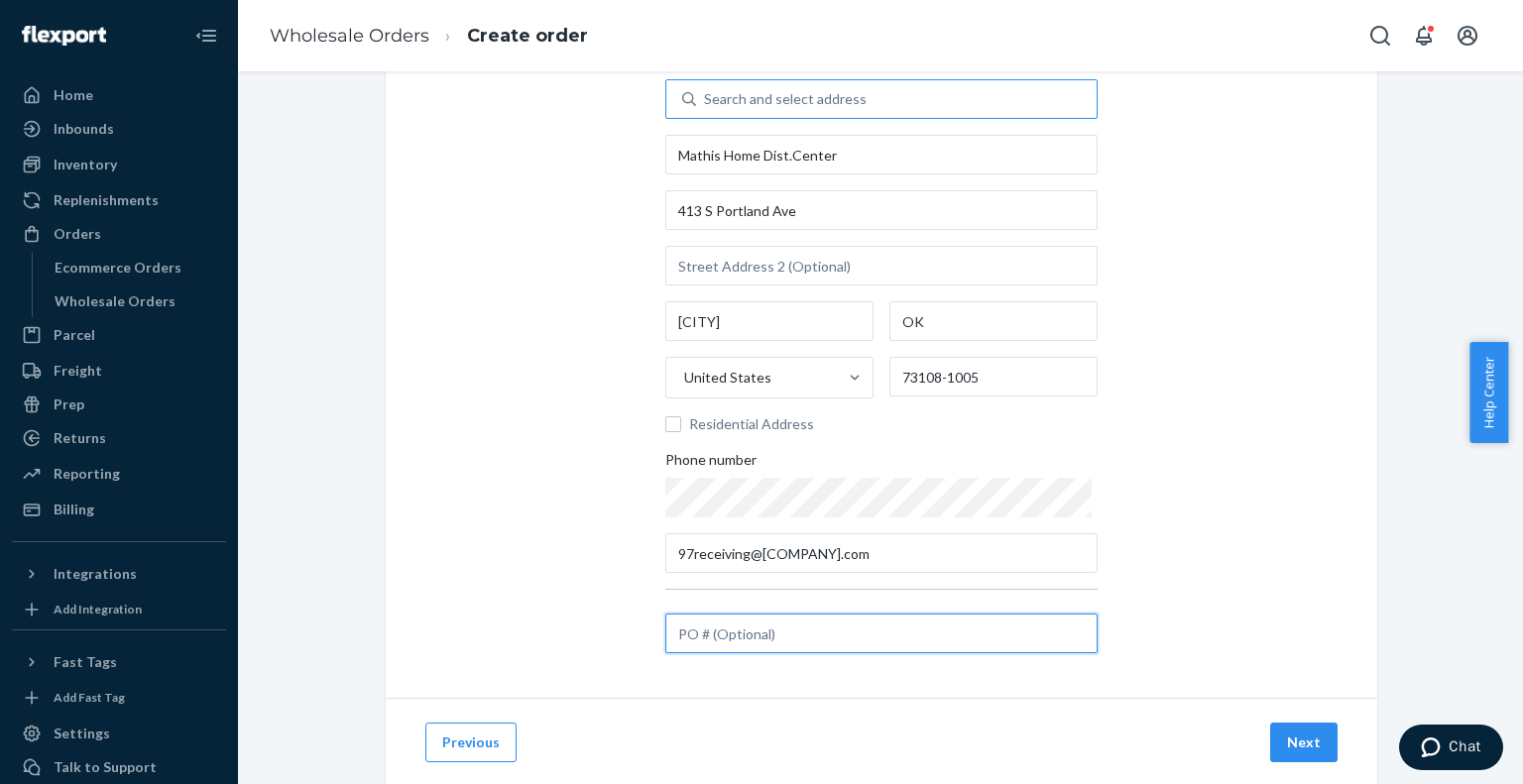 paste on "971648792" 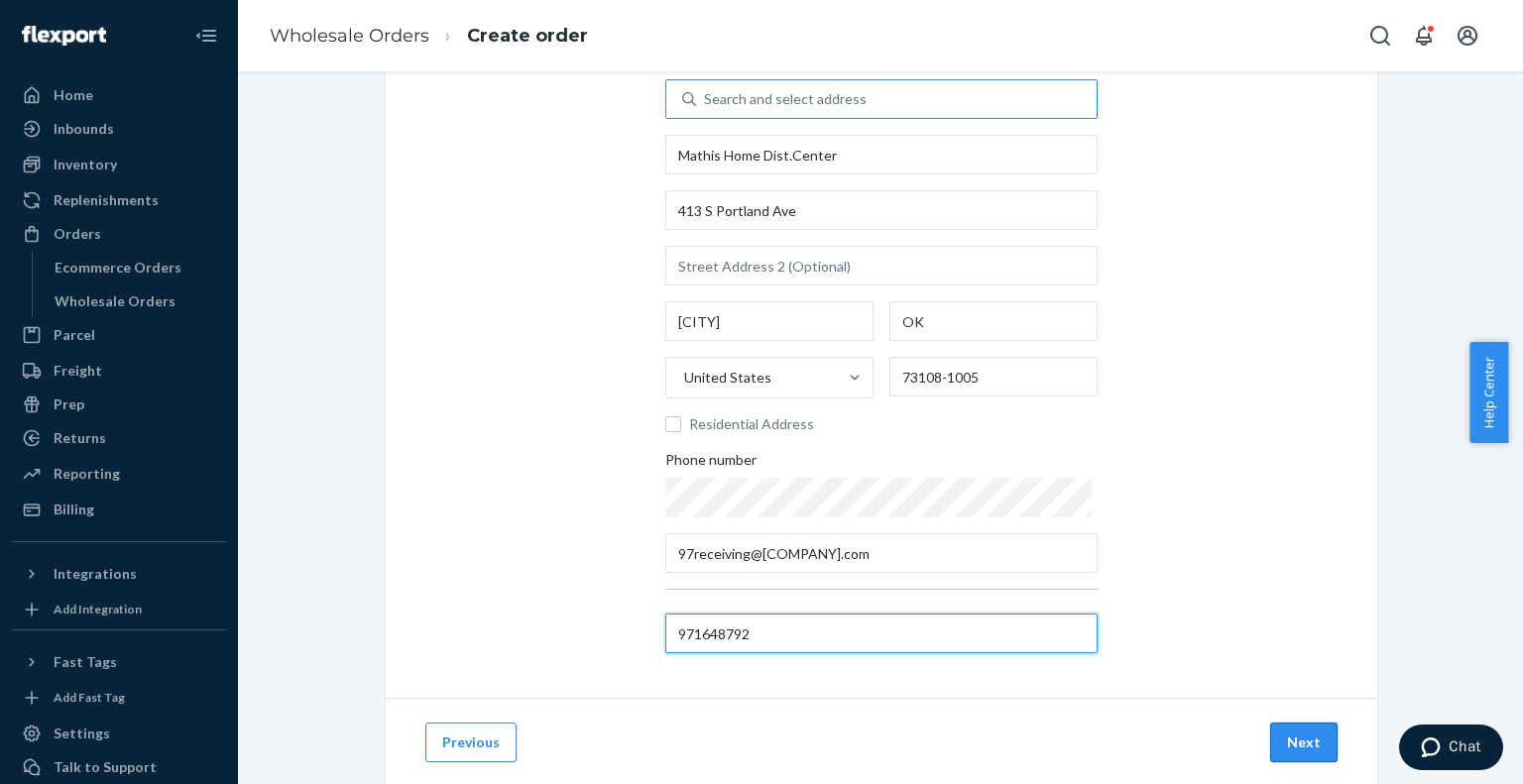 type on "971648792" 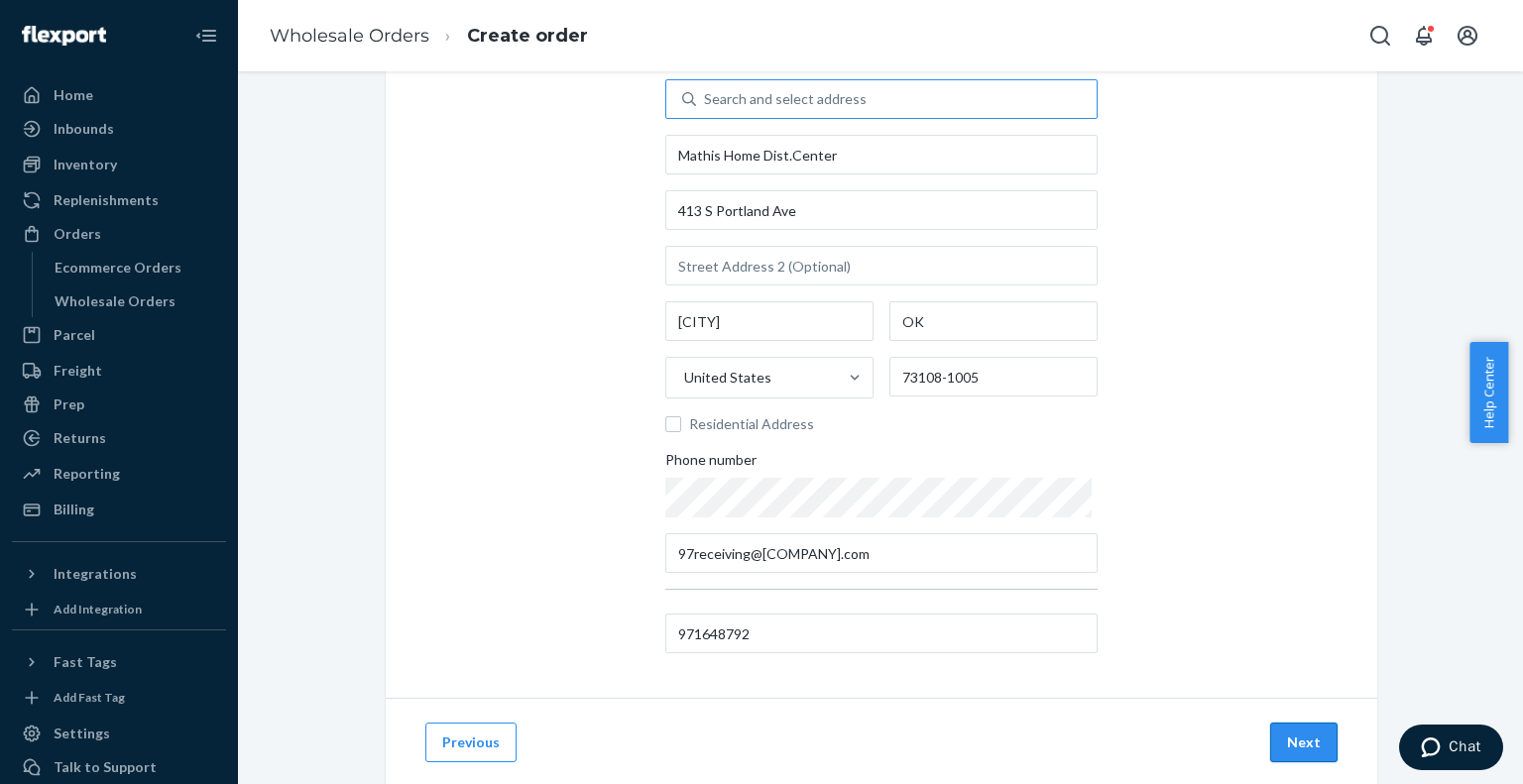 click on "Next" at bounding box center [1304, 742] 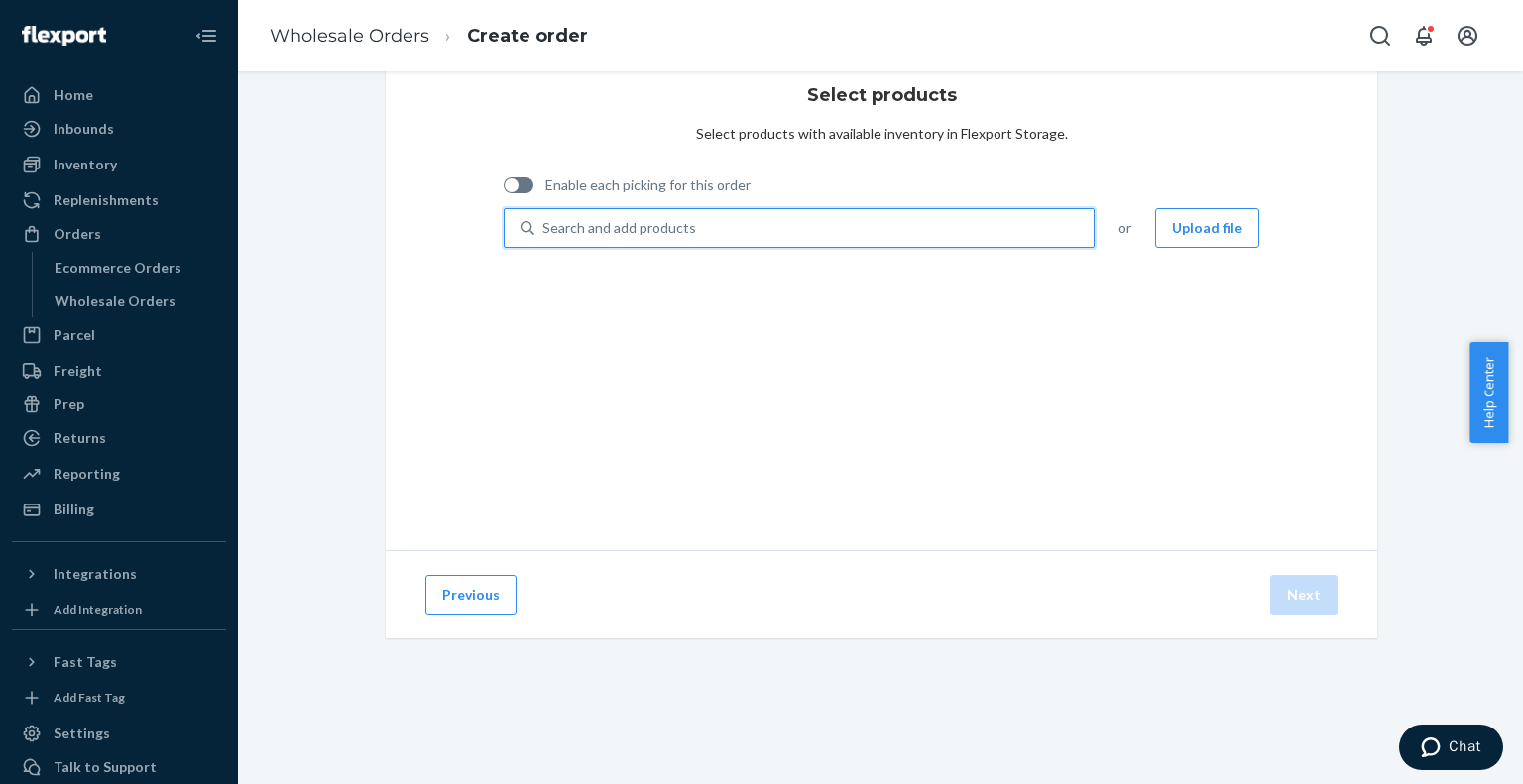 click on "Search and add products" at bounding box center [619, 228] 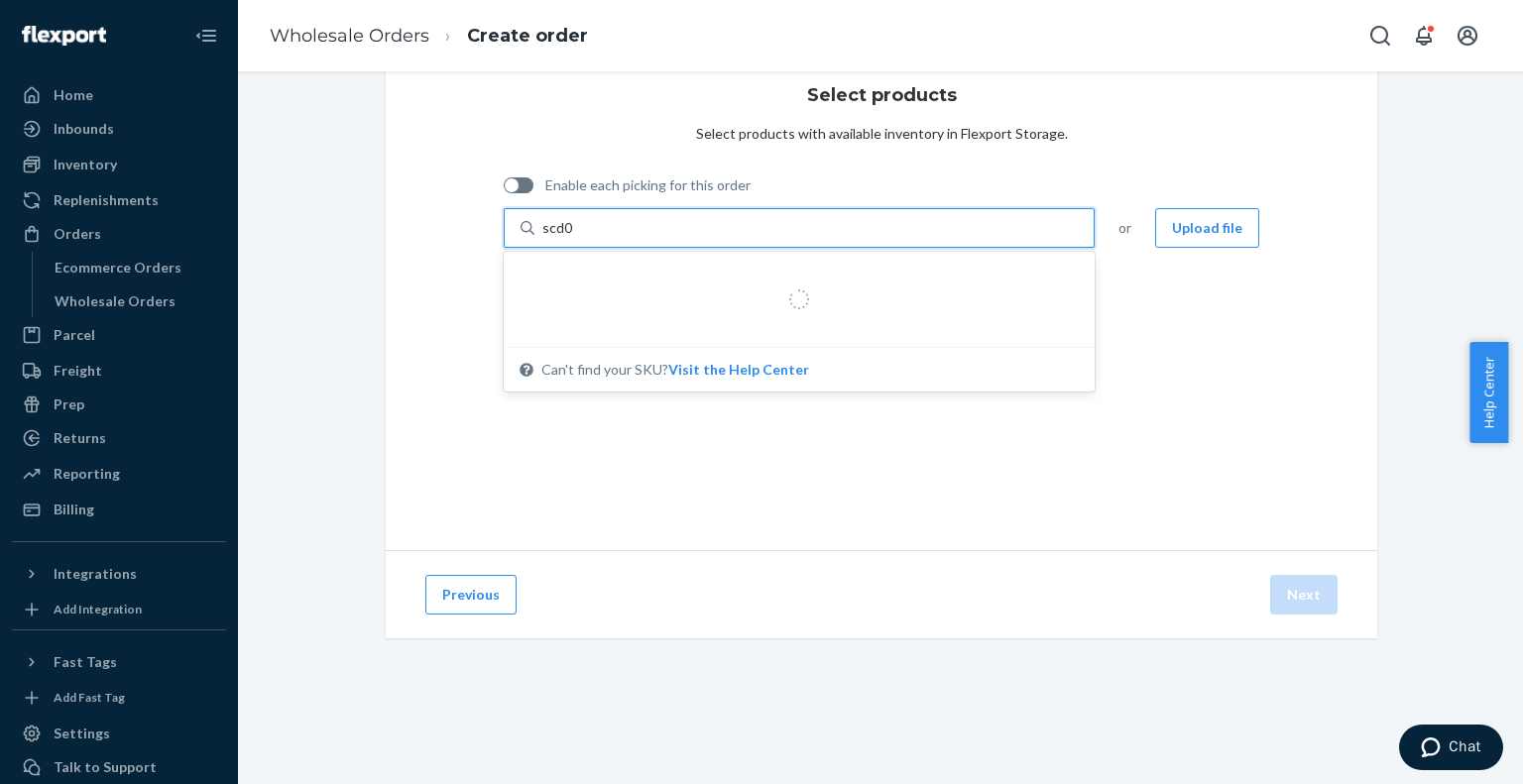 type on "scd03" 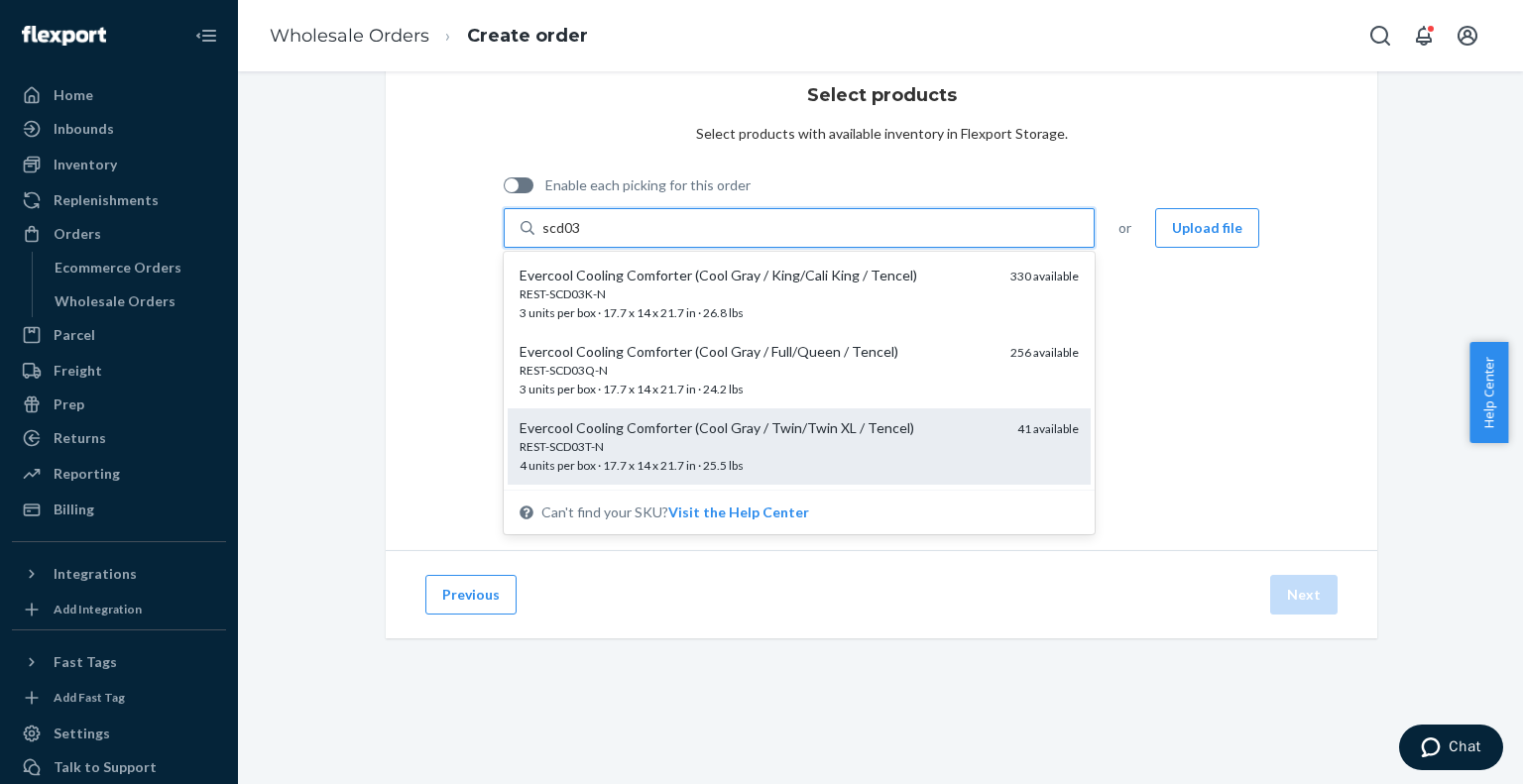 click on "REST-SCD03T-N" at bounding box center (761, 446) 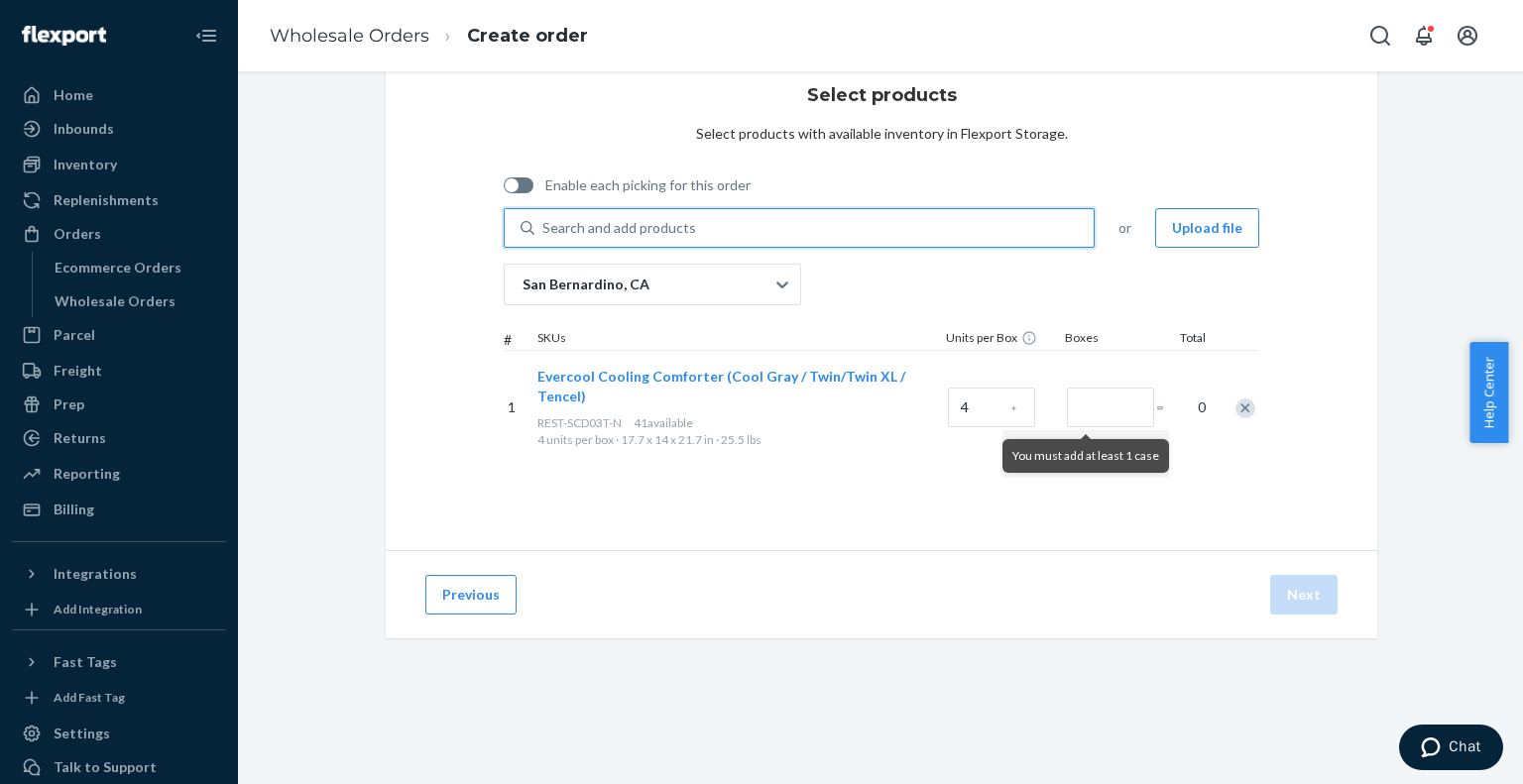 click on "Search and add products" at bounding box center (619, 228) 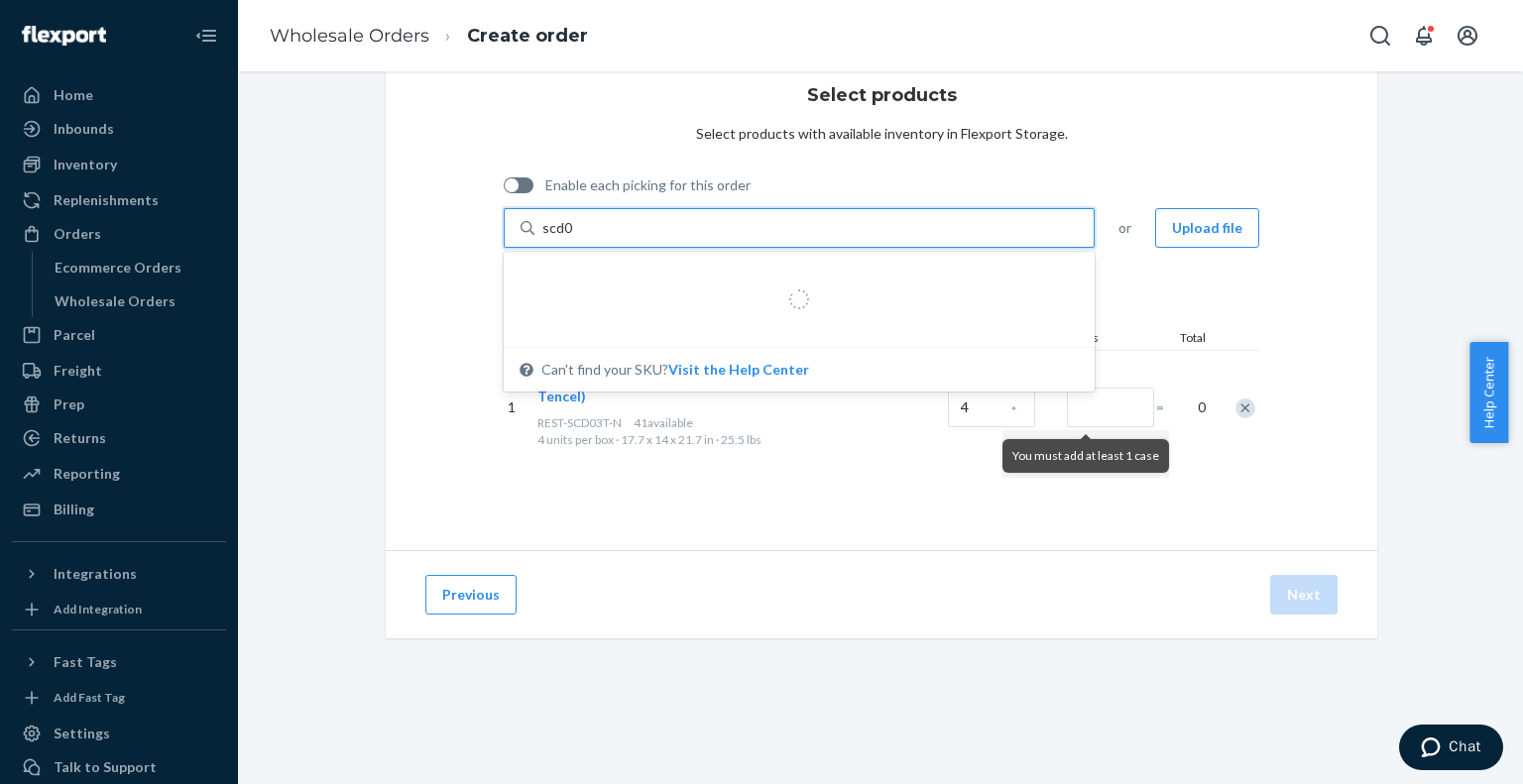 type on "scd03" 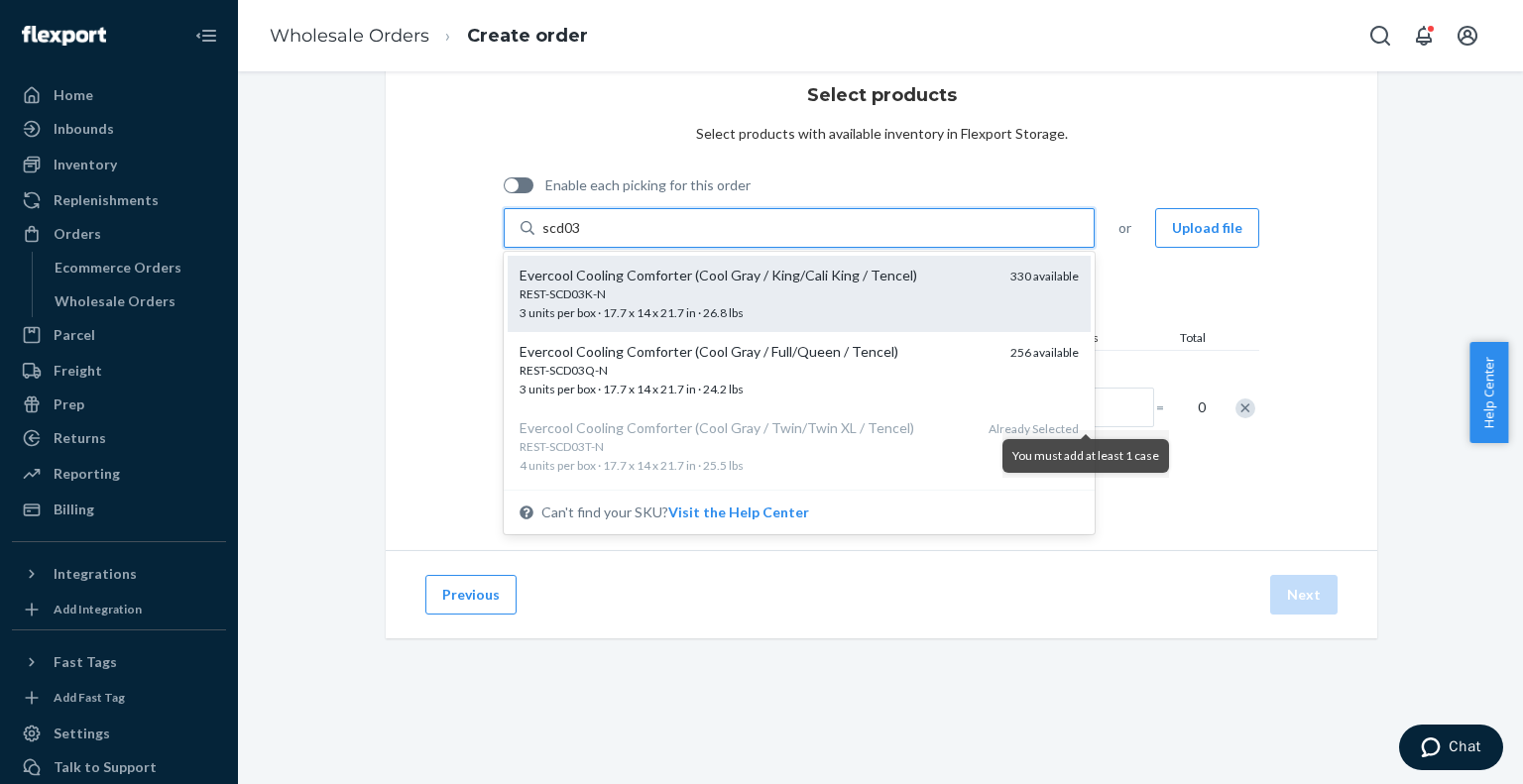 click on "Evercool Cooling Comforter (Cool Gray / King/Cali King / Tencel)" at bounding box center (757, 276) 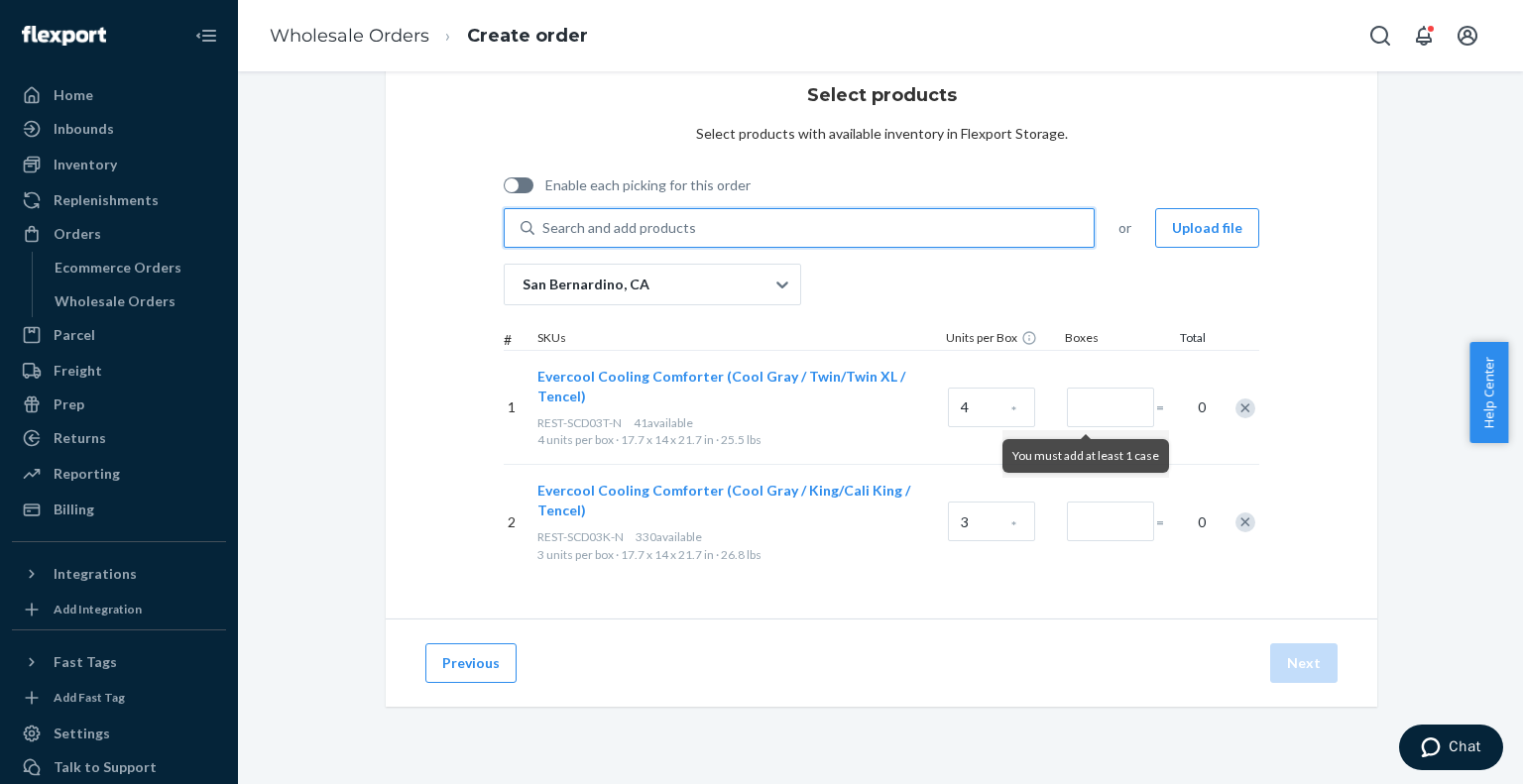 click on "Search and add products" at bounding box center (619, 228) 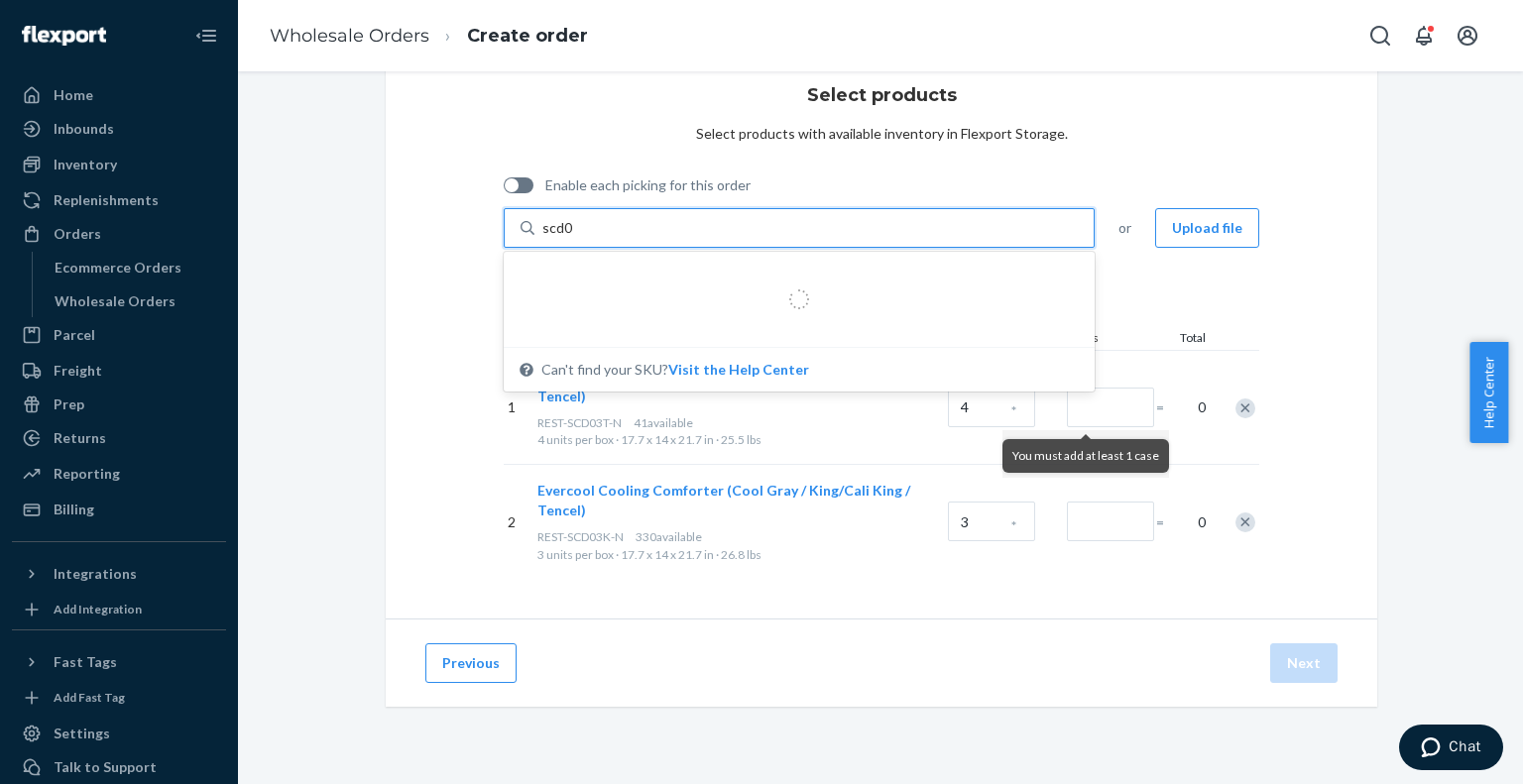 type on "scd07" 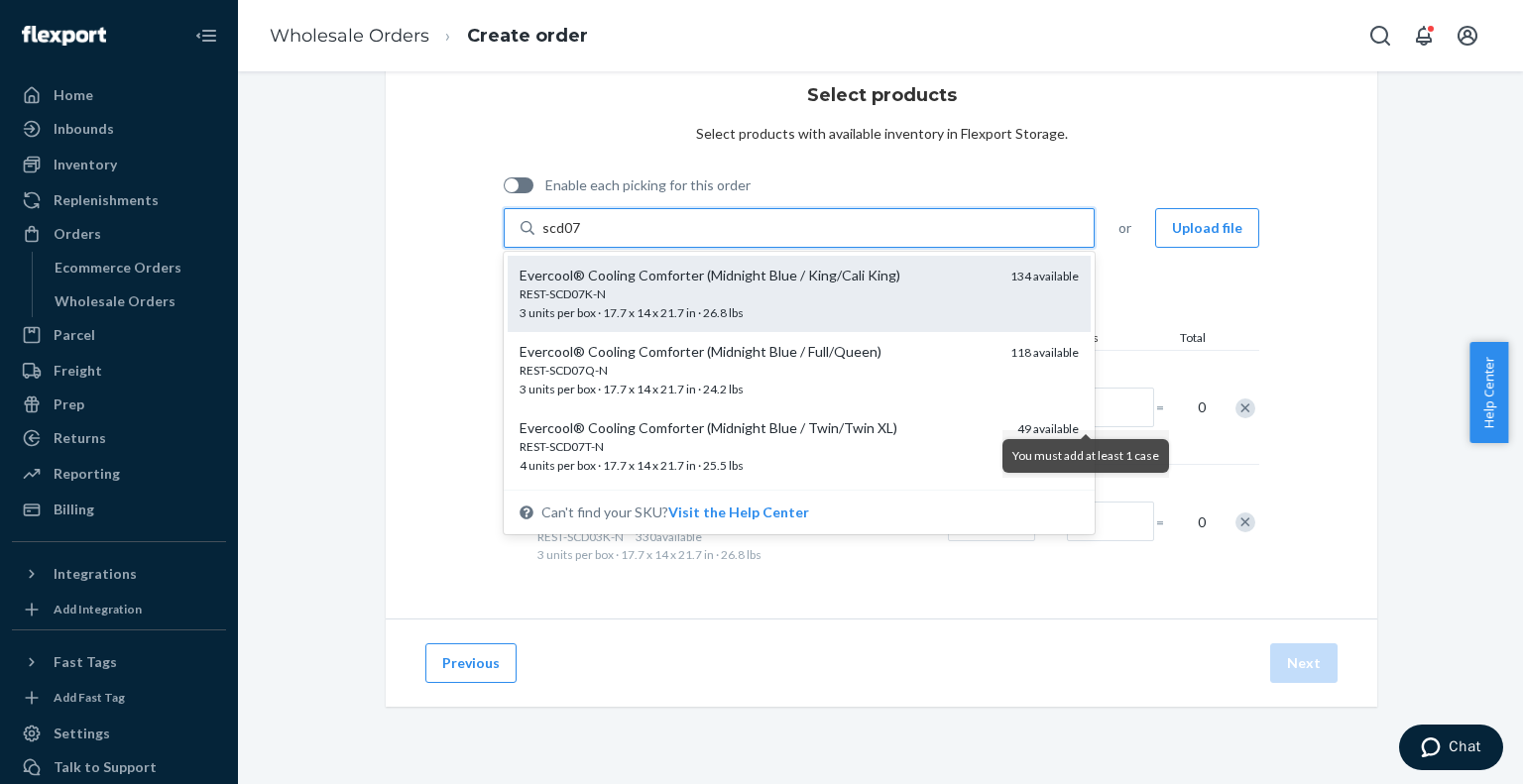 click on "Evercool® Cooling Comforter (Midnight Blue / King/Cali King)" at bounding box center [757, 276] 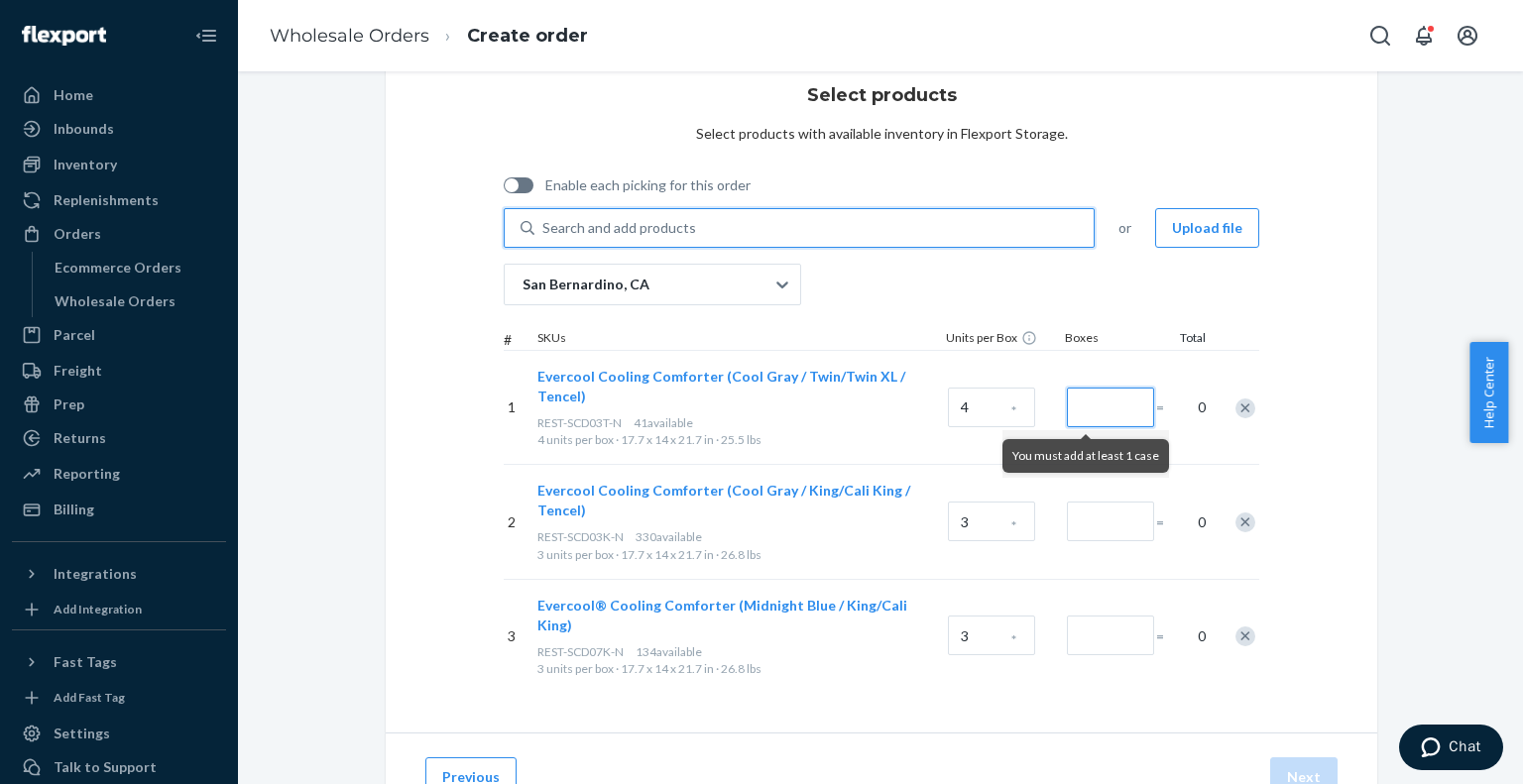 click at bounding box center [1111, 407] 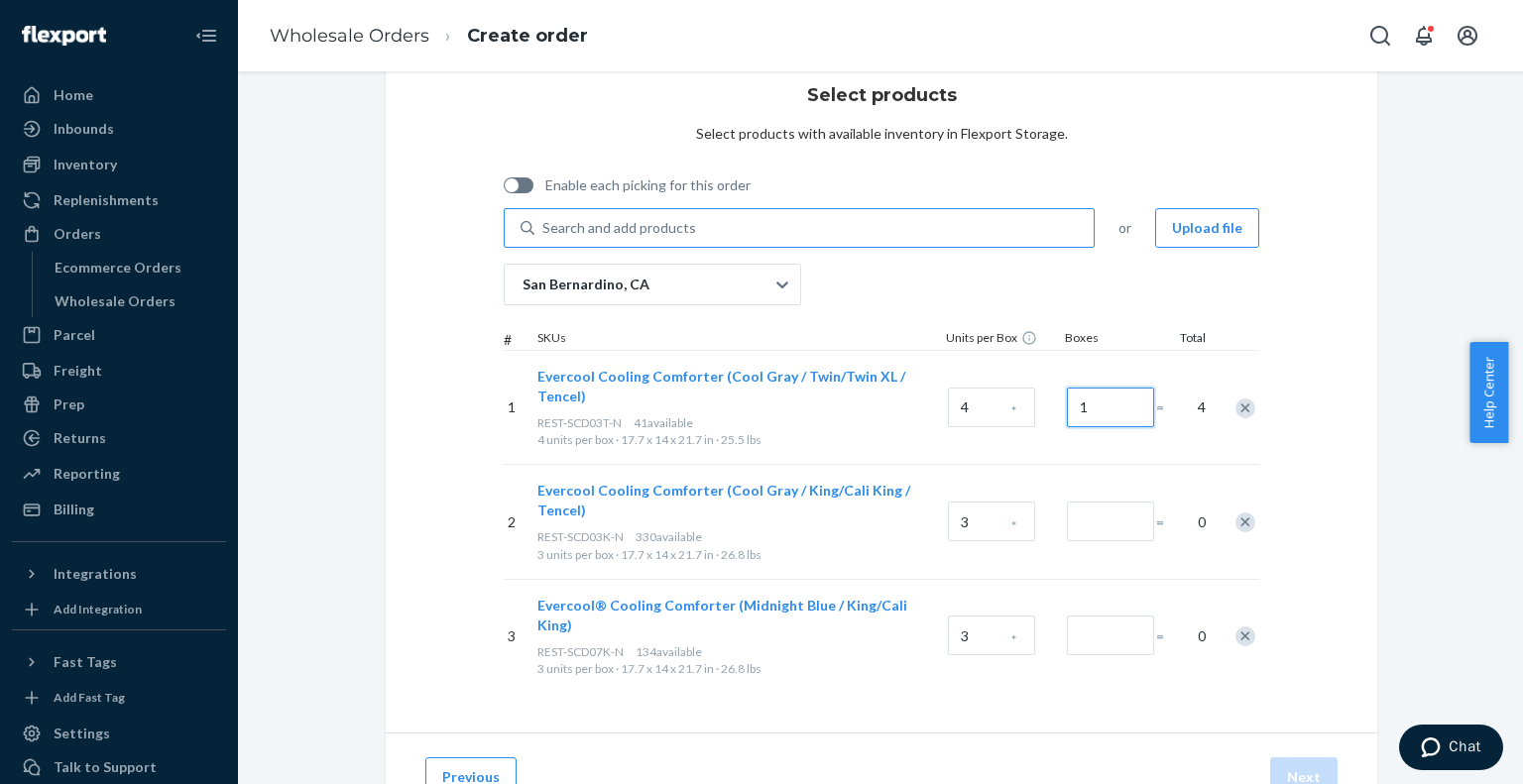 type on "1" 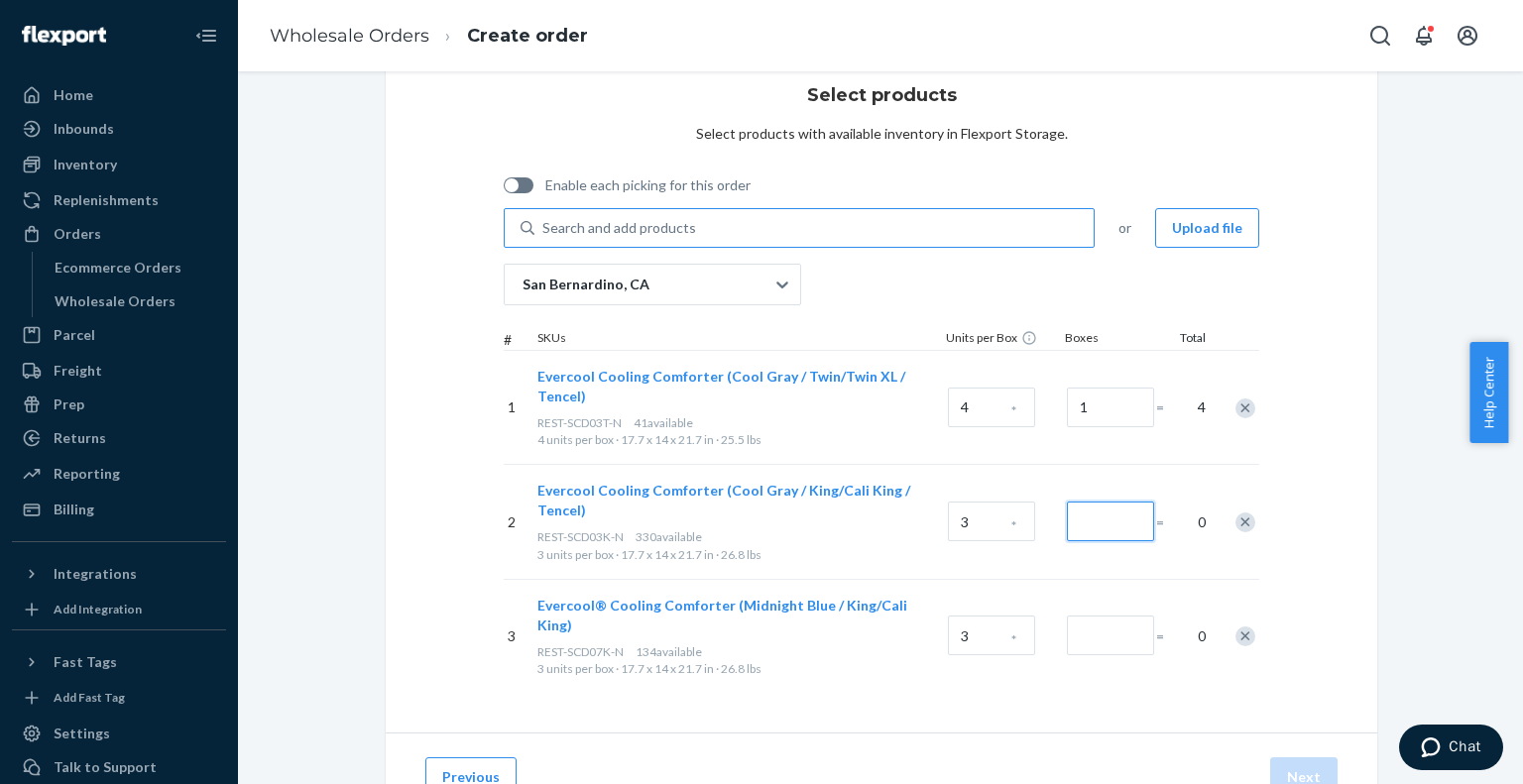 click at bounding box center [1111, 521] 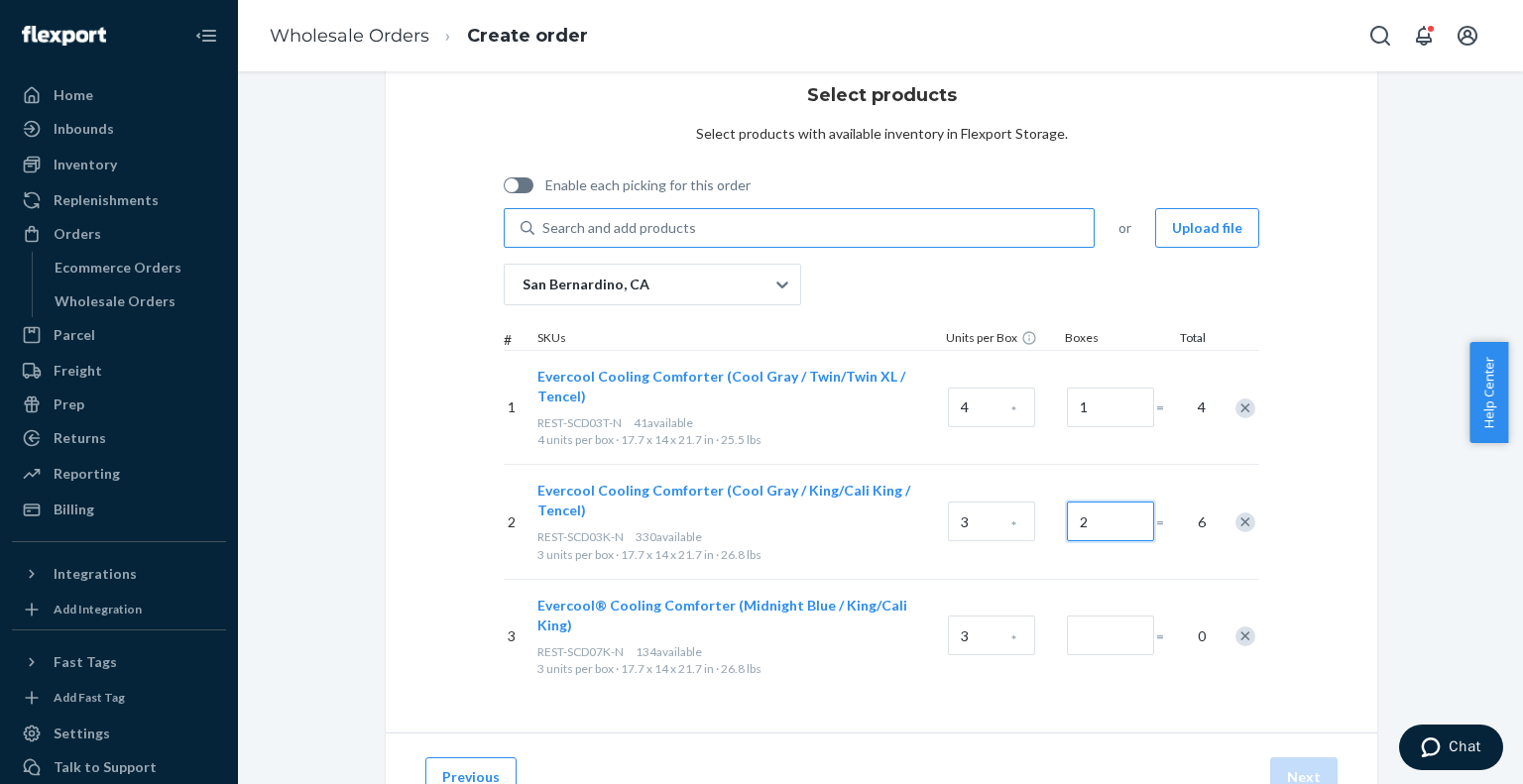 type on "2" 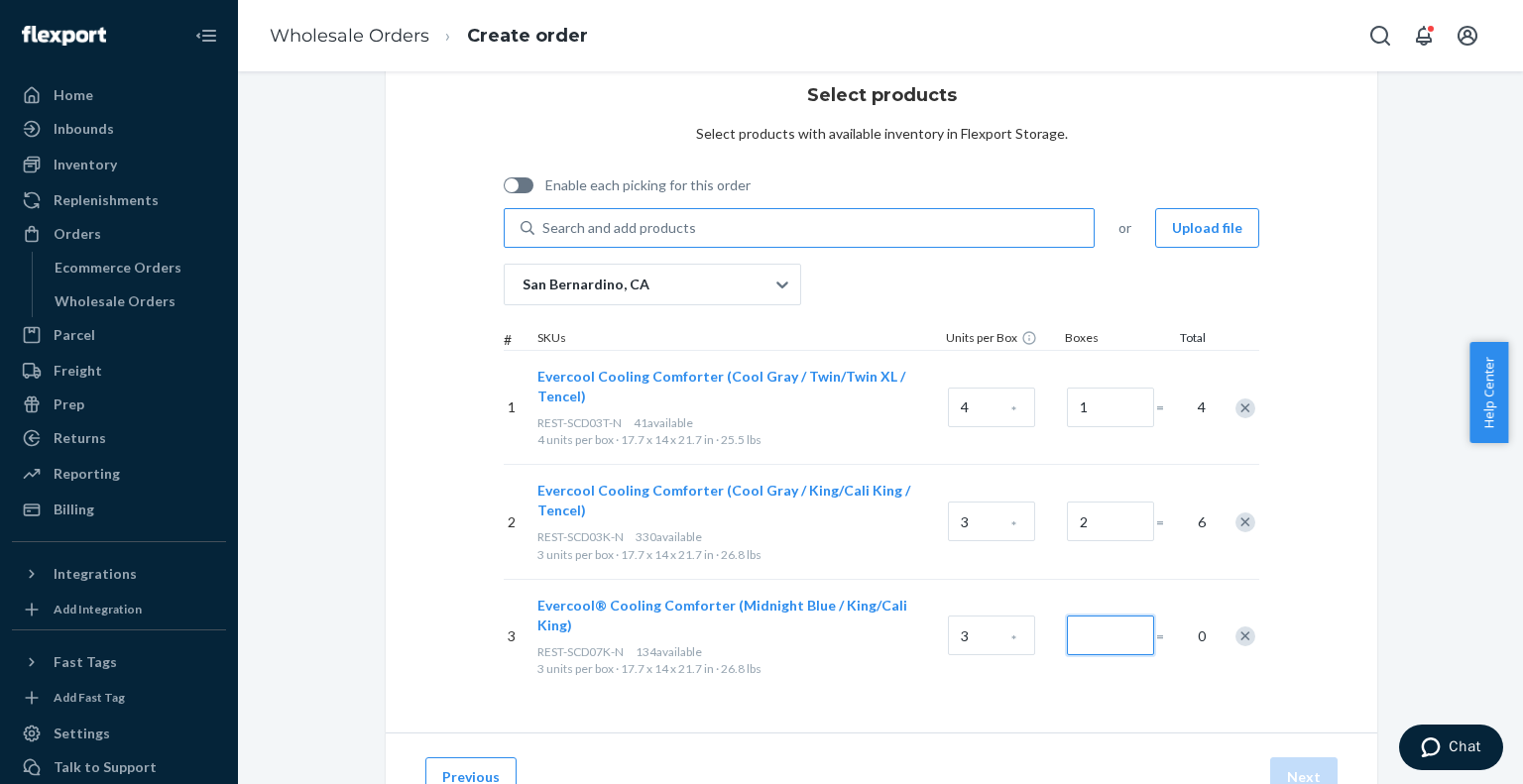 click at bounding box center [1111, 635] 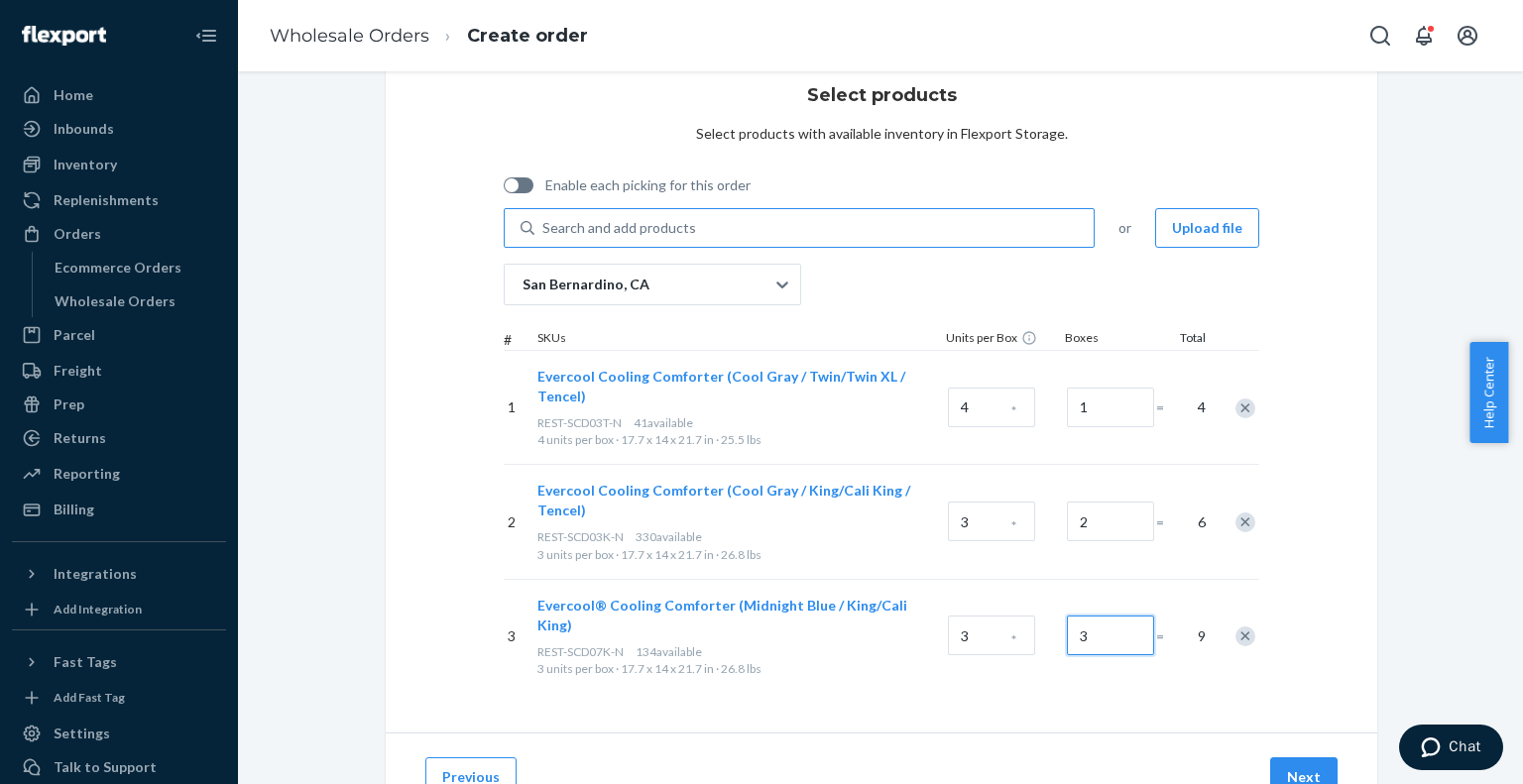 type on "3" 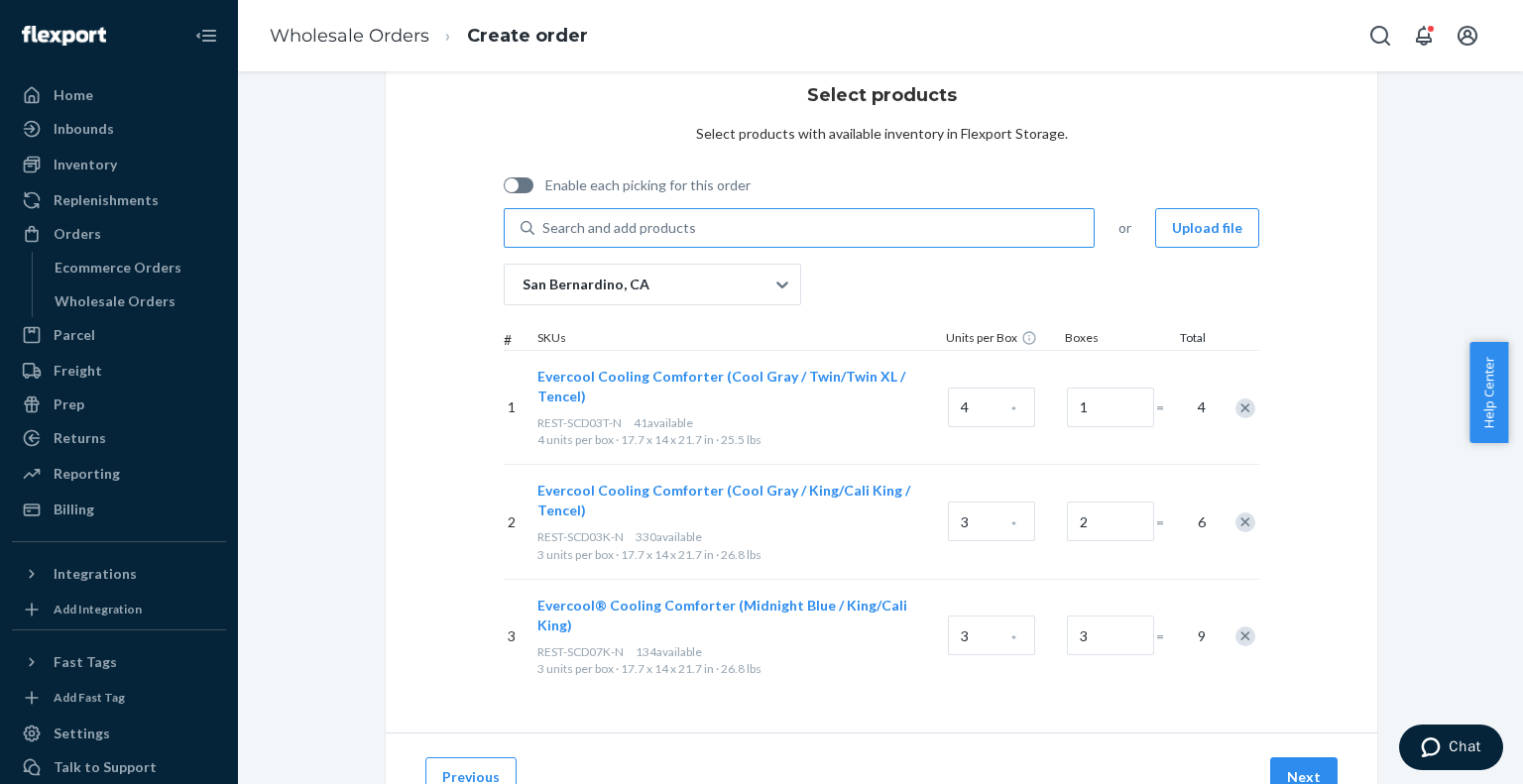 click on "Select products Select products with available inventory in Flexport Storage. Enable each picking for this order Search and add products or Upload file San Bernardino, CA # SKUs Units per Box Boxes Total 1   Evercool Cooling Comforter (Cool Gray / Twin/Twin XL / Tencel) REST-SCD03T-N 41  available   4 units per box · 17.7 x 14 x 21.7 in · 25.5 lbs 4 * 1 = 4 2   Evercool Cooling Comforter (Cool Gray / King/Cali King / Tencel) REST-SCD03K-N 330  available   3 units per box · 17.7 x 14 x 21.7 in · 26.8 lbs 3 * 2 = 6 3   Evercool® Cooling Comforter (Midnight Blue / King/Cali King) REST-SCD07K-N 134  available   3 units per box · 17.7 x 14 x 21.7 in · 26.8 lbs 3 * 3 = 9" at bounding box center (881, 388) 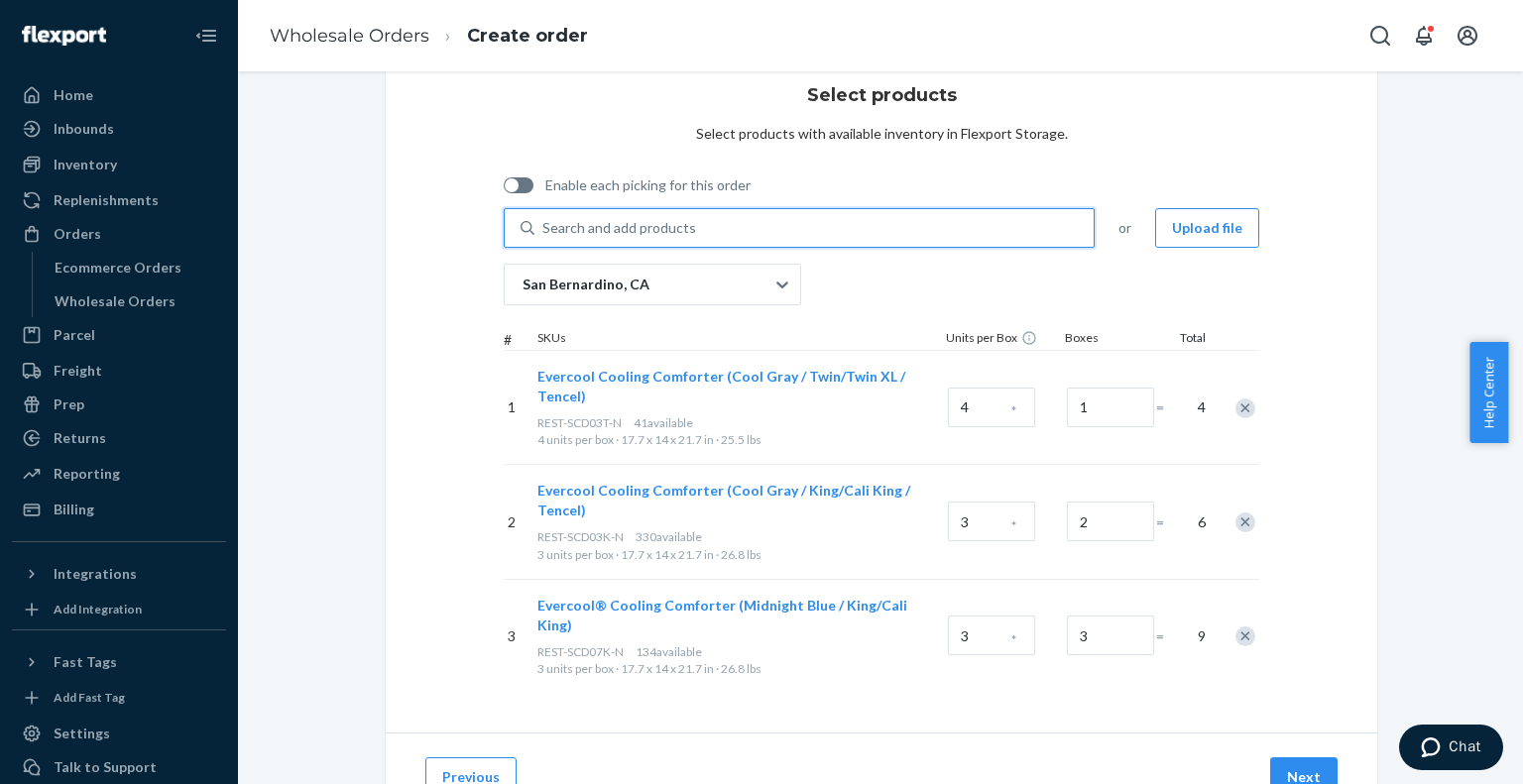 click on "Search and add products" at bounding box center [619, 228] 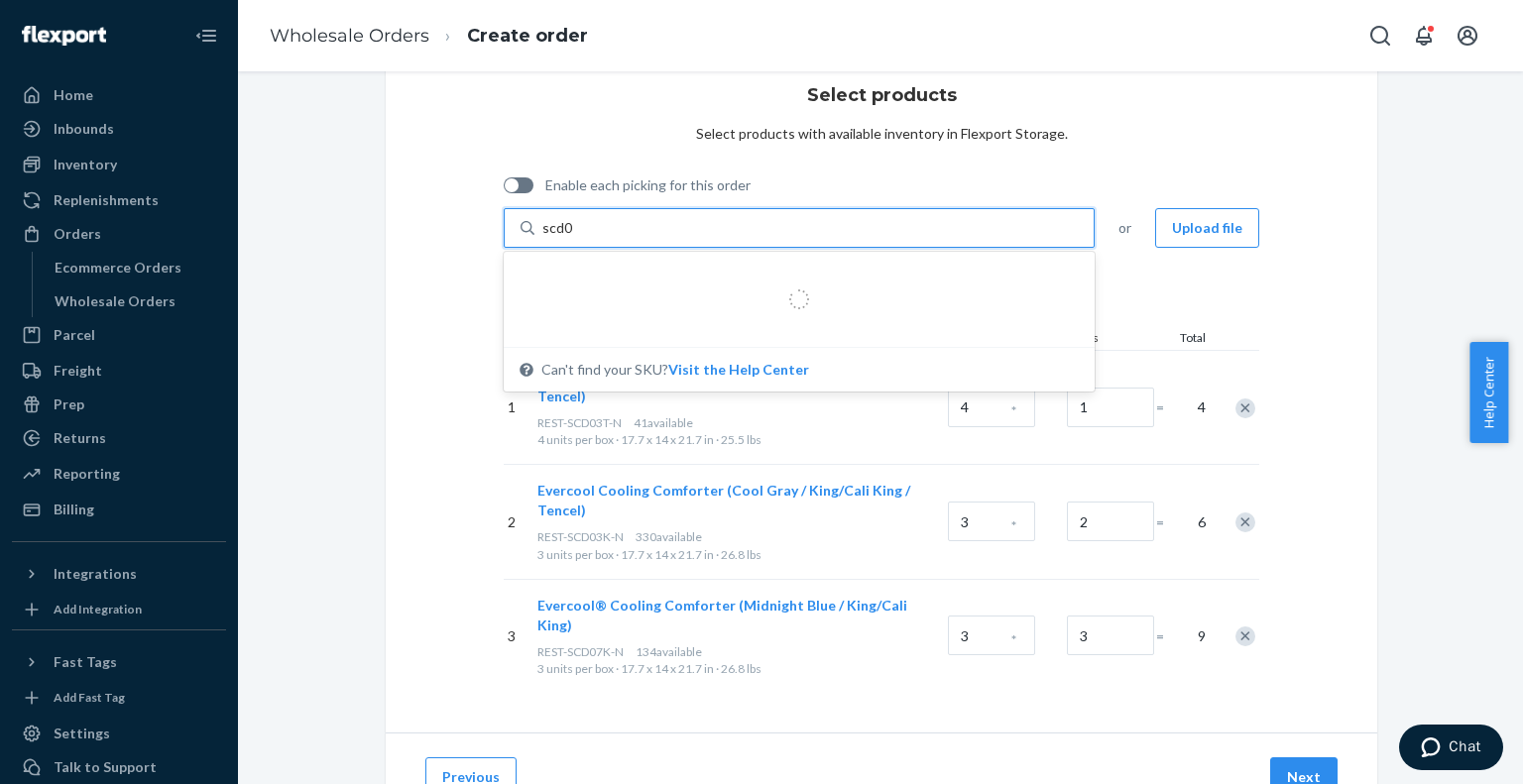 type on "scd03" 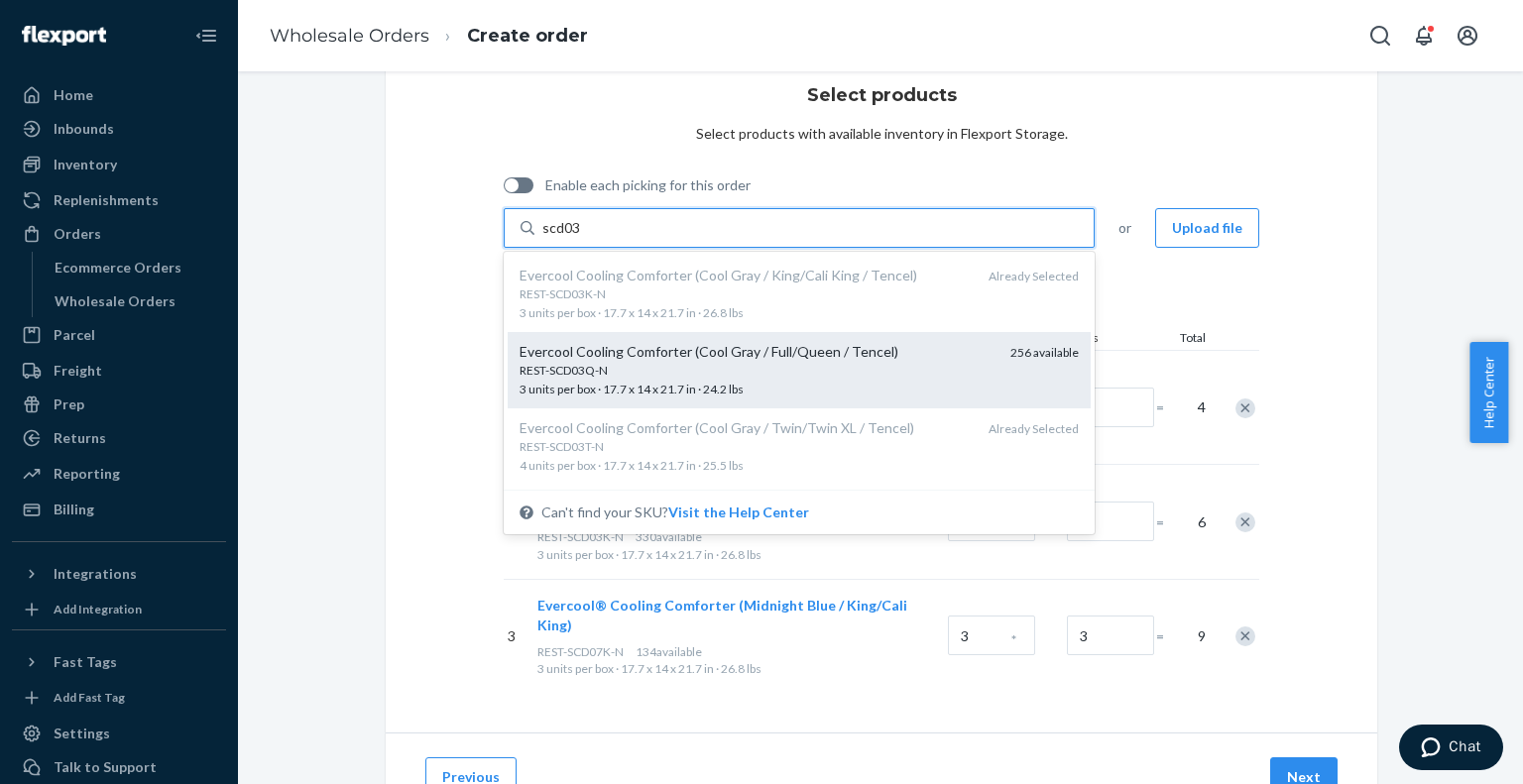 click on "REST-SCD03Q-N 3 units per box · 17.7 x 14 x 21.7 in · 24.2 lbs" at bounding box center (757, 379) 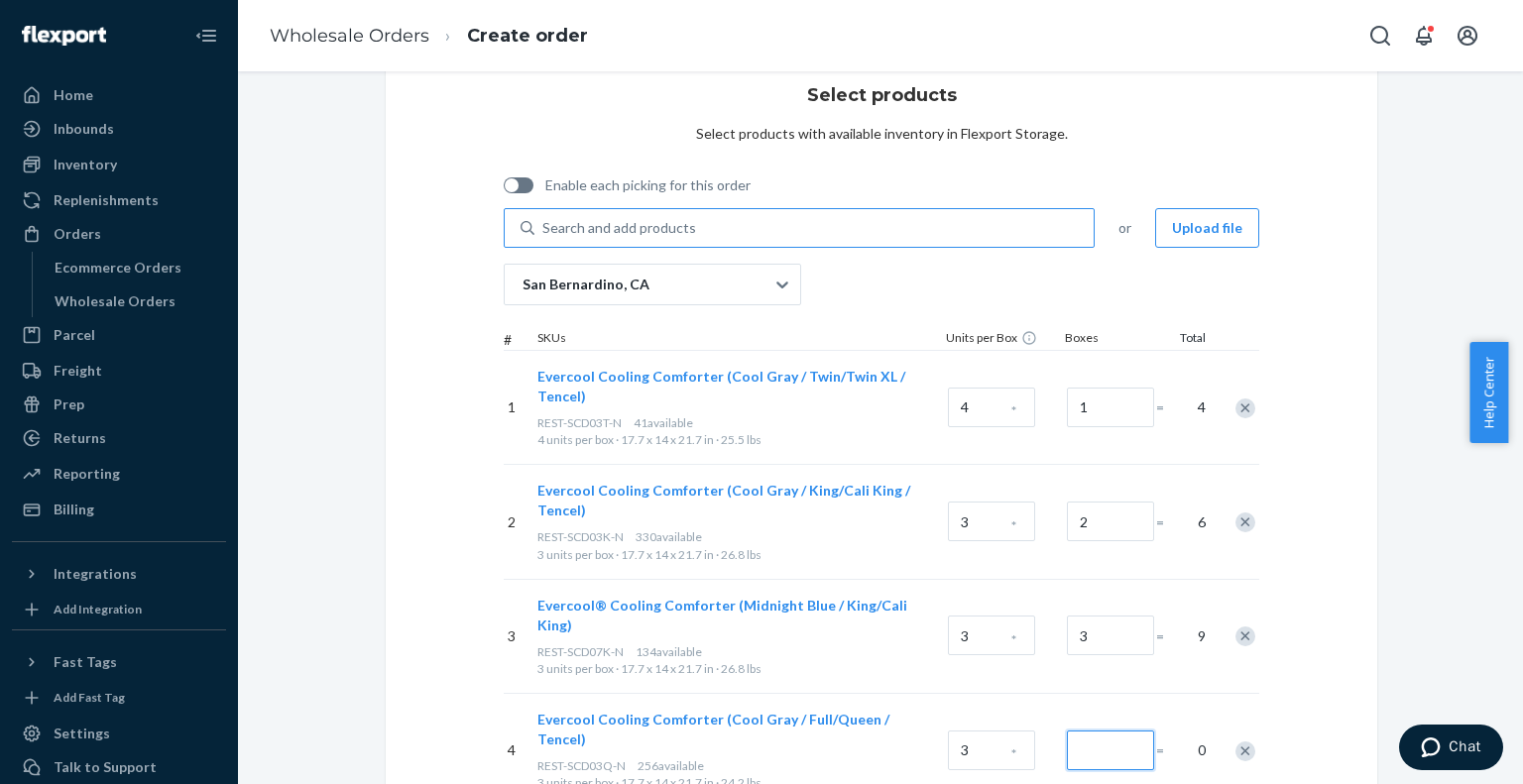 click at bounding box center [1111, 750] 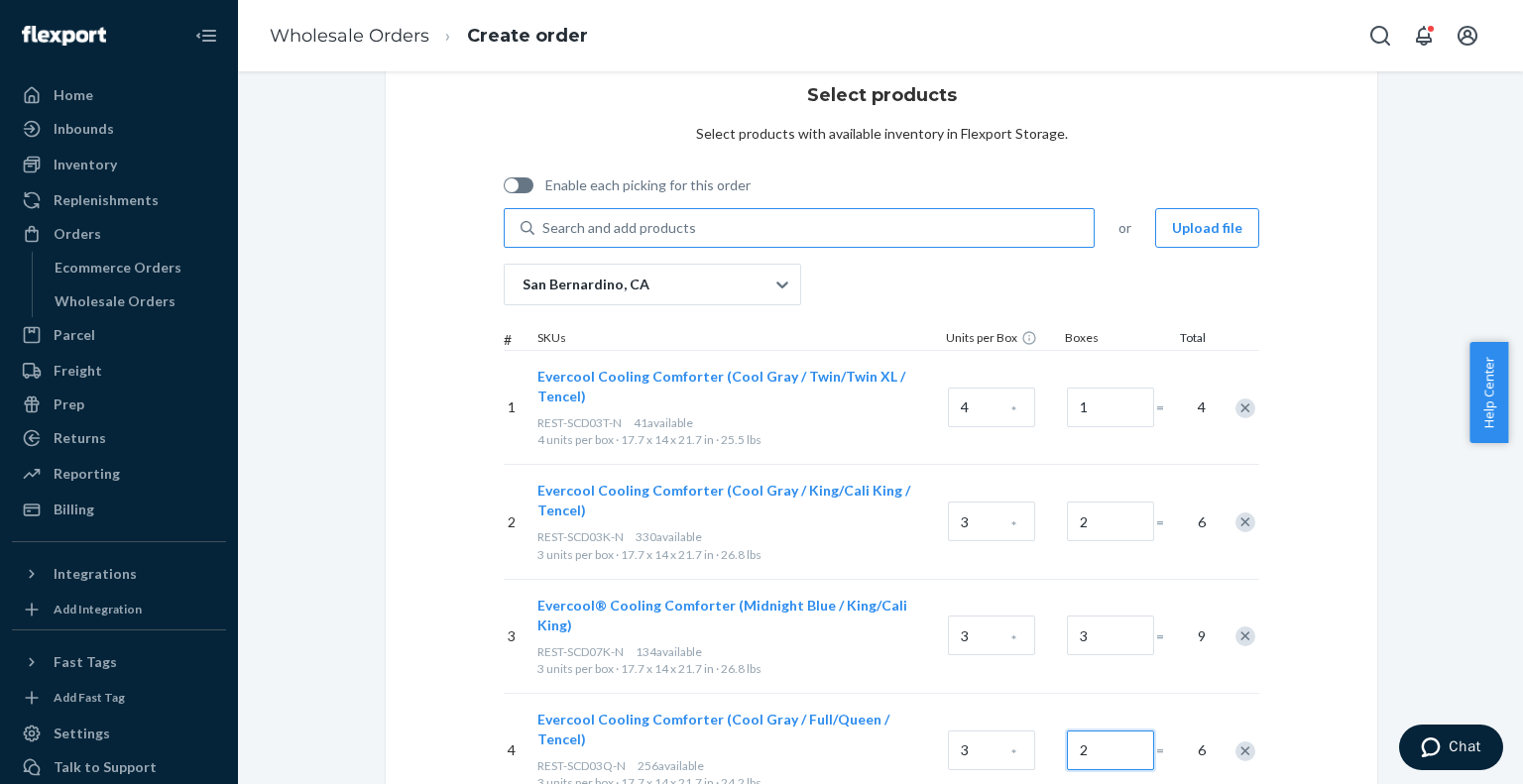 type on "2" 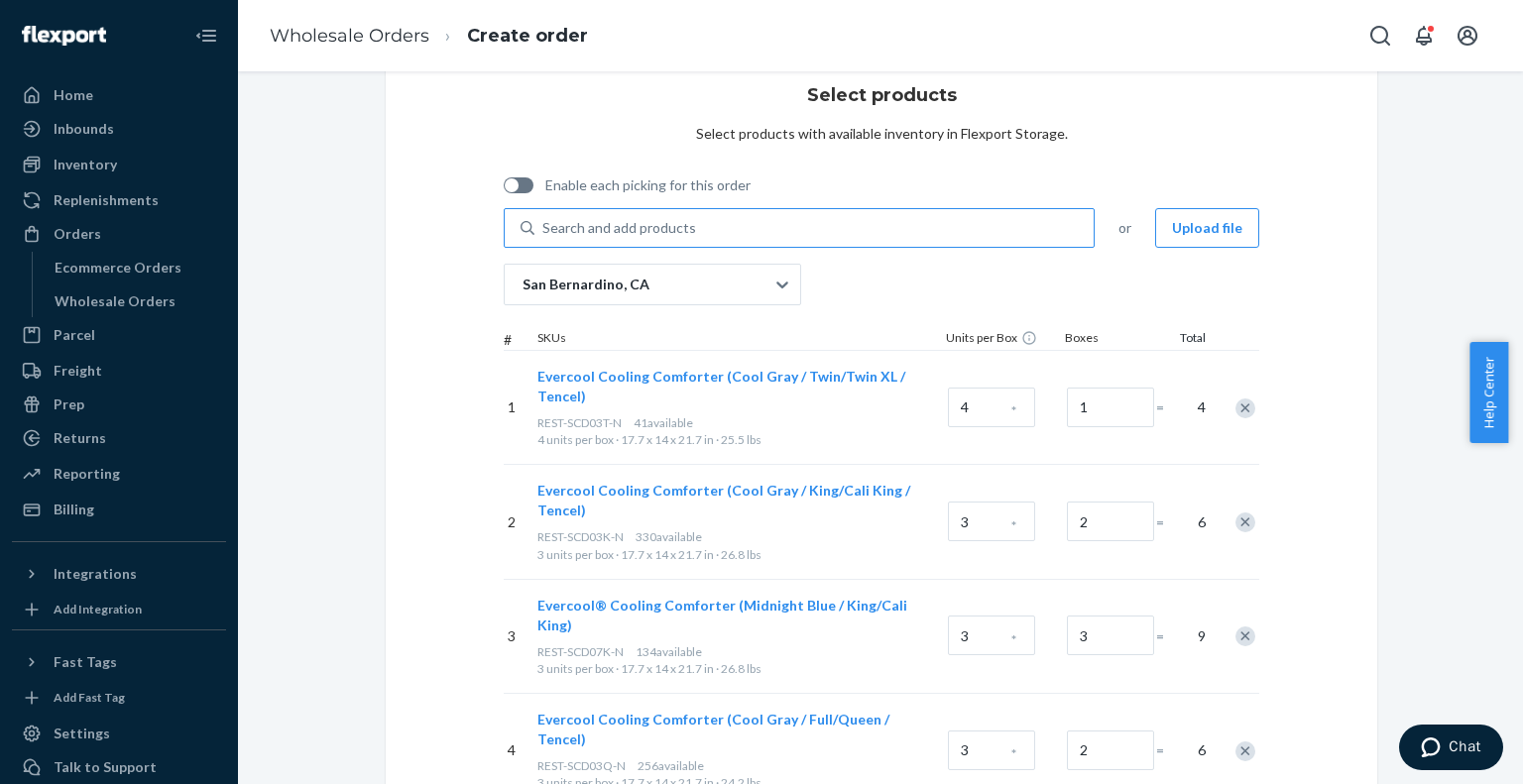 click on "Select products Select products with available inventory in Flexport Storage. Enable each picking for this order Search and add products or Upload file San Bernardino, CA # SKUs Units per Box Boxes Total 1   Evercool Cooling Comforter (Cool Gray / Twin/Twin XL / Tencel) REST-SCD03T-N 41  available   4 units per box · 17.7 x 14 x 21.7 in · 25.5 lbs 4 * 1 = 4 2   Evercool Cooling Comforter (Cool Gray / King/Cali King / Tencel) REST-SCD03K-N 330  available   3 units per box · 17.7 x 14 x 21.7 in · 26.8 lbs 3 * 2 = 6 3   Evercool® Cooling Comforter (Midnight Blue / King/Cali King) REST-SCD07K-N 134  available   3 units per box · 17.7 x 14 x 21.7 in · 26.8 lbs 3 * 3 = 9 4   Evercool Cooling Comforter (Cool Gray / Full/Queen / Tencel) REST-SCD03Q-N 256  available   3 units per box · 17.7 x 14 x 21.7 in · 24.2 lbs 3 * 2 = 6" at bounding box center (881, 444) 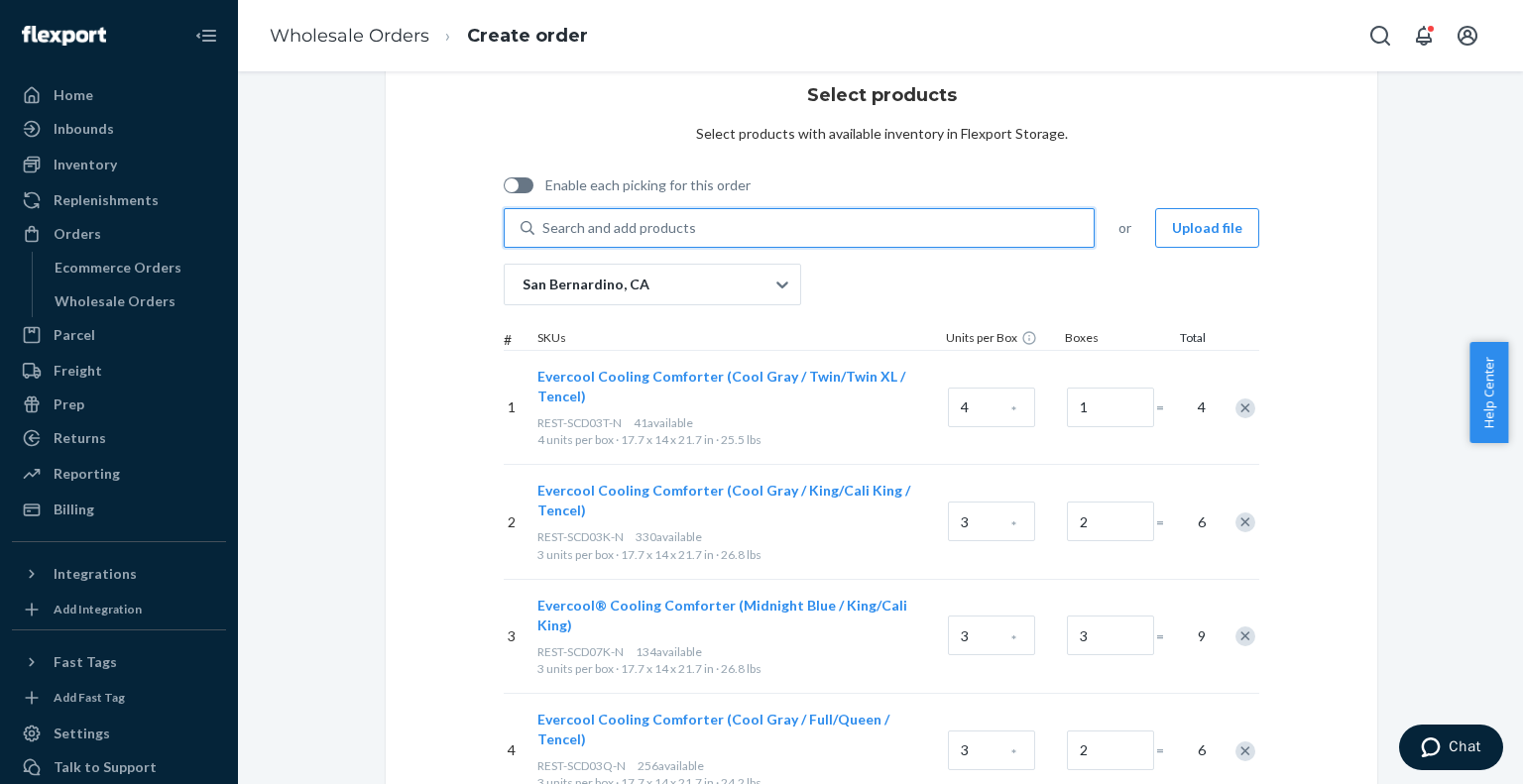 click on "Search and add products" at bounding box center [619, 228] 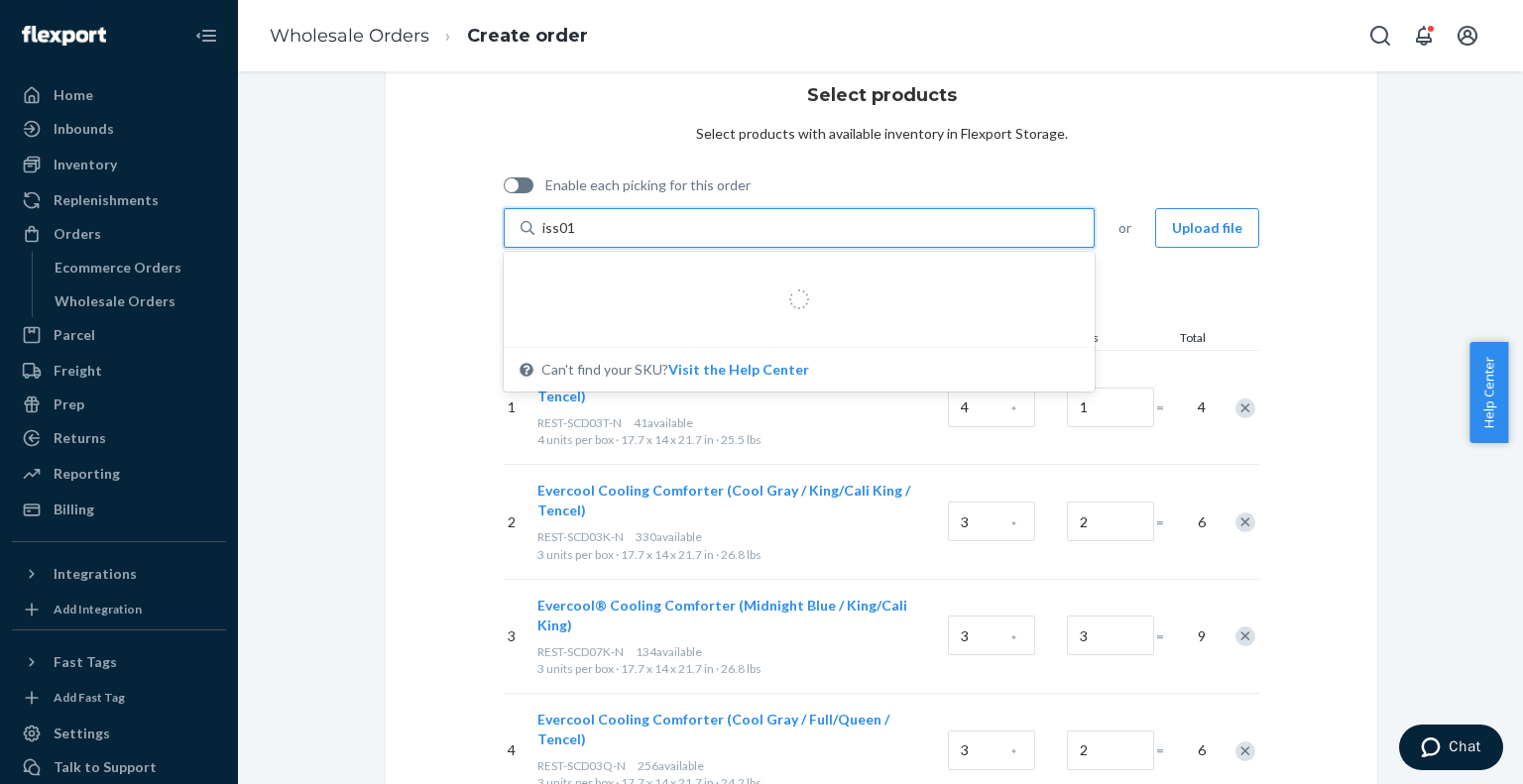 type on "iss01k" 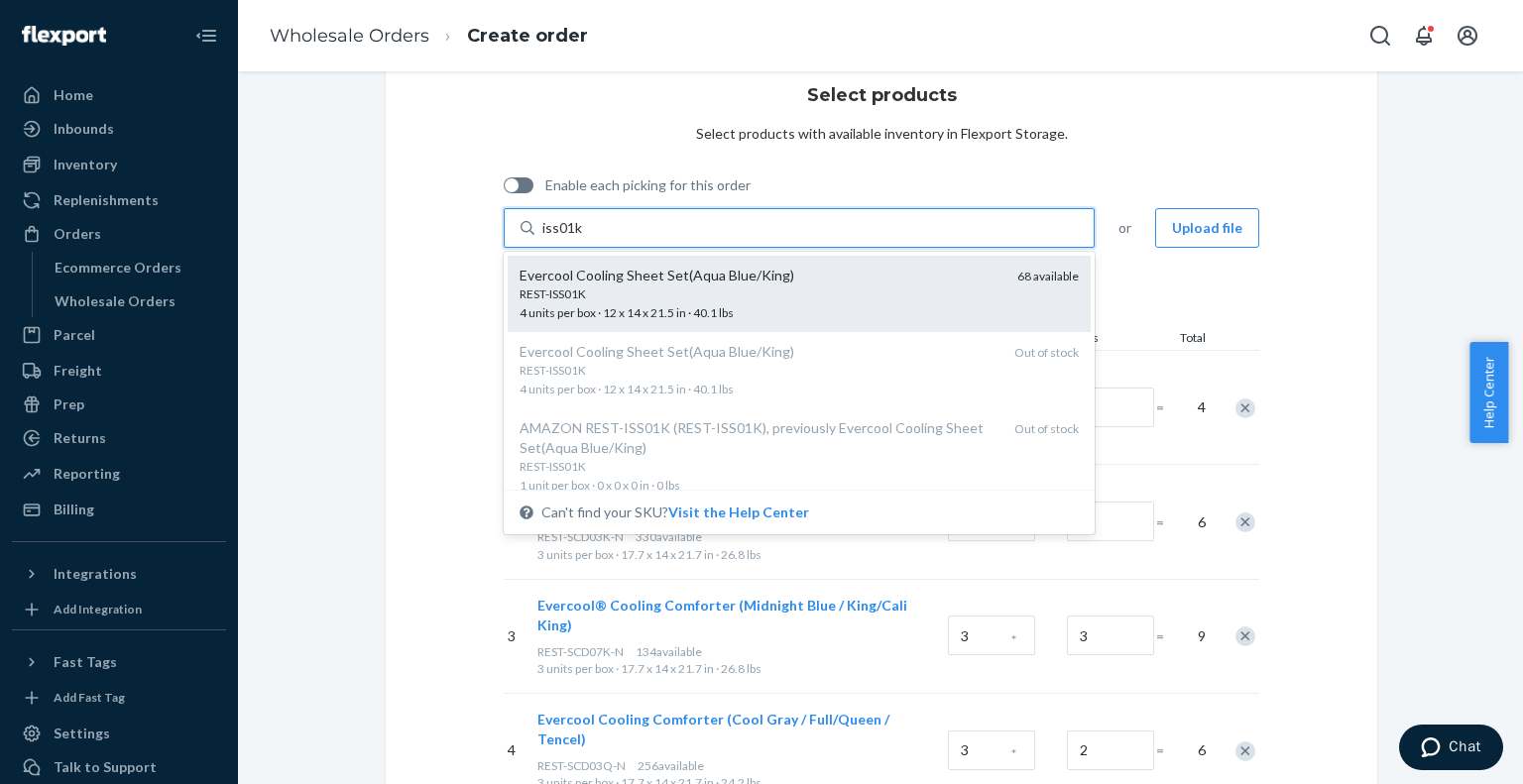 click on "REST-ISS01K 4 units per box · 12 x 14 x 21.5 in · 40.1 lbs" at bounding box center (761, 303) 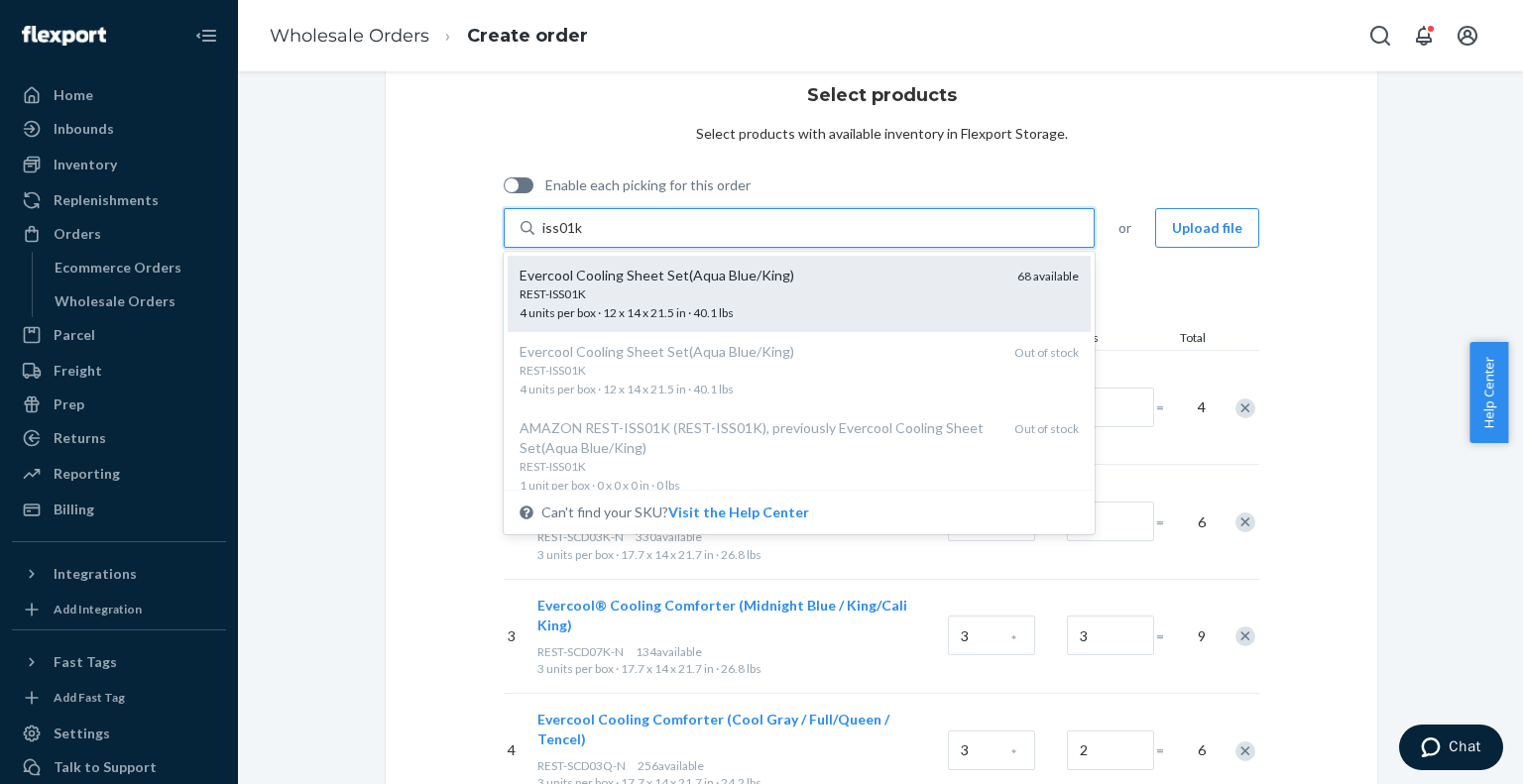 click on "iss01k" at bounding box center [562, 228] 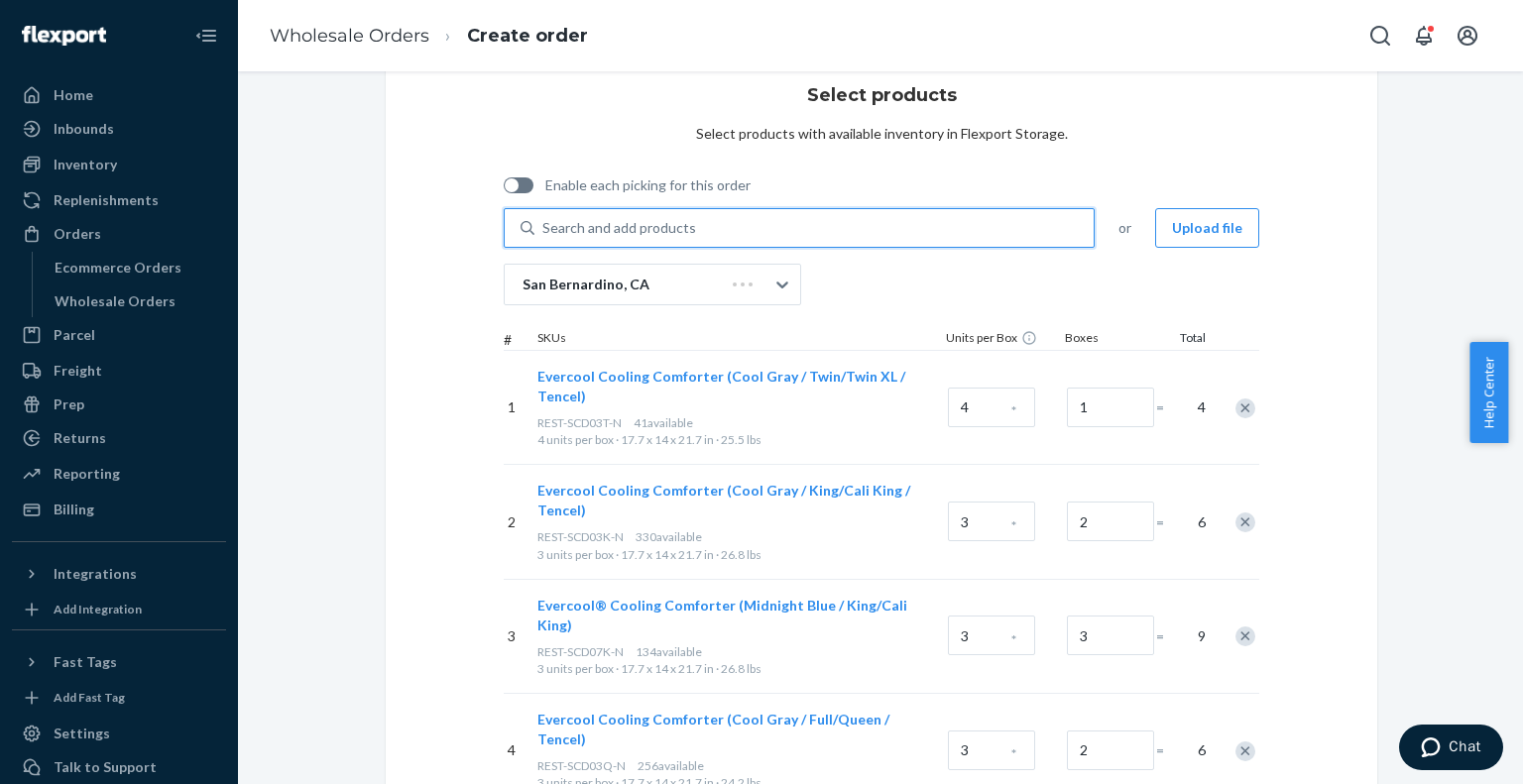 click on "Search and add products" at bounding box center [619, 228] 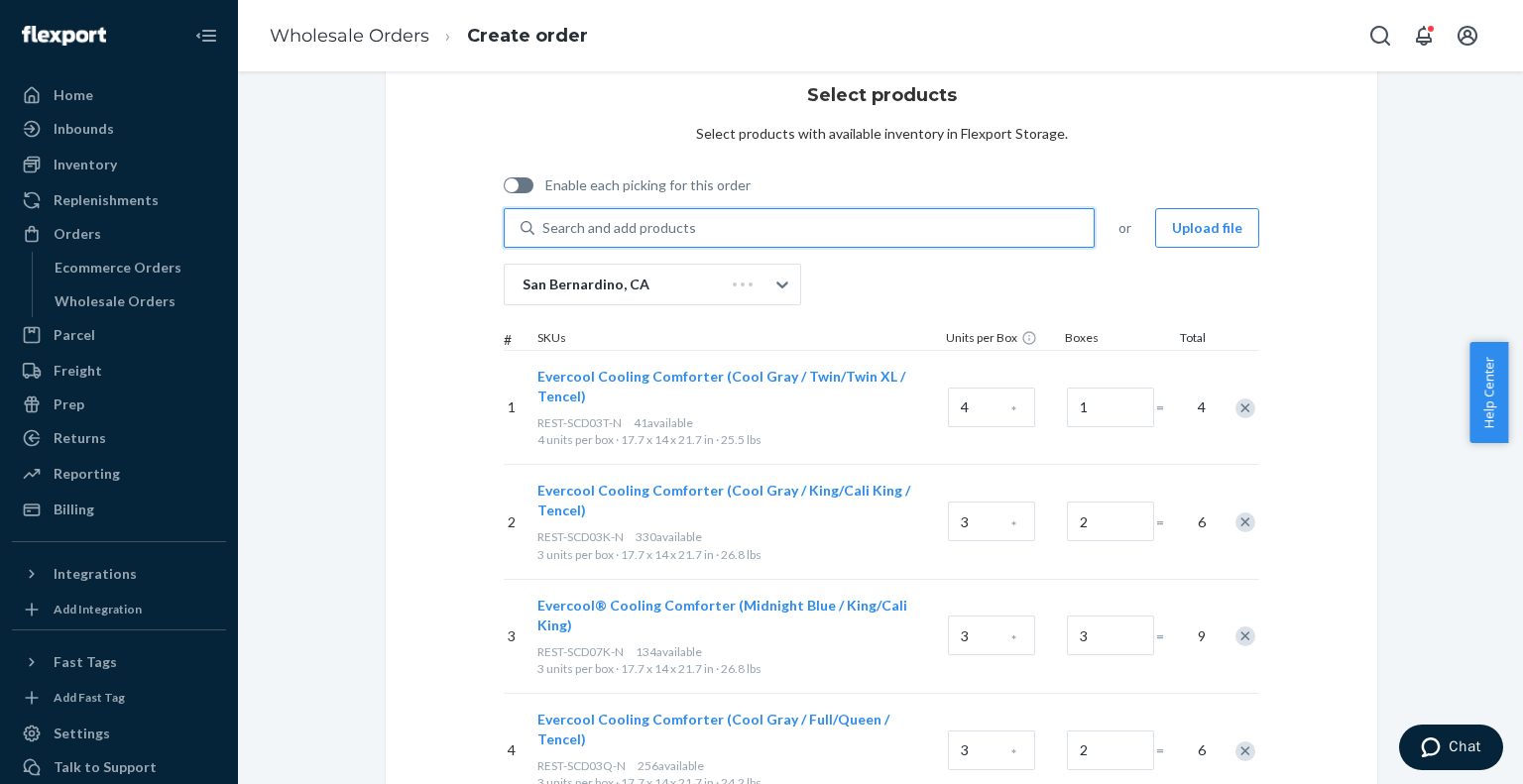 click on "0 results available. Select is focused ,type to refine list, press Down to open the menu,  Search and add products" at bounding box center [543, 228] 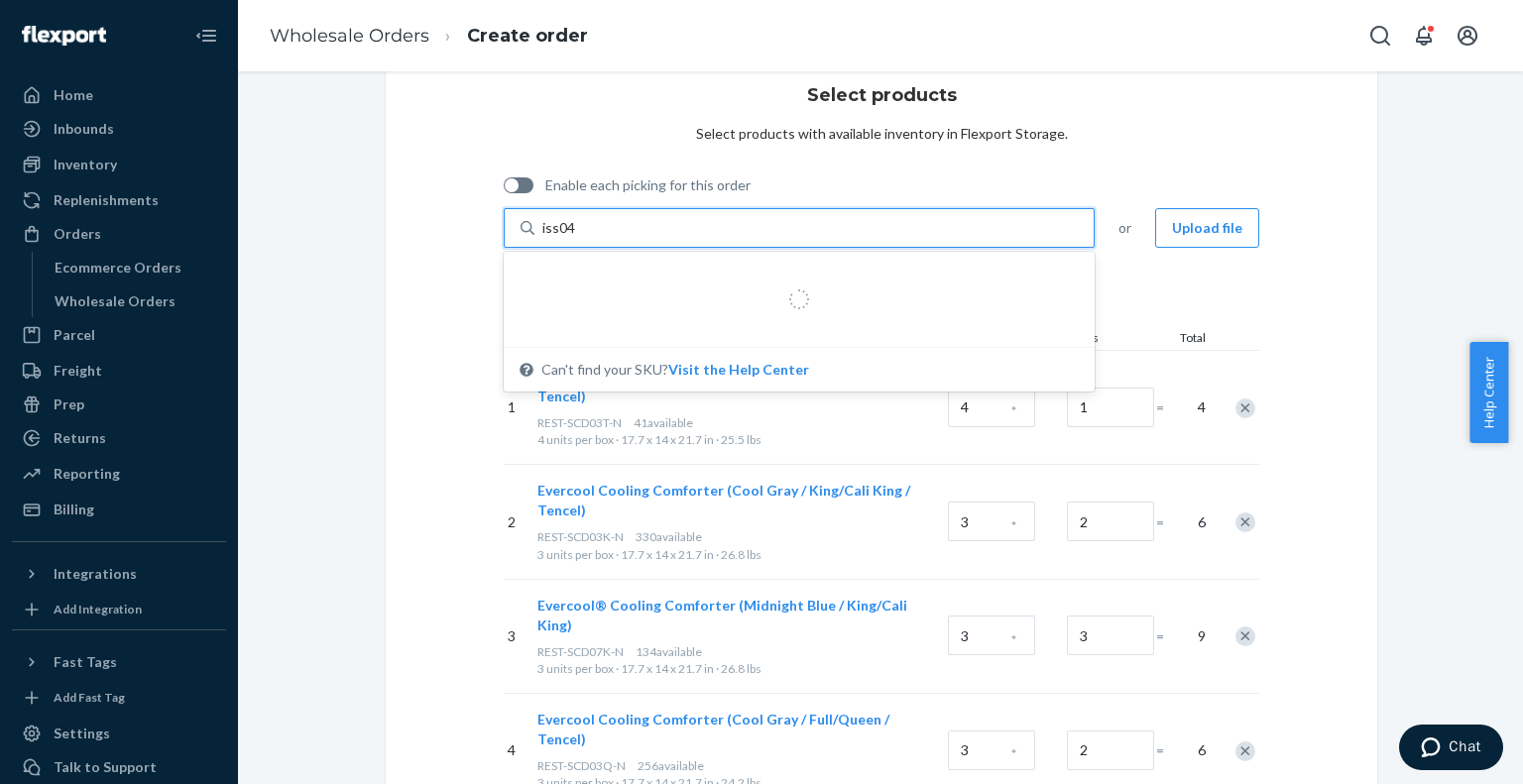 type on "iss04q" 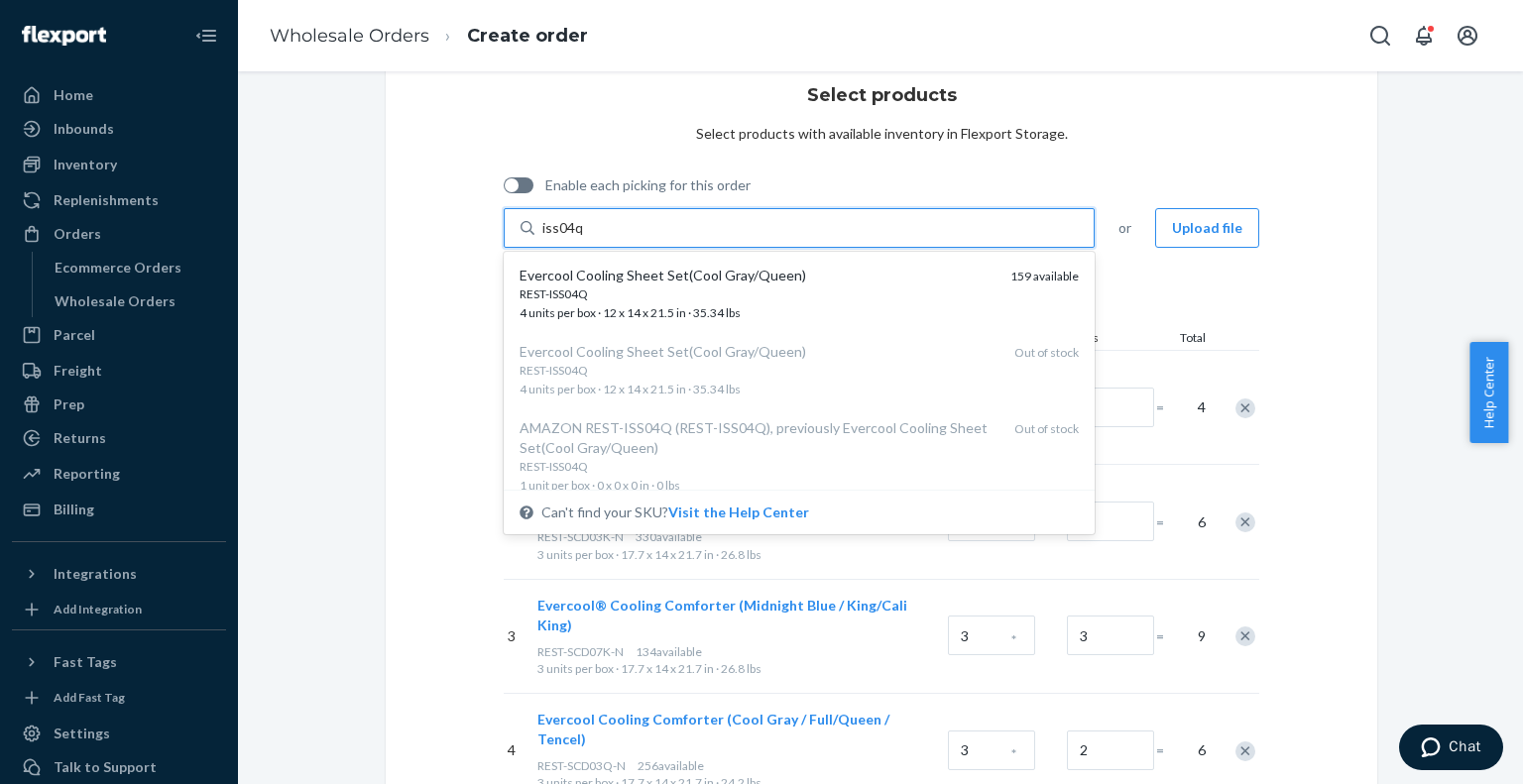 click on "Evercool Cooling Sheet Set(Cool Gray/Queen)" at bounding box center (757, 276) 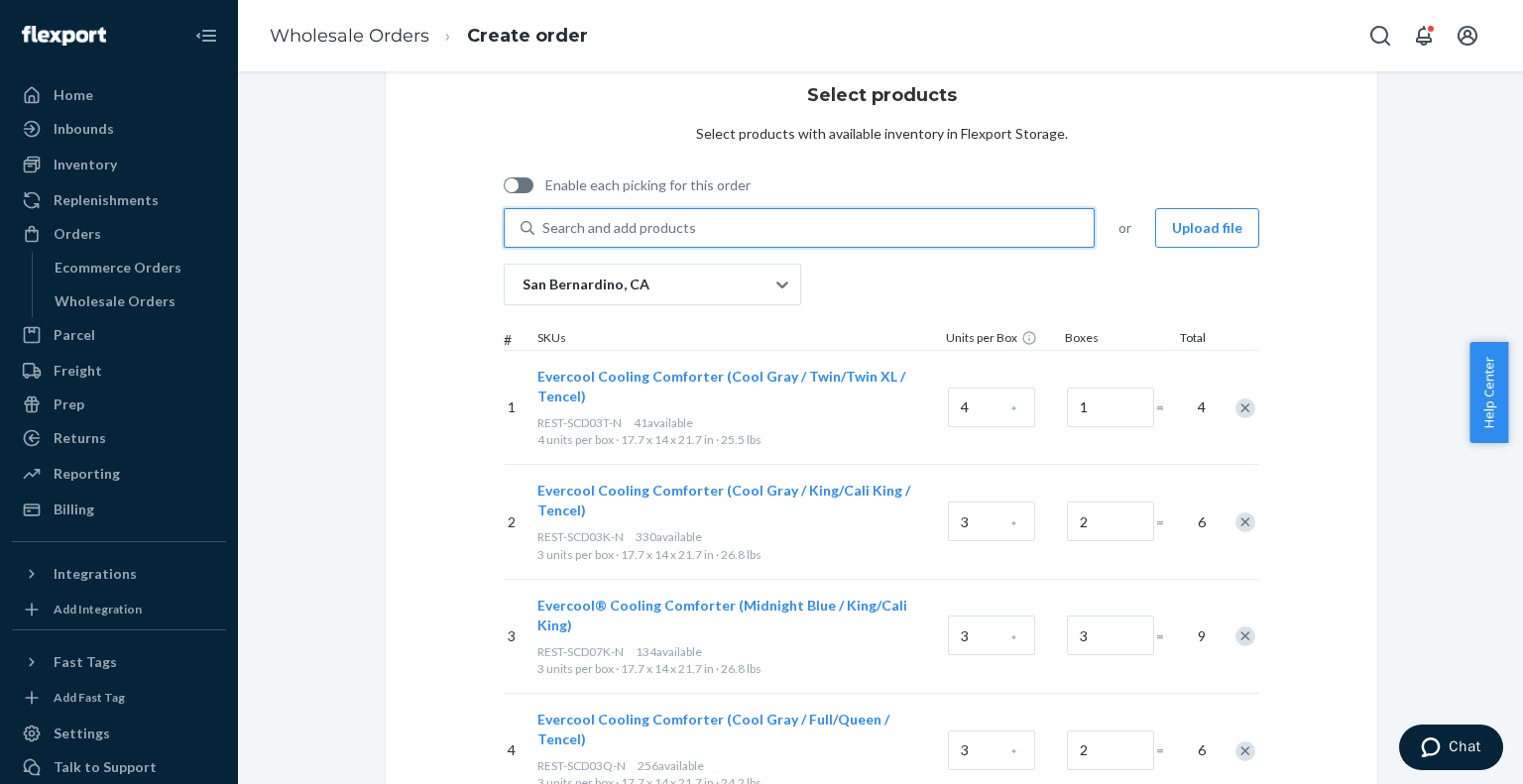 click on "Search and add products" at bounding box center (619, 228) 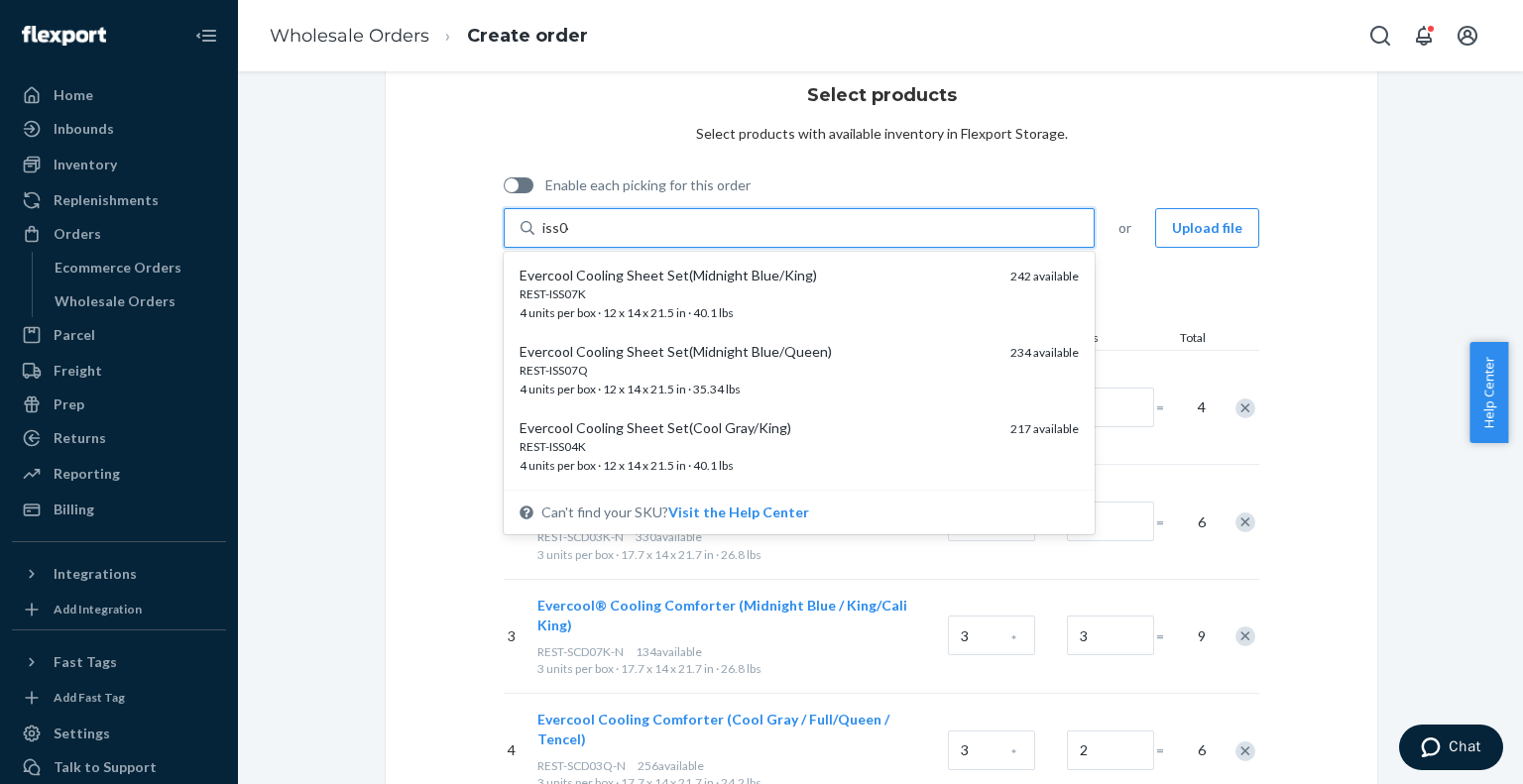 type on "iss04k" 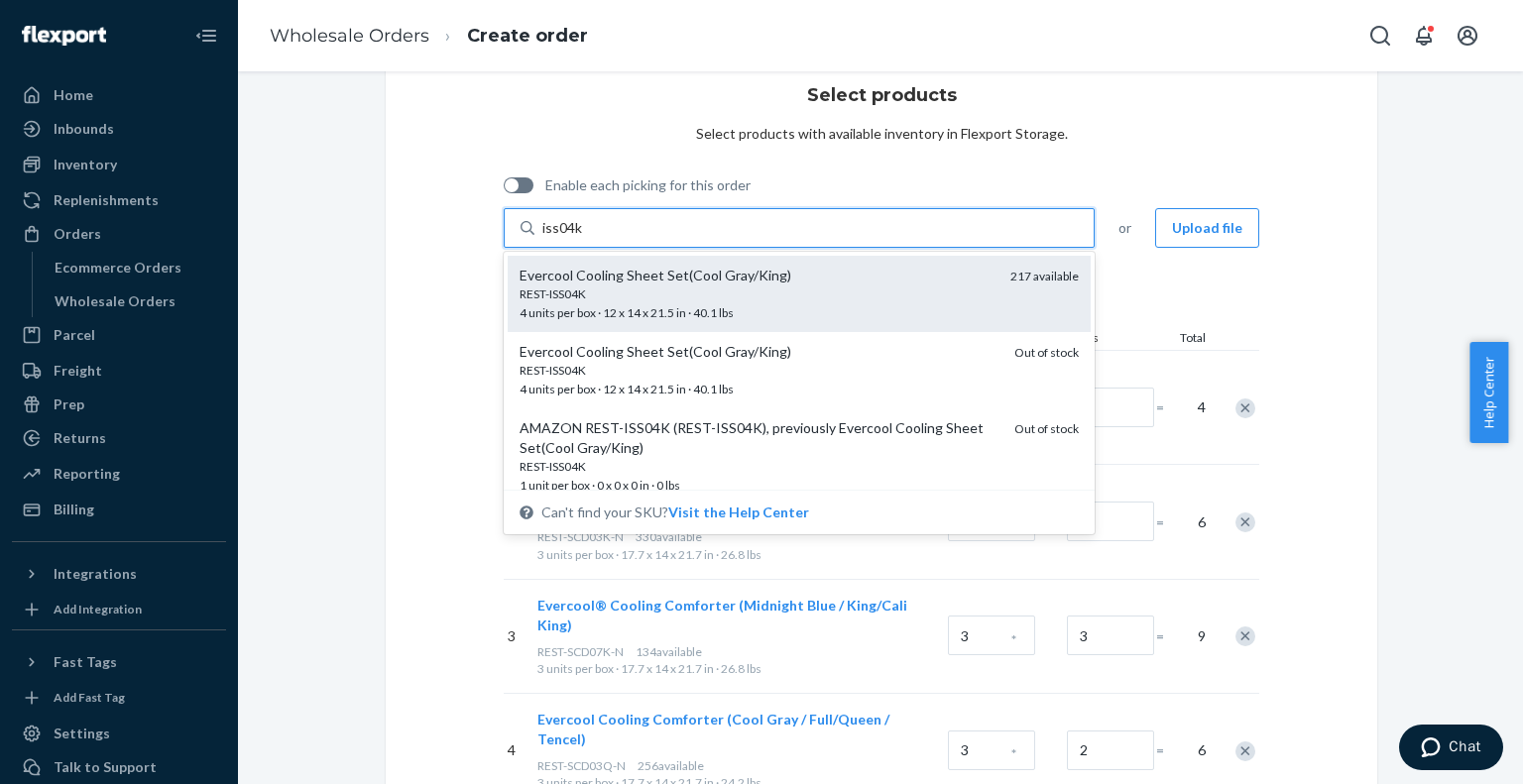 click on "REST-ISS04K" at bounding box center [757, 293] 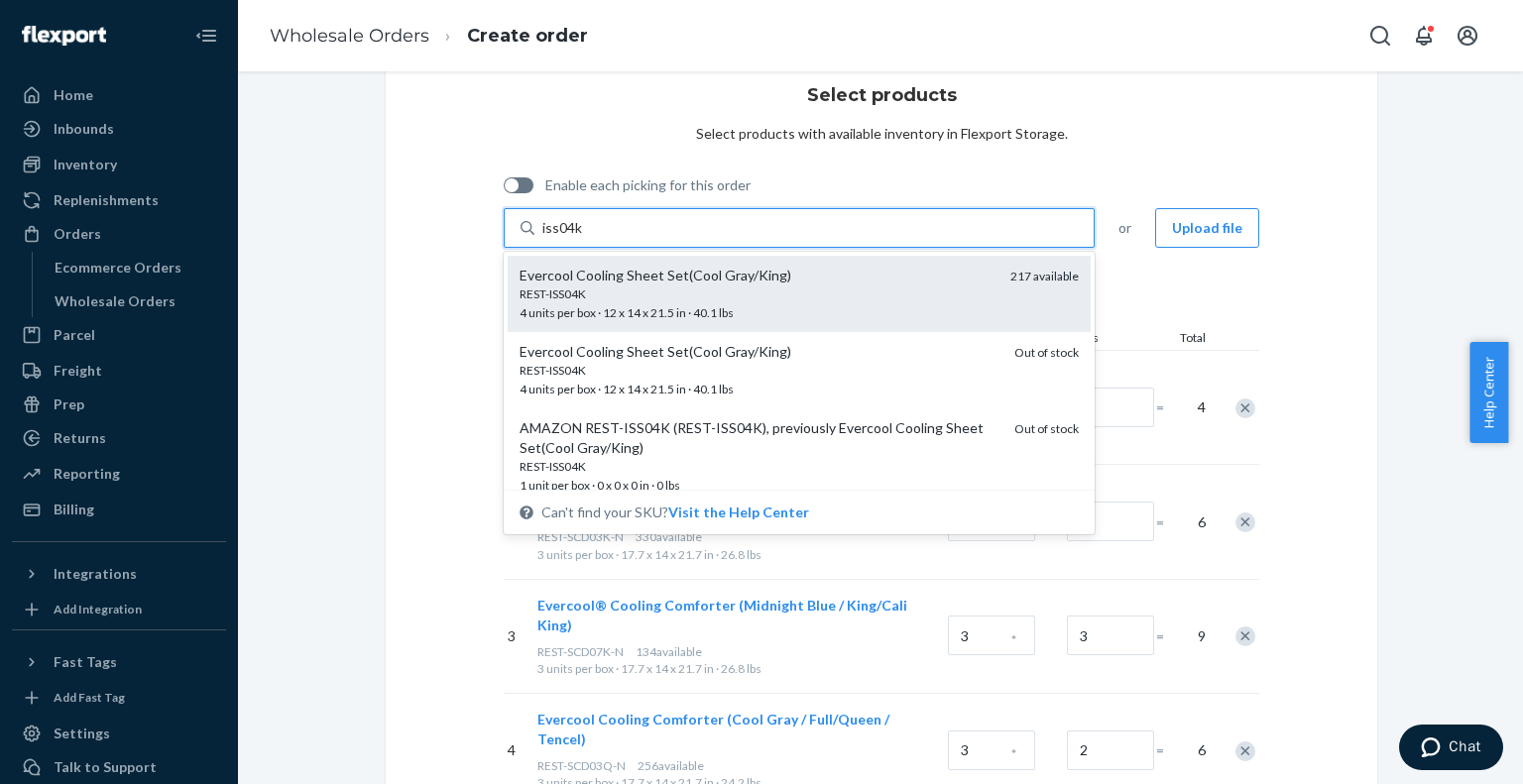 click on "iss04k" at bounding box center (562, 228) 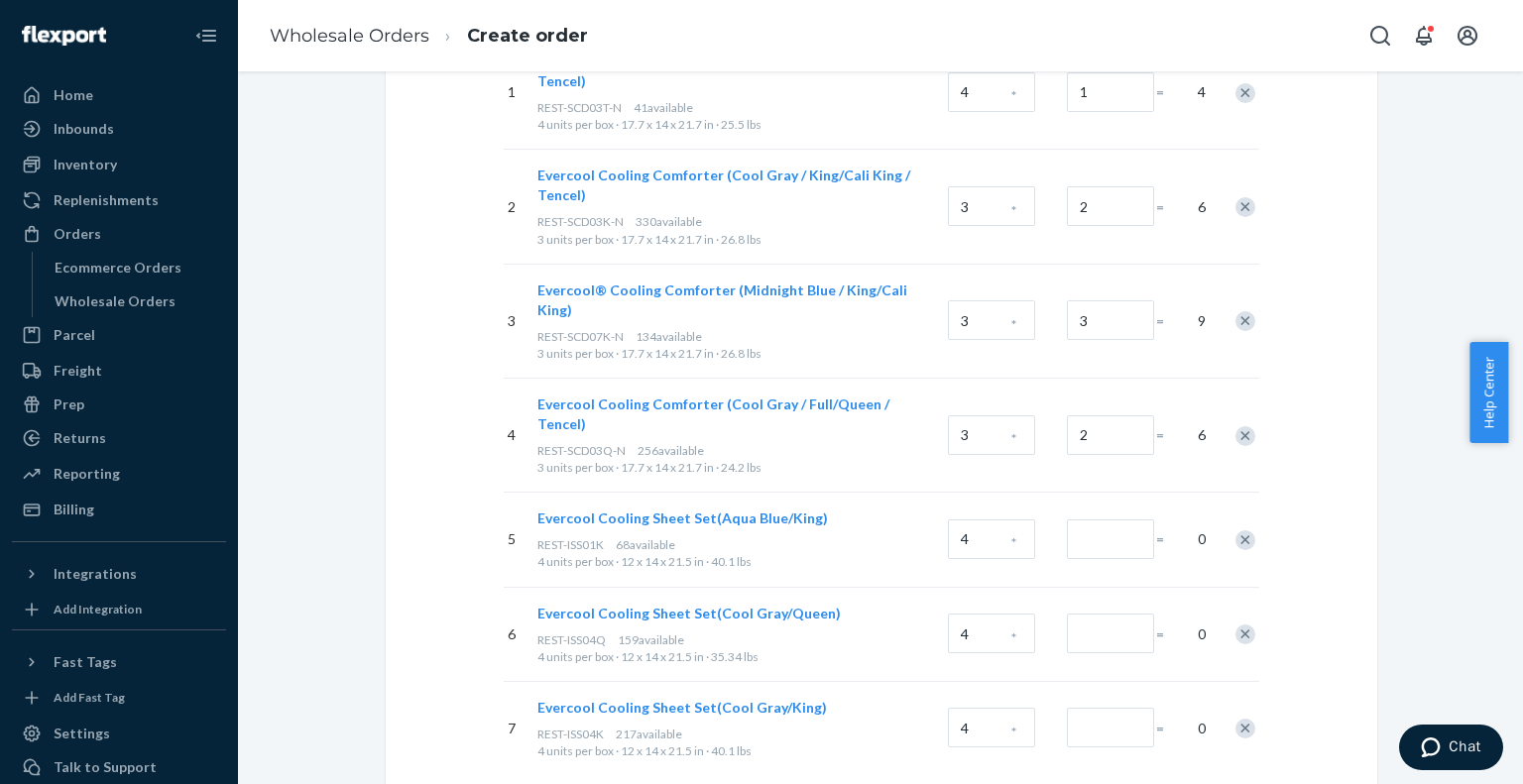 scroll, scrollTop: 451, scrollLeft: 0, axis: vertical 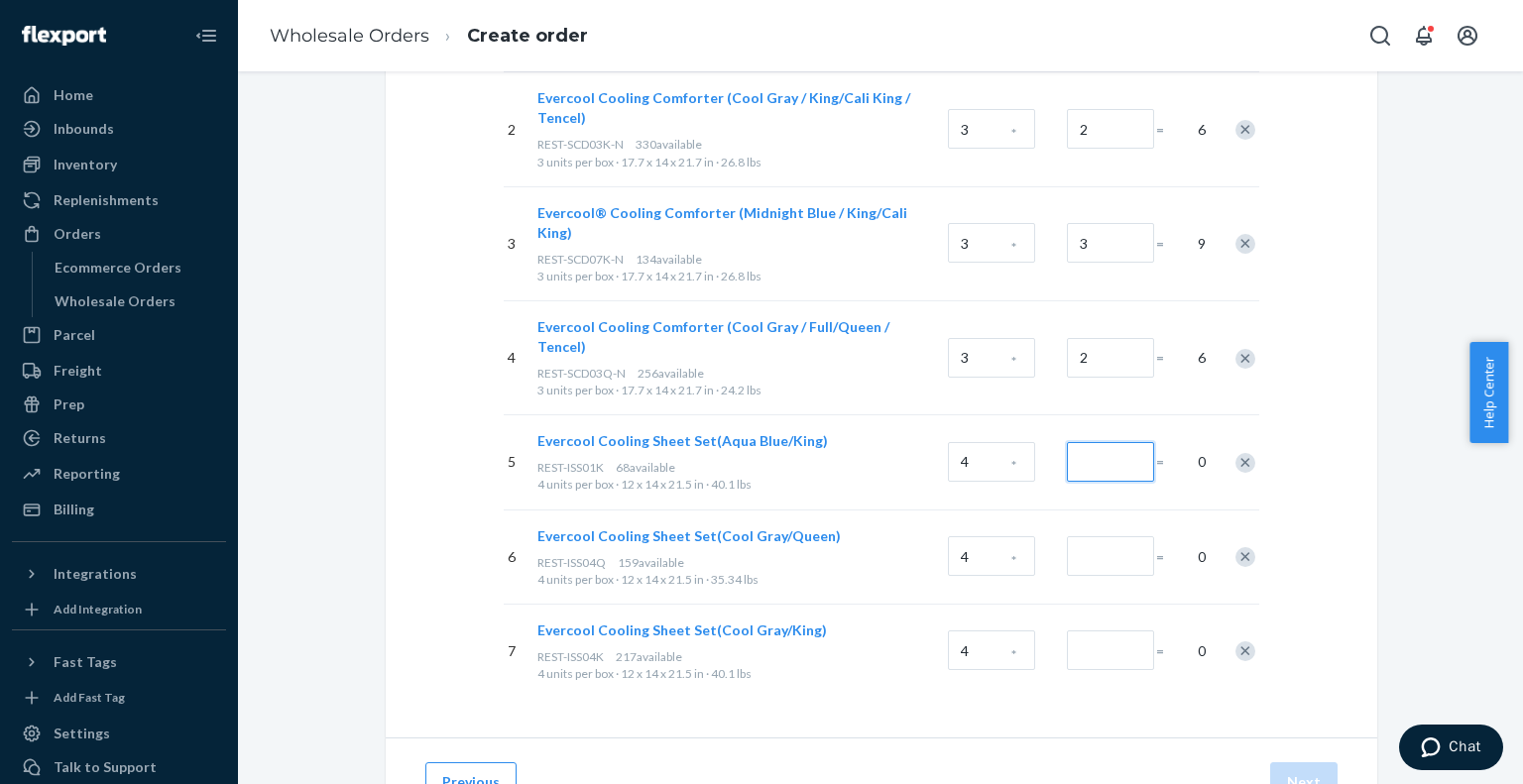 click at bounding box center [1111, 462] 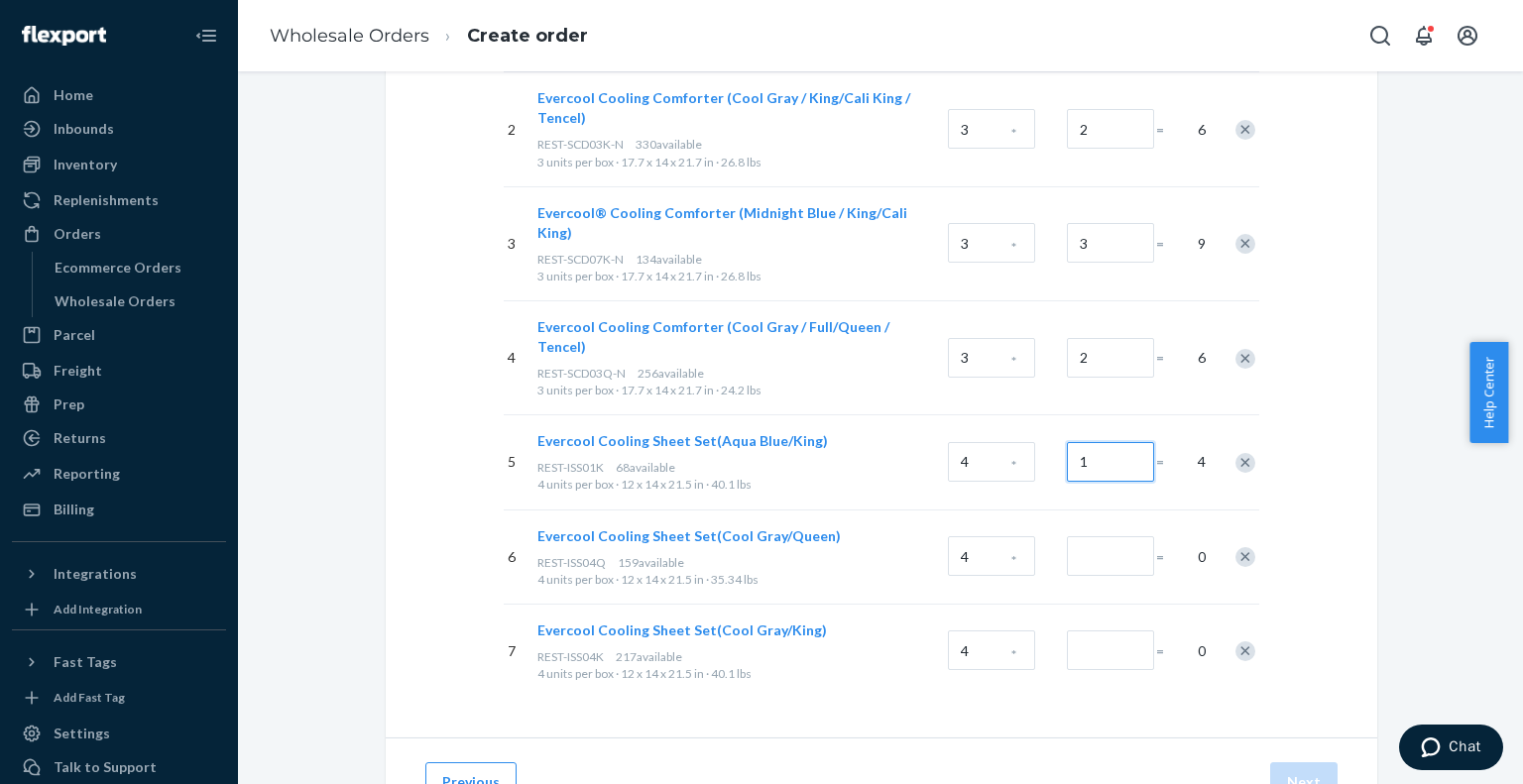 type on "1" 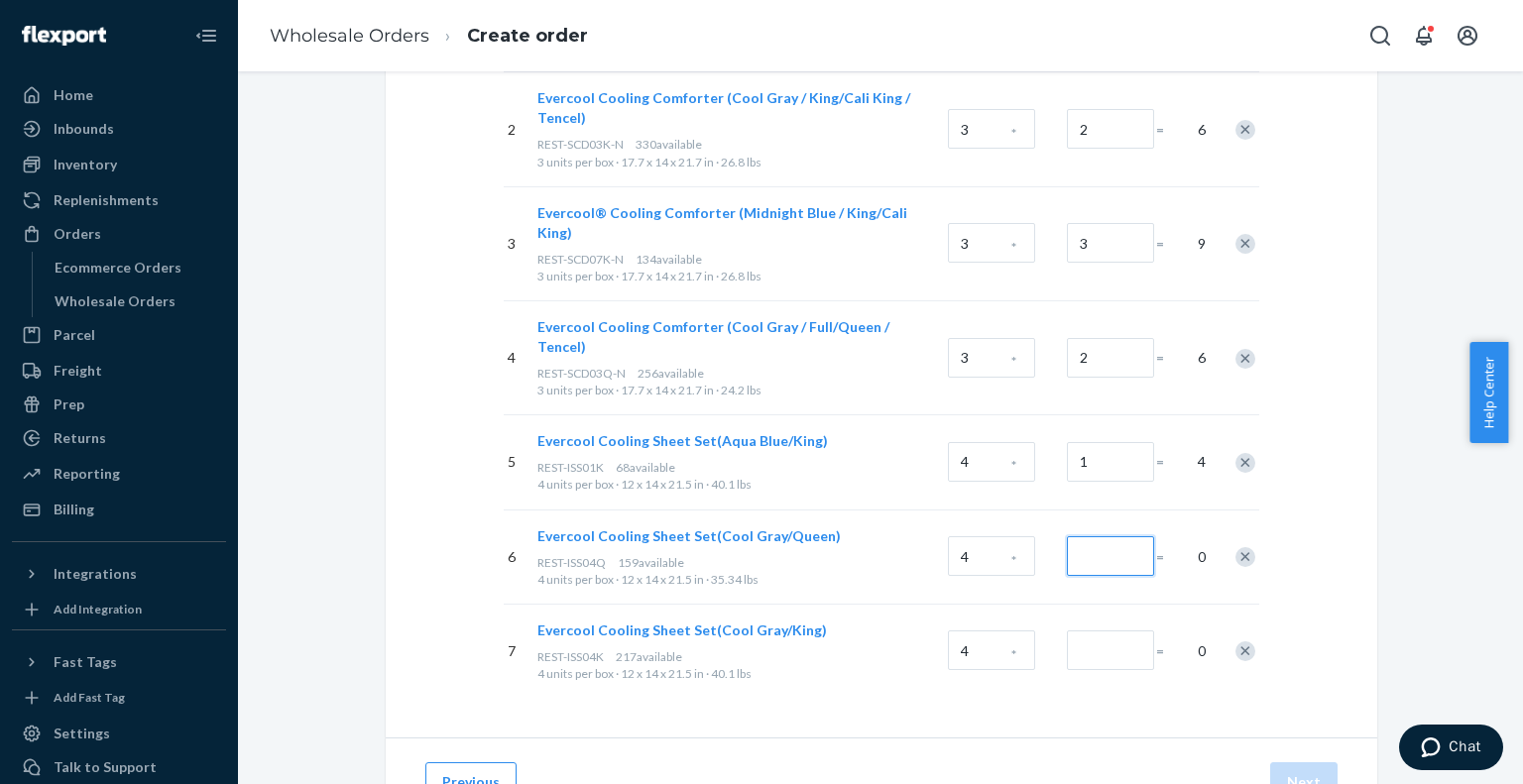 click at bounding box center [1111, 556] 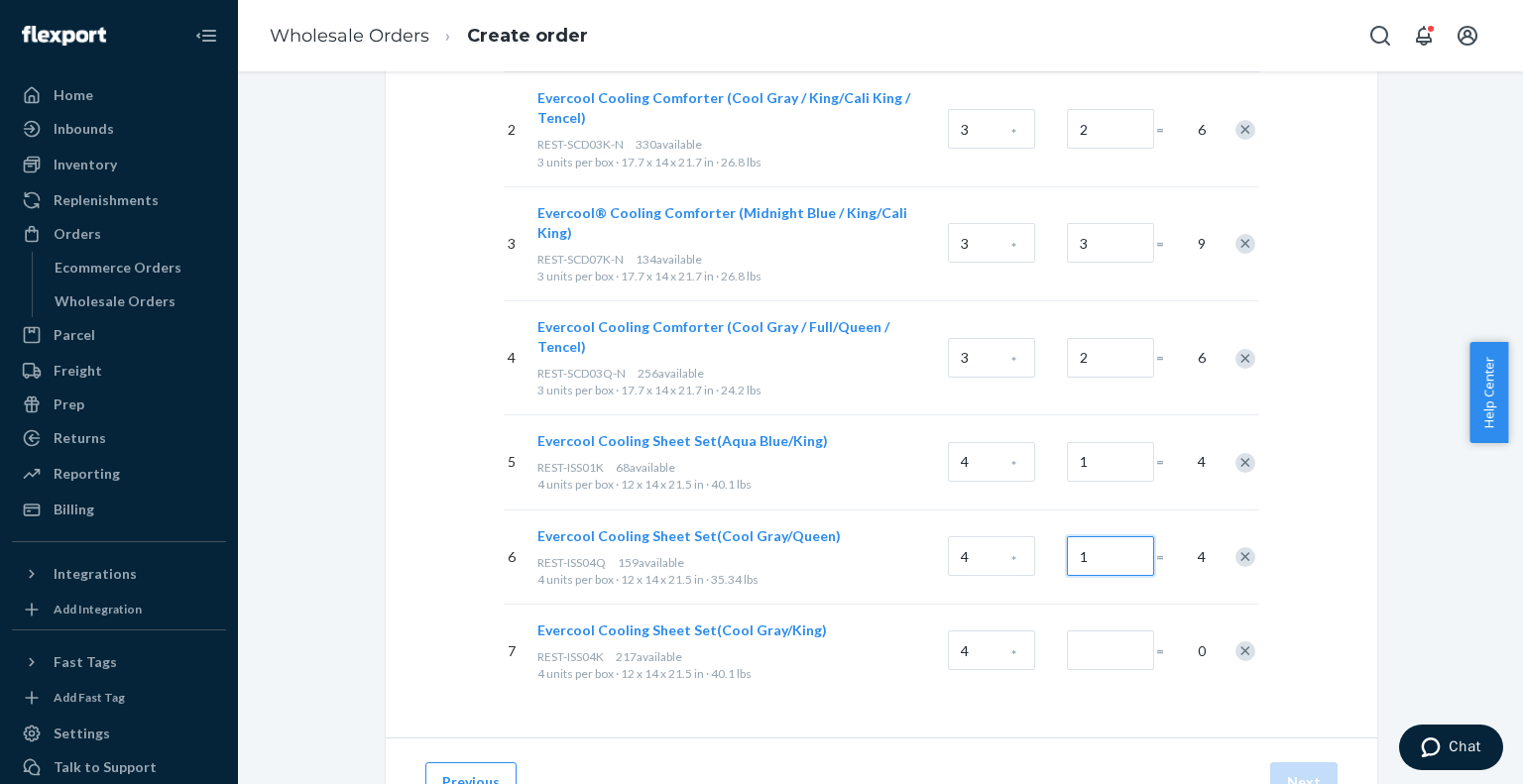 type on "1" 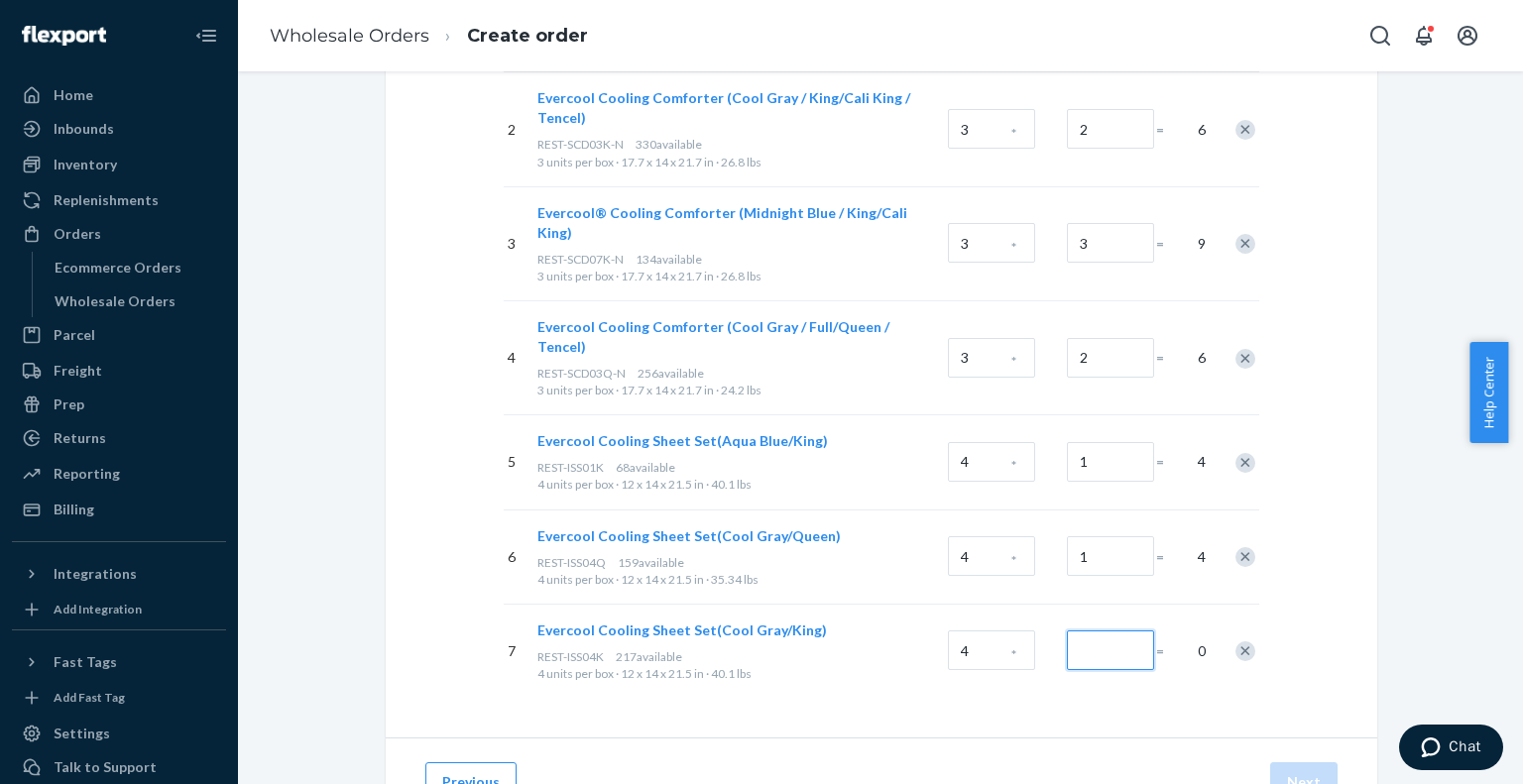 click at bounding box center (1111, 650) 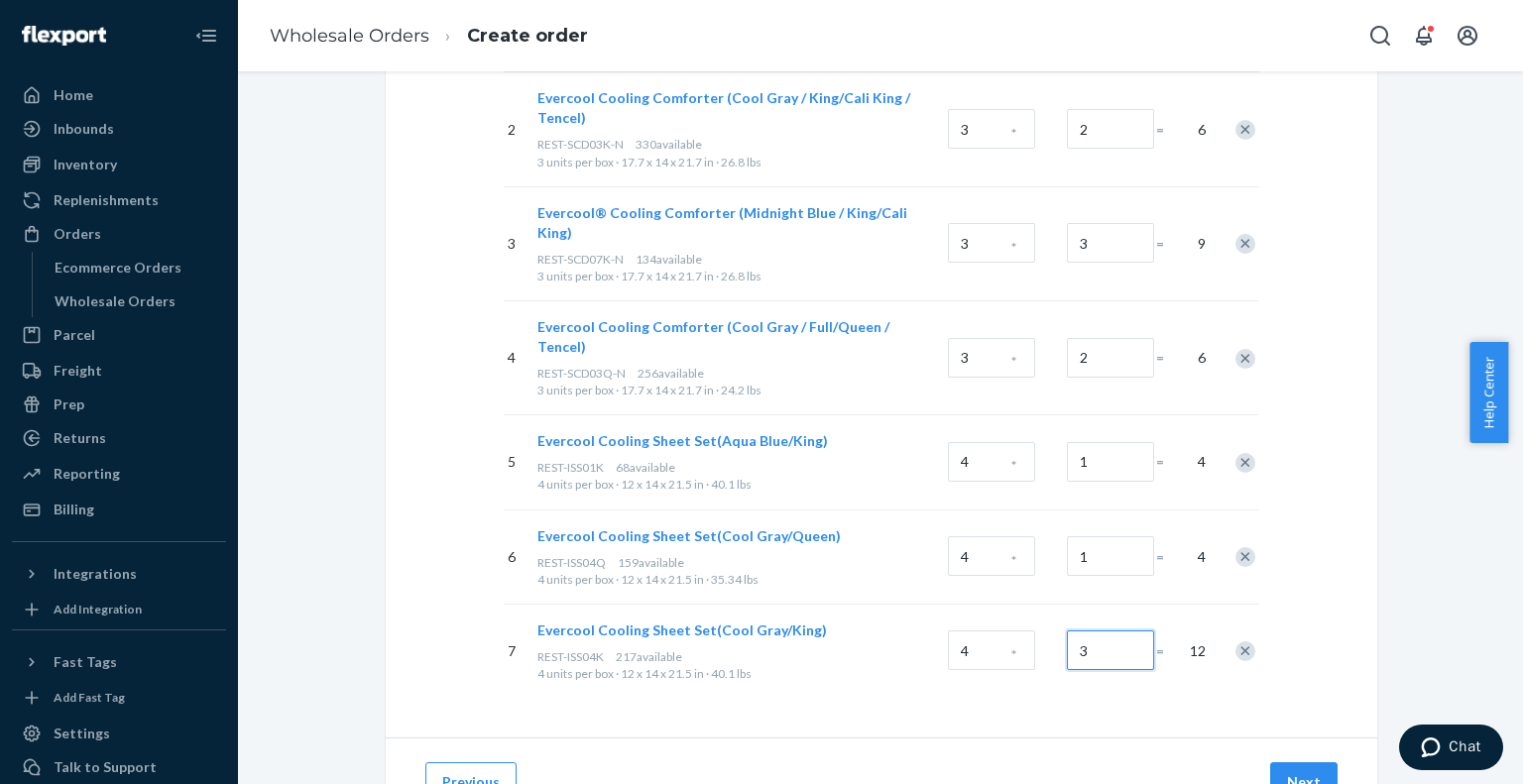 type on "3" 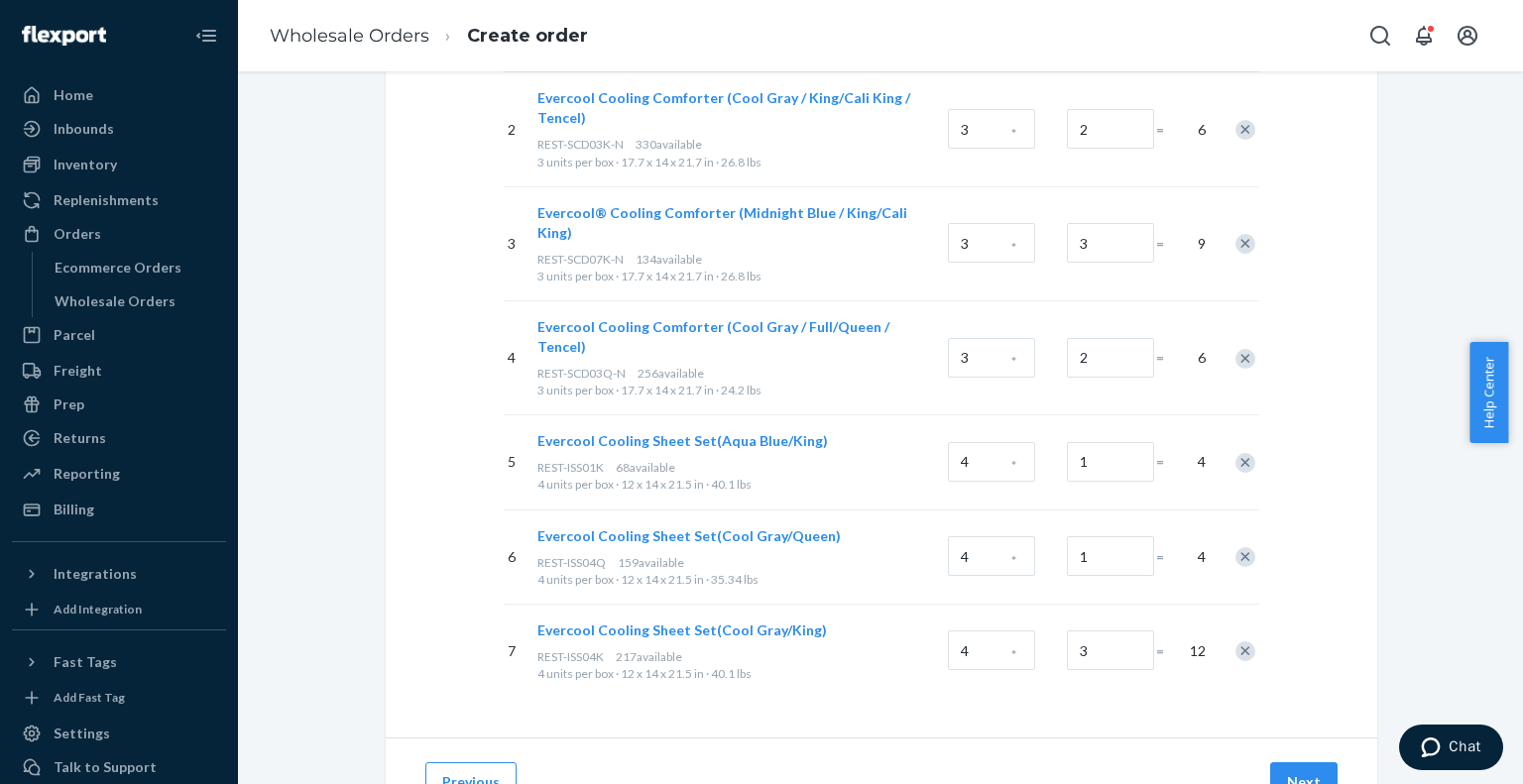 click on "Select products Select products with available inventory in [COMPANY] Storage. Enable each picking for this order Search and add products or Upload file [CITY], [STATE] # SKUs Units per Box Boxes Total 1   [PRODUCT_NAME] [PRODUCT_CODE] [AVAILABLE] available   [UNITS] per box · [DIMENSIONS] · [WEIGHT] [UNITS] * [BOXES] = [TOTAL] 2   [PRODUCT_NAME] [PRODUCT_CODE] [AVAILABLE] available   [UNITS] per box · [DIMENSIONS] · [WEIGHT] [UNITS] * [BOXES] = [TOTAL] 3   [PRODUCT_NAME] [PRODUCT_CODE] [AVAILABLE] available   [UNITS] per box · [DIMENSIONS] · [WEIGHT] [UNITS] * [BOXES] = [TOTAL] 4   [PRODUCT_NAME] [PRODUCT_CODE] [AVAILABLE] available   [UNITS] per box · [DIMENSIONS] · [WEIGHT] [UNITS] * [BOXES] = [TOTAL] 5   [PRODUCT_NAME] [PRODUCT_CODE] [AVAILABLE] available   [UNITS] per box · [DIMENSIONS] · [WEIGHT] [UNITS] * [BOXES] = [TOTAL] 6   [PRODUCT_NAME] [AVAILABLE]" at bounding box center (881, 193) 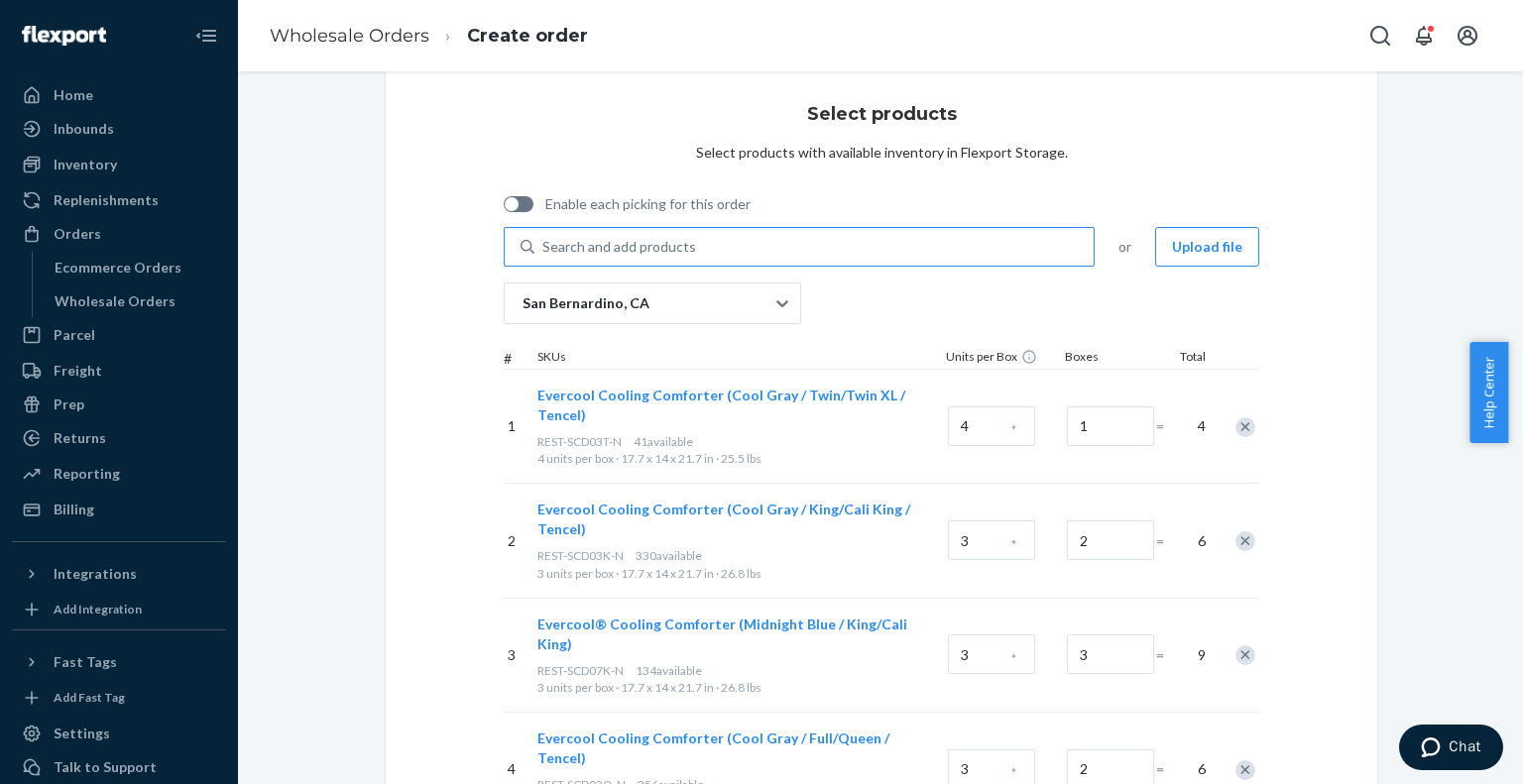 scroll, scrollTop: 0, scrollLeft: 0, axis: both 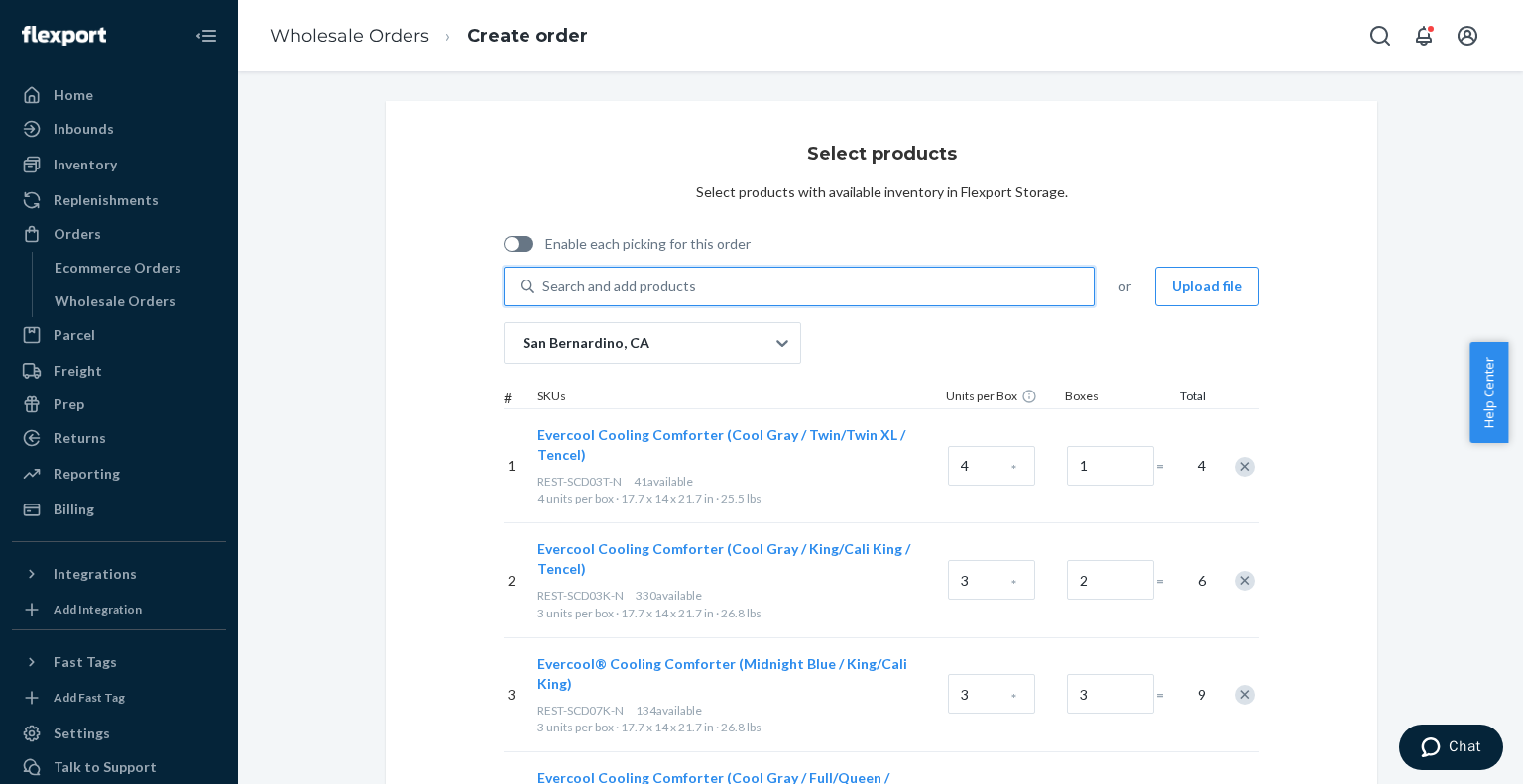 click on "Search and add products" at bounding box center (814, 286) 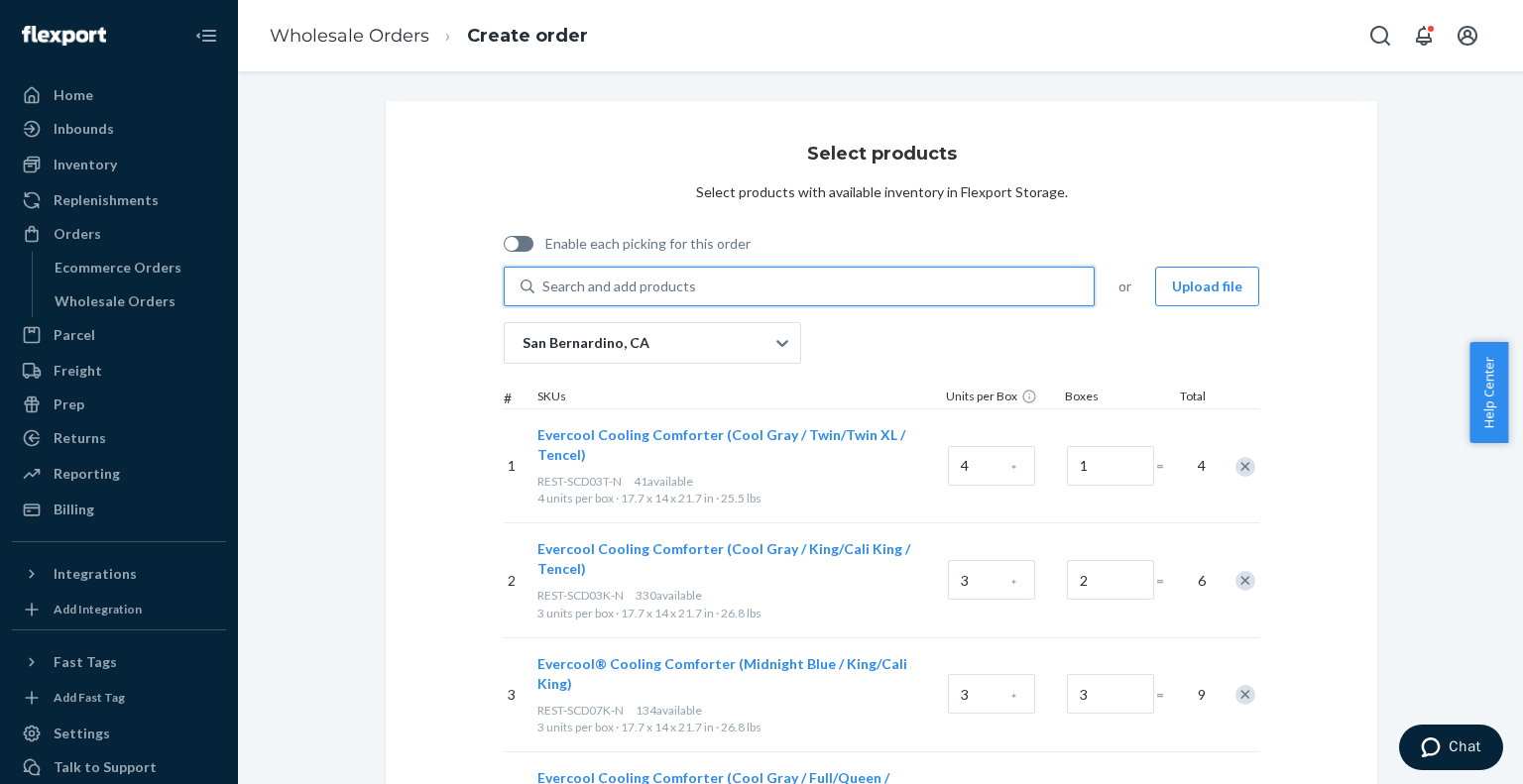 click on "0 results available. Use Up and Down to choose options, press Enter to select the currently focused option, press Escape to exit the menu, press Tab to select the option and exit the menu. Search and add products" at bounding box center [543, 286] 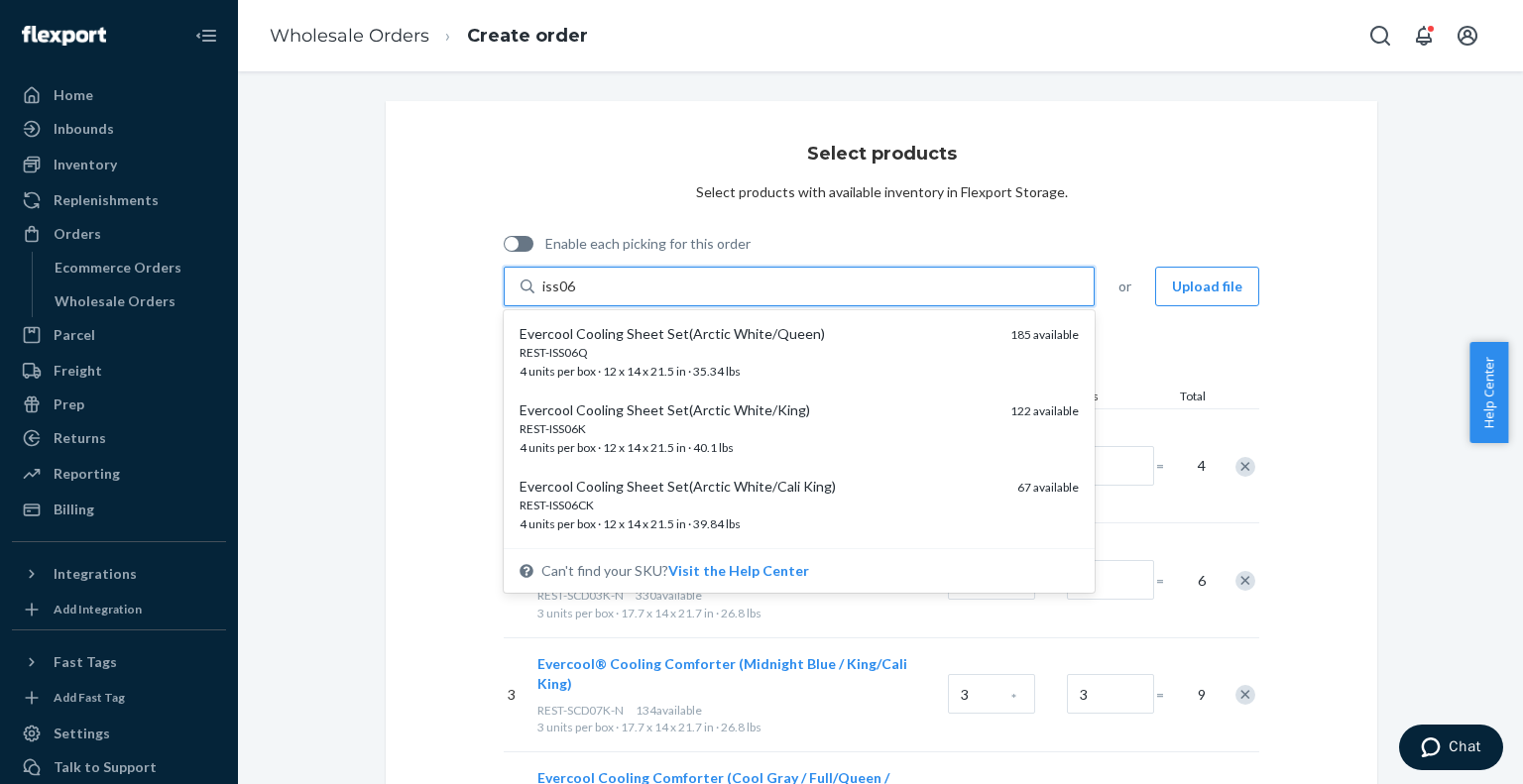 type on "iss06q" 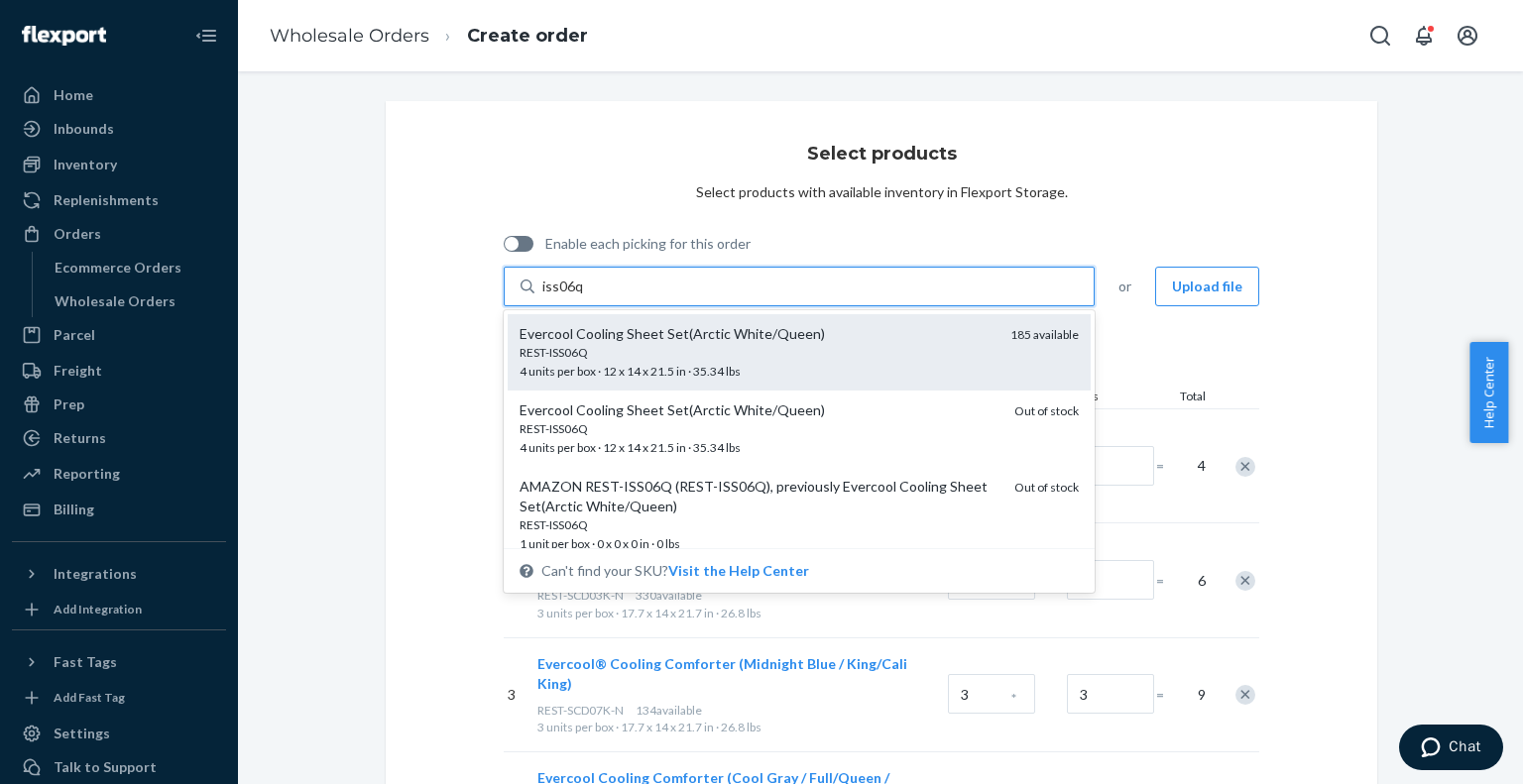 click on "Evercool Cooling Sheet Set(Arctic White/Queen)" at bounding box center [757, 334] 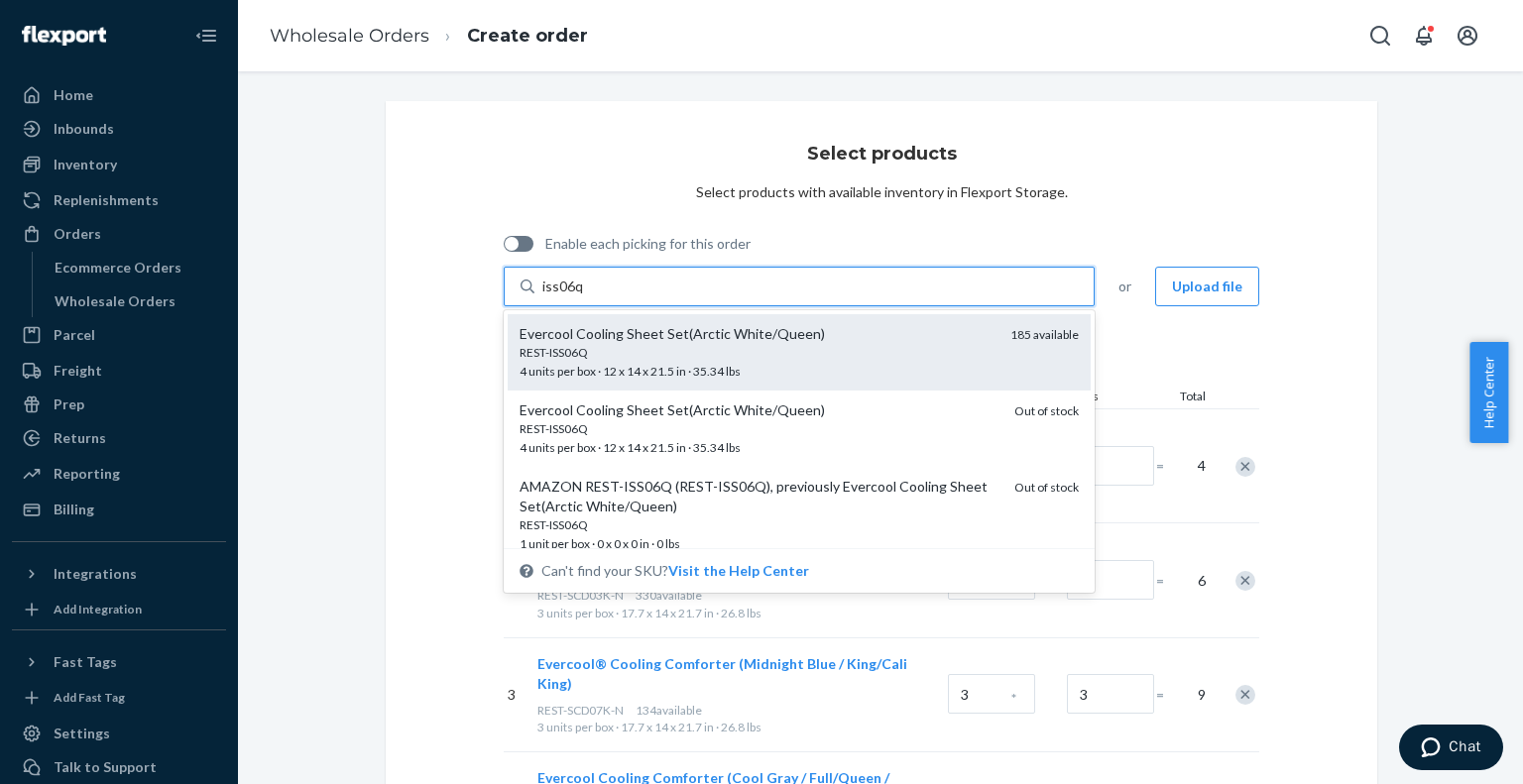click on "iss06q" at bounding box center (563, 286) 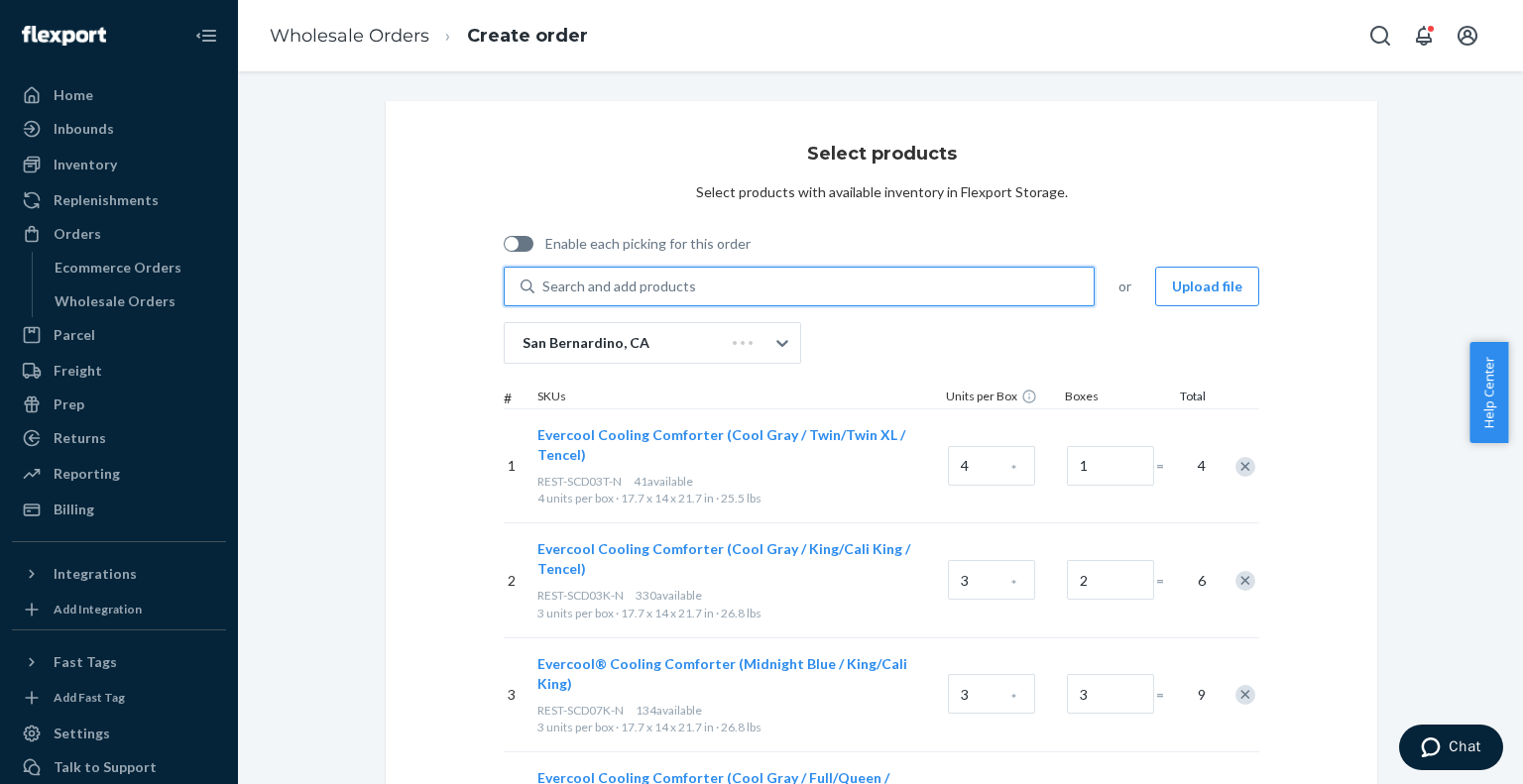 click on "Search and add products" at bounding box center (619, 286) 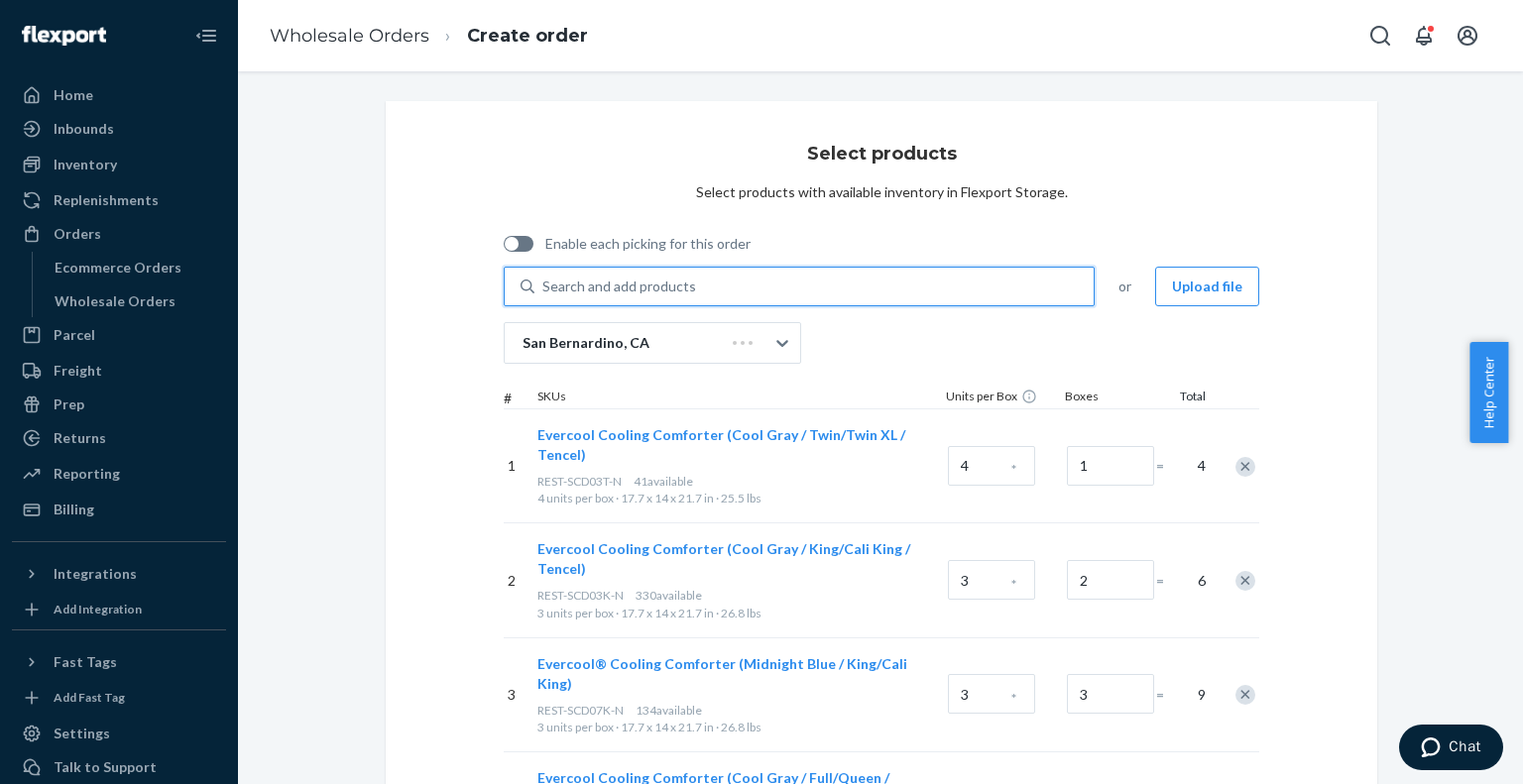click on "0 results available. Use Up and Down to choose options, press Enter to select the currently focused option, press Escape to exit the menu, press Tab to select the option and exit the menu. Search and add products" at bounding box center (543, 286) 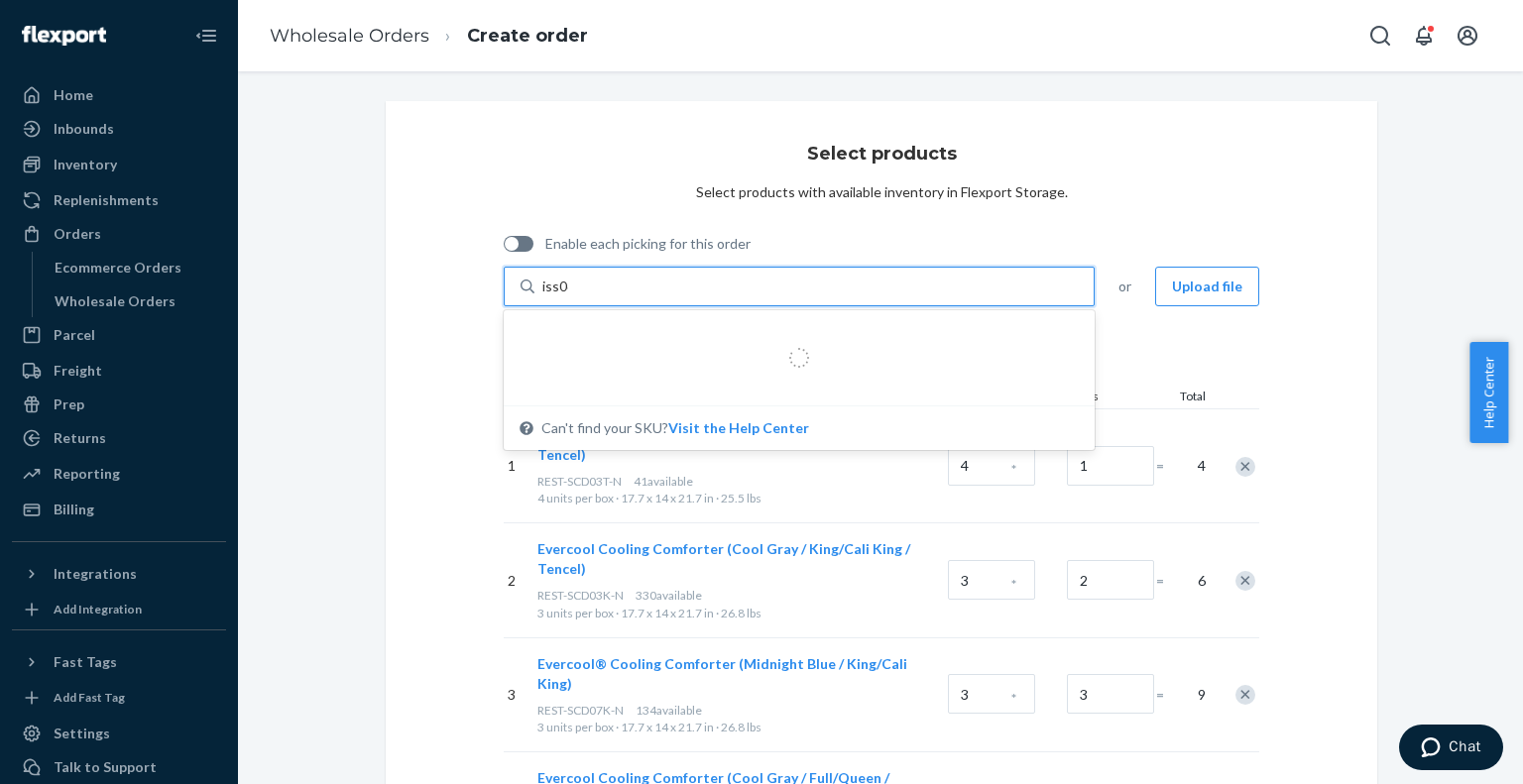 type on "iss06k" 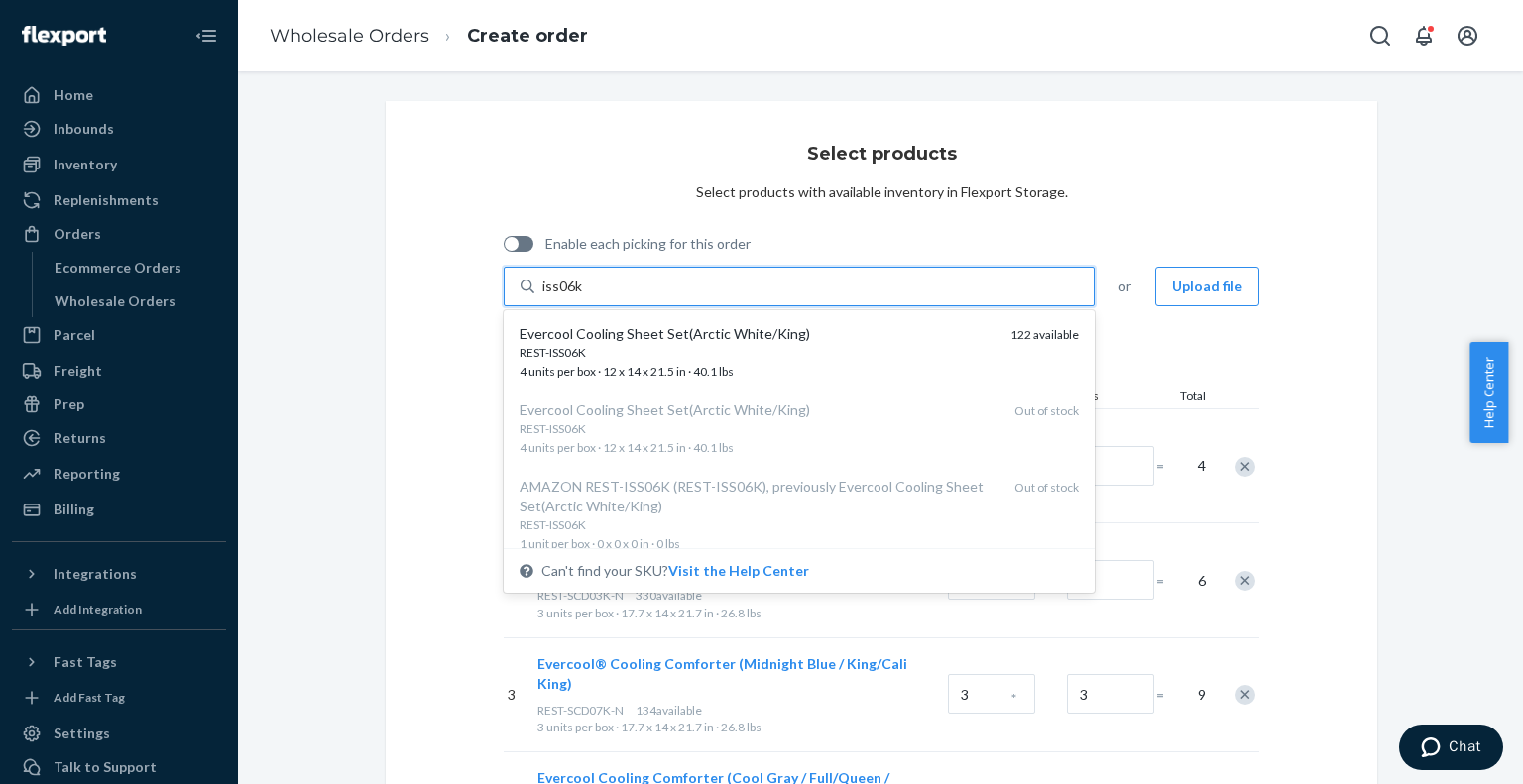 click on "Evercool Cooling Sheet Set(Arctic White/King)" at bounding box center (757, 334) 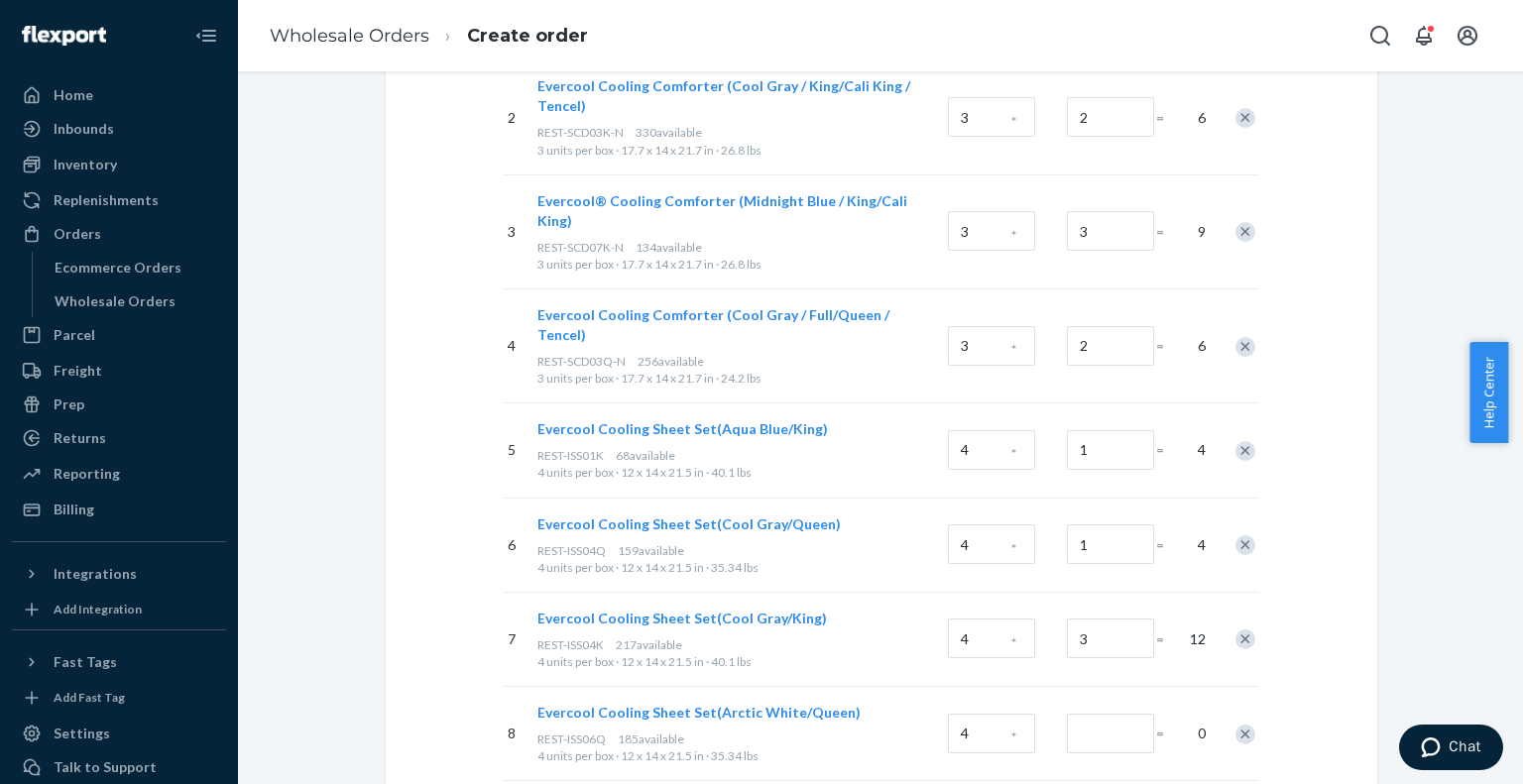 scroll, scrollTop: 638, scrollLeft: 0, axis: vertical 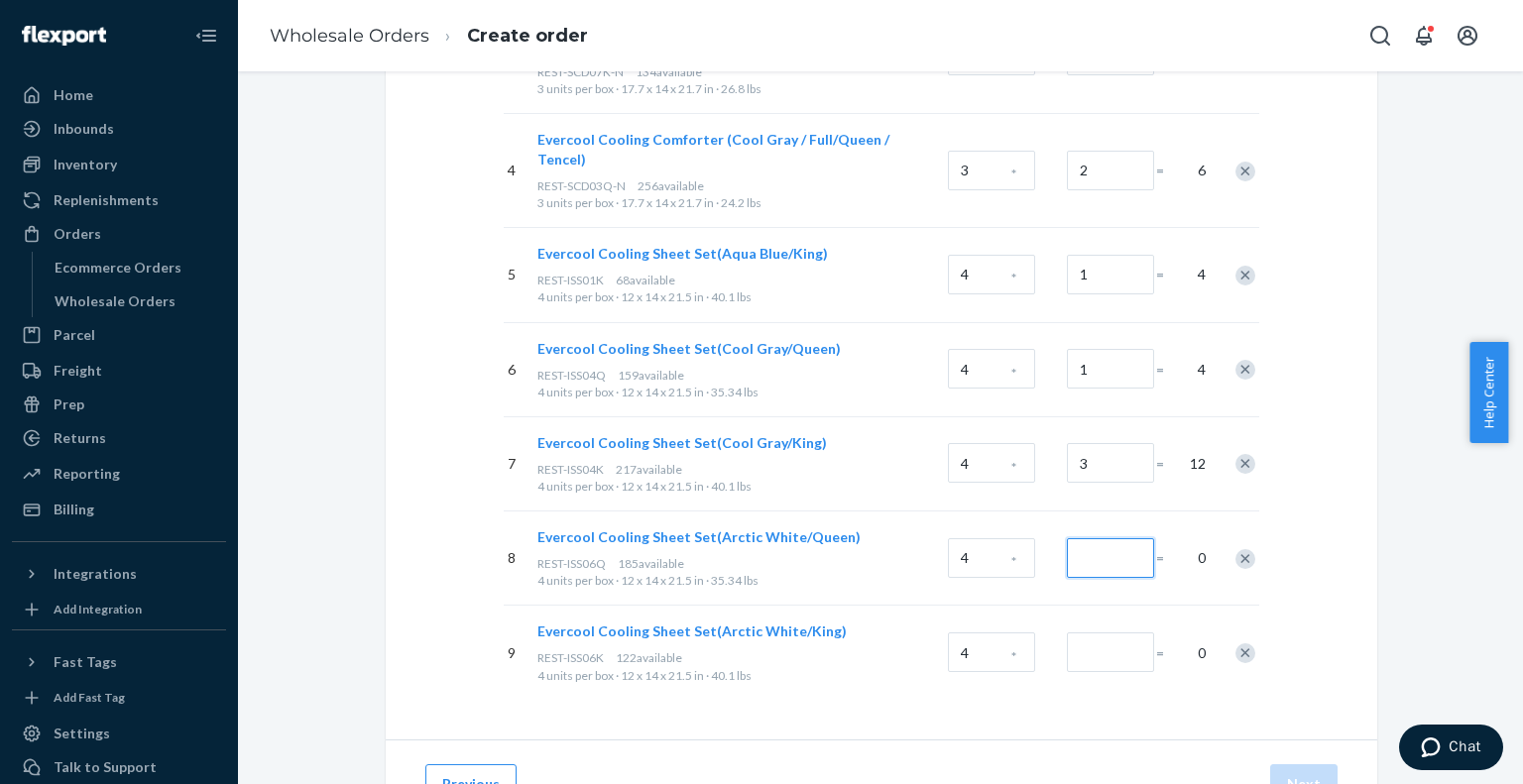 click at bounding box center [1111, 558] 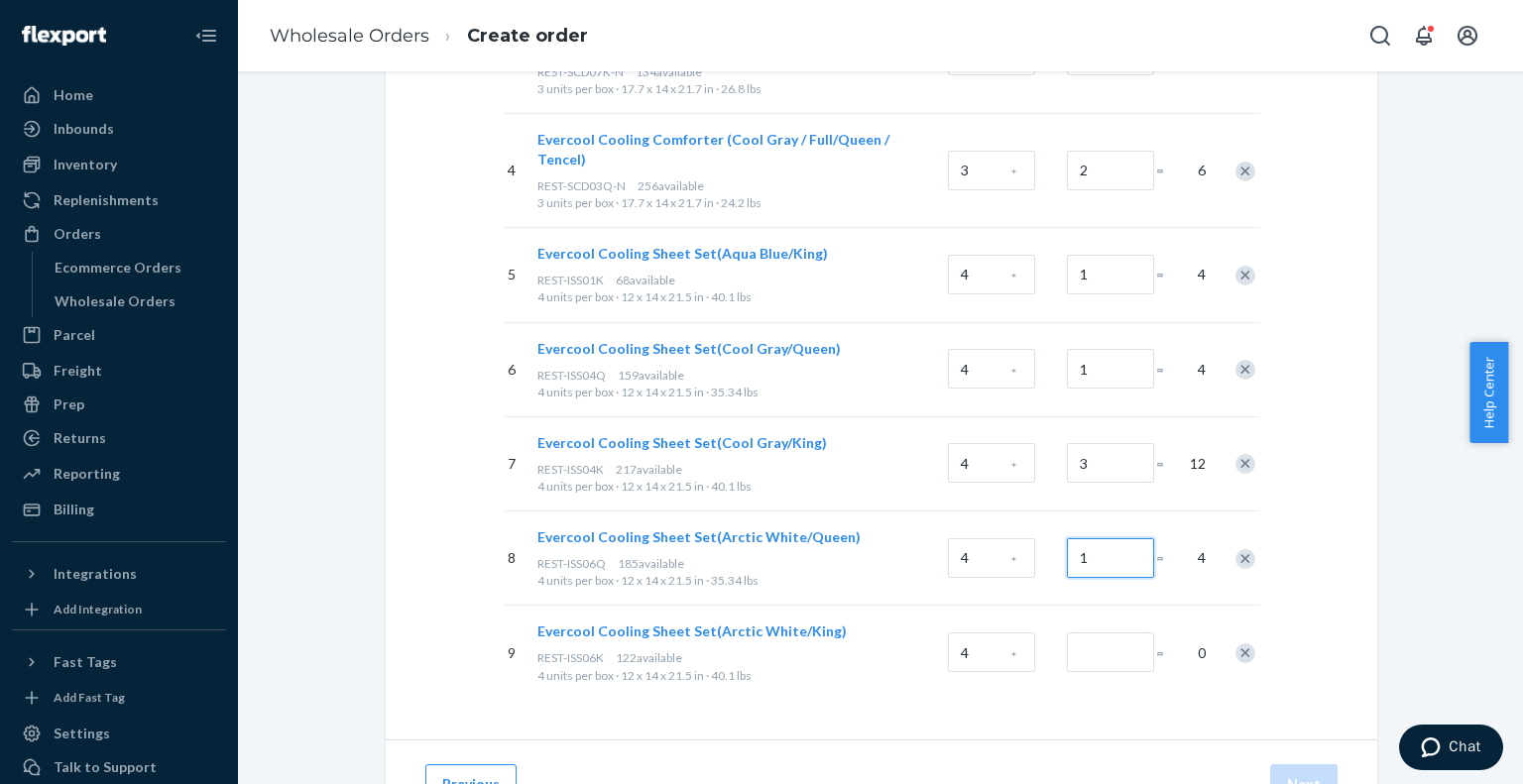type on "1" 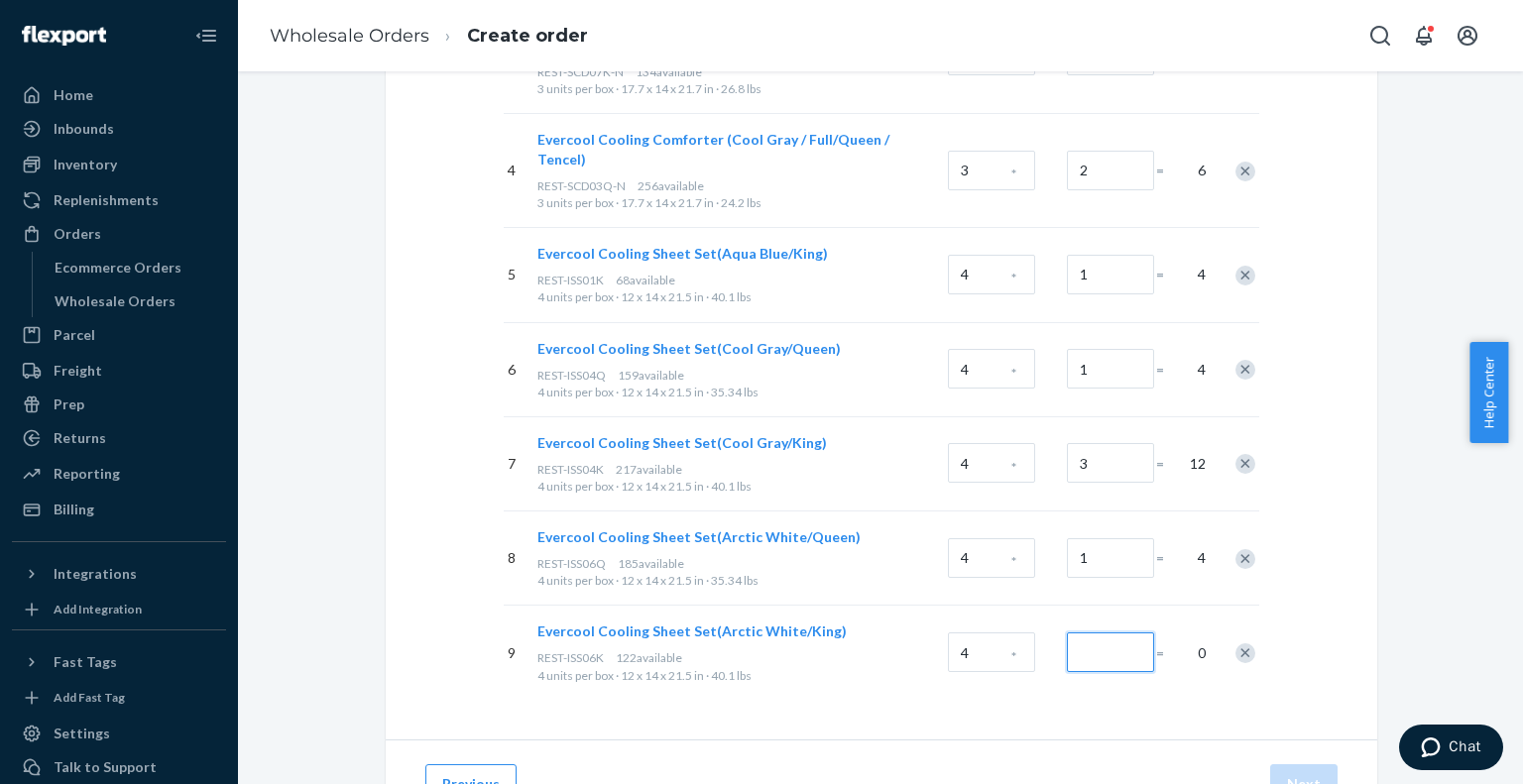 click at bounding box center (1111, 652) 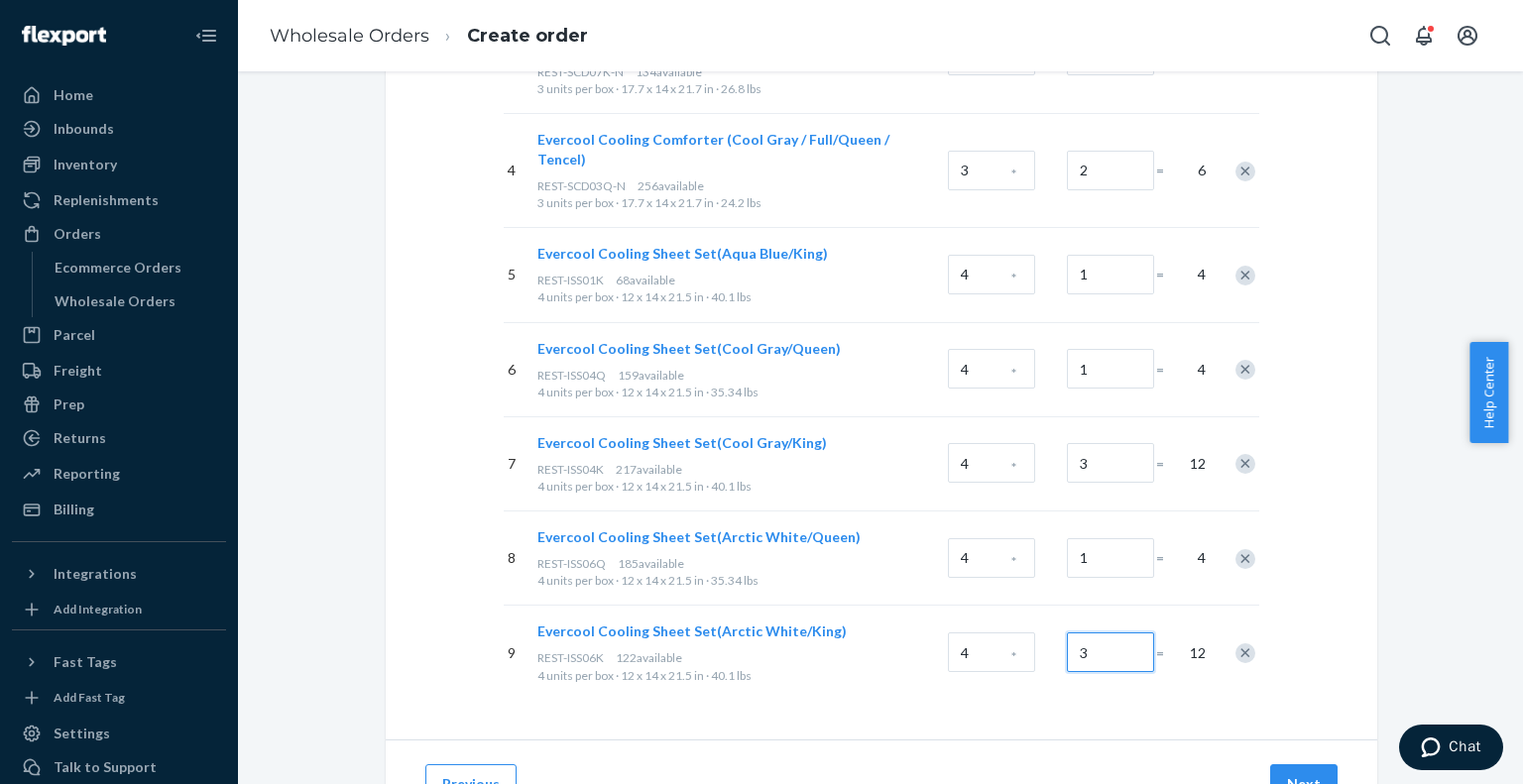 type on "3" 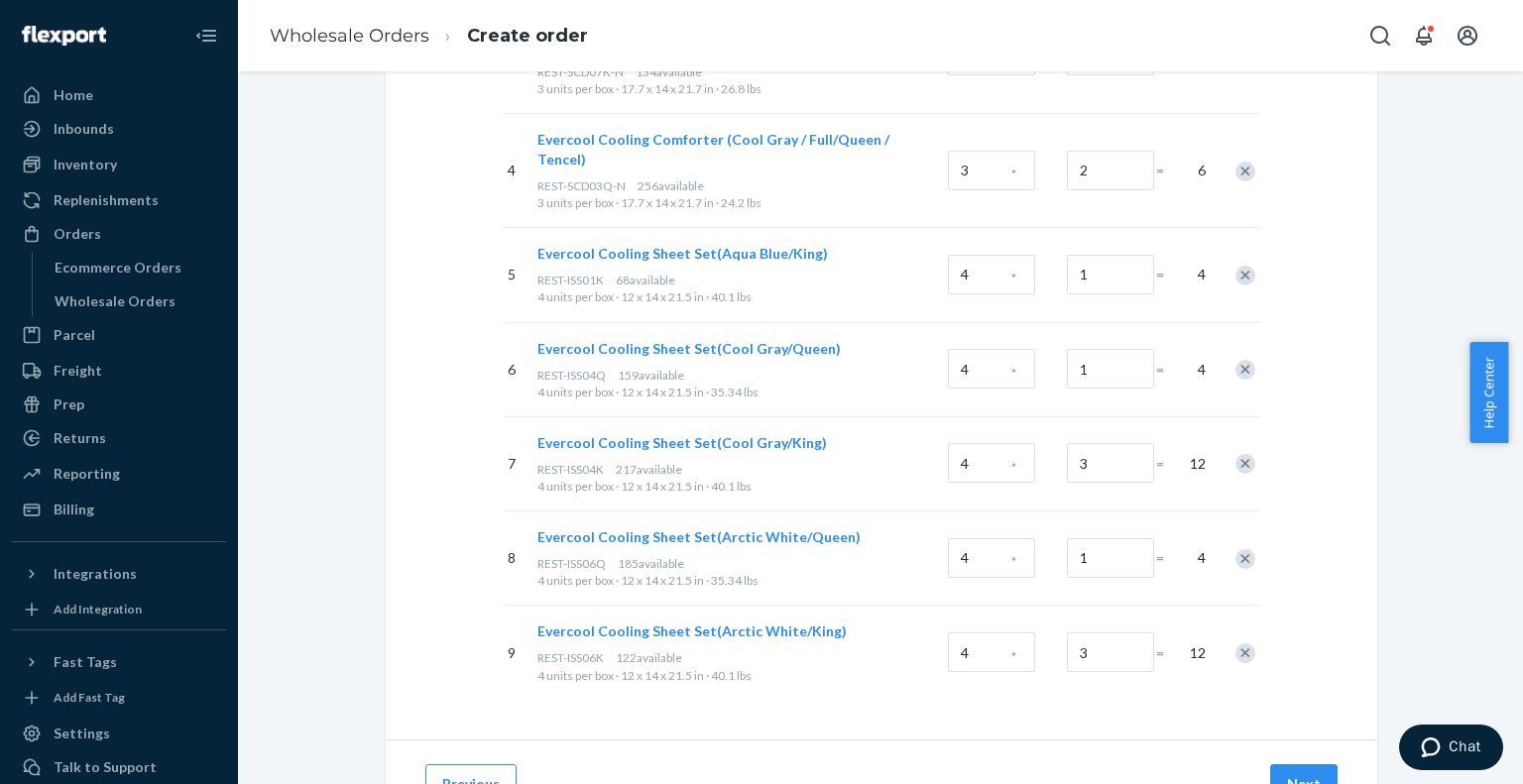 click on "Select products Select products with available inventory in [COMPANY] Storage. Enable each picking for this order Search and add products or Upload file [CITY], [STATE] # SKUs Units per Box Boxes Total 1   [PRODUCT_NAME] [PRODUCT_CODE] [AVAILABLE] available   [UNITS] per box · [DIMENSIONS] · [WEIGHT] [UNITS] * [BOXES] = [TOTAL] 2   [PRODUCT_NAME] [PRODUCT_CODE] [AVAILABLE] available   [UNITS] per box · [DIMENSIONS] · [WEIGHT] [UNITS] * [BOXES] = [TOTAL] 3   [PRODUCT_NAME] [PRODUCT_CODE] [AVAILABLE] available   [UNITS] per box · [DIMENSIONS] · [WEIGHT] [UNITS] * [BOXES] = [TOTAL] 4   [PRODUCT_NAME] [PRODUCT_CODE] [AVAILABLE] available   [UNITS] per box · [DIMENSIONS] · [WEIGHT] [UNITS] * [BOXES] = [TOTAL] 5   [PRODUCT_NAME] [PRODUCT_CODE] [AVAILABLE] available   [UNITS] per box · [DIMENSIONS] · [WEIGHT] [UNITS] * [BOXES] = [TOTAL] 6   [PRODUCT_NAME] [AVAILABLE]" at bounding box center (881, 101) 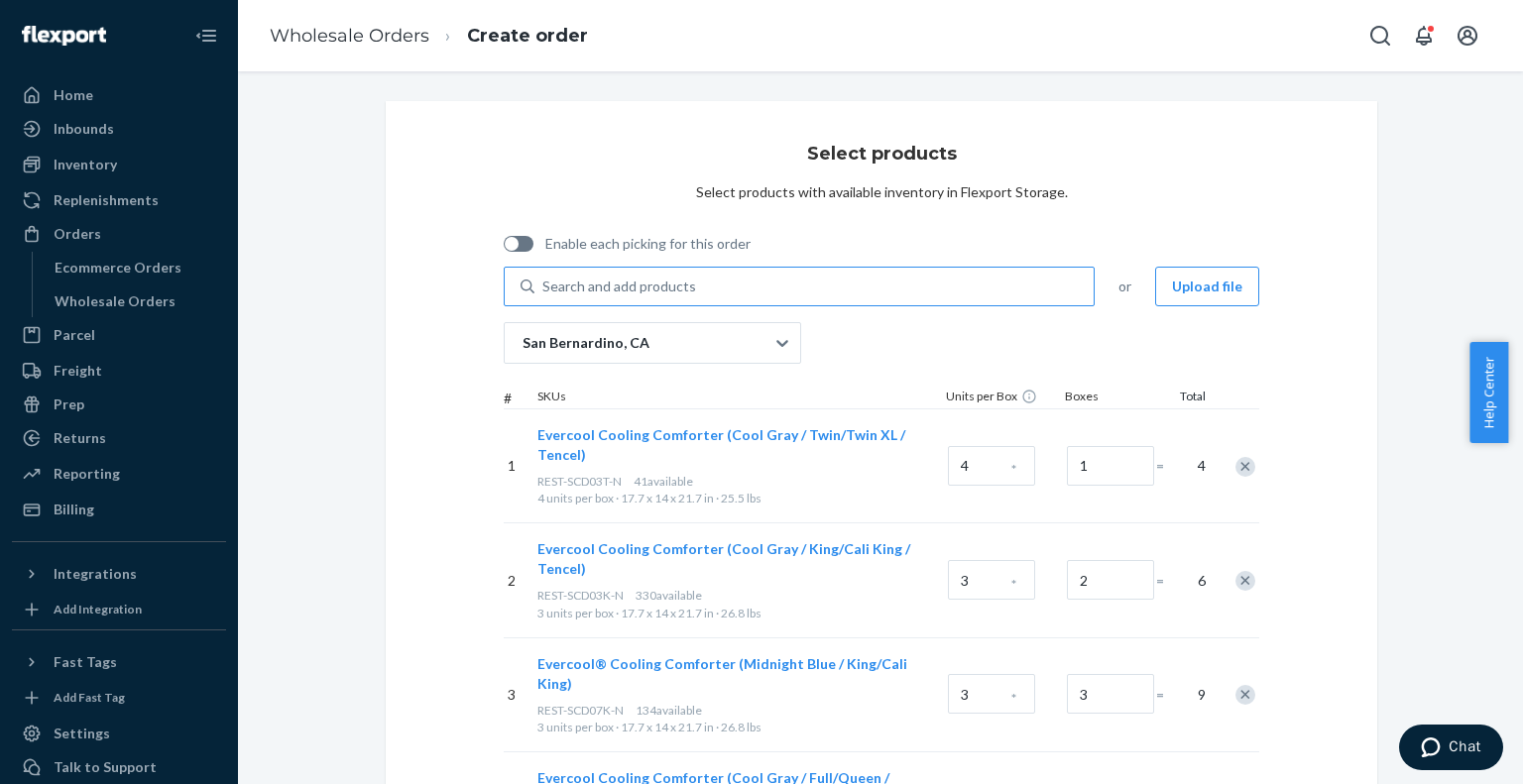 scroll, scrollTop: 0, scrollLeft: 0, axis: both 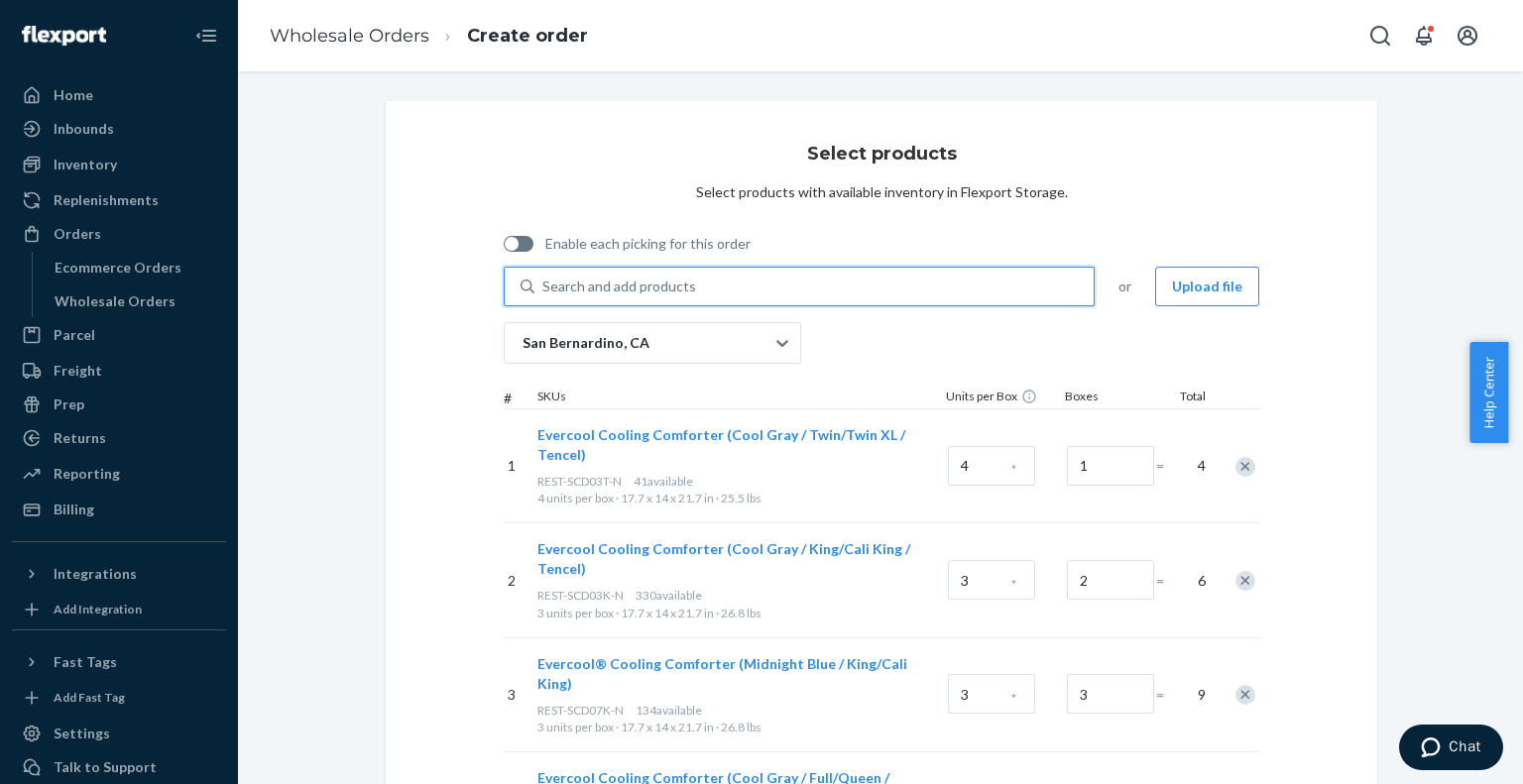 click on "Search and add products" at bounding box center (619, 286) 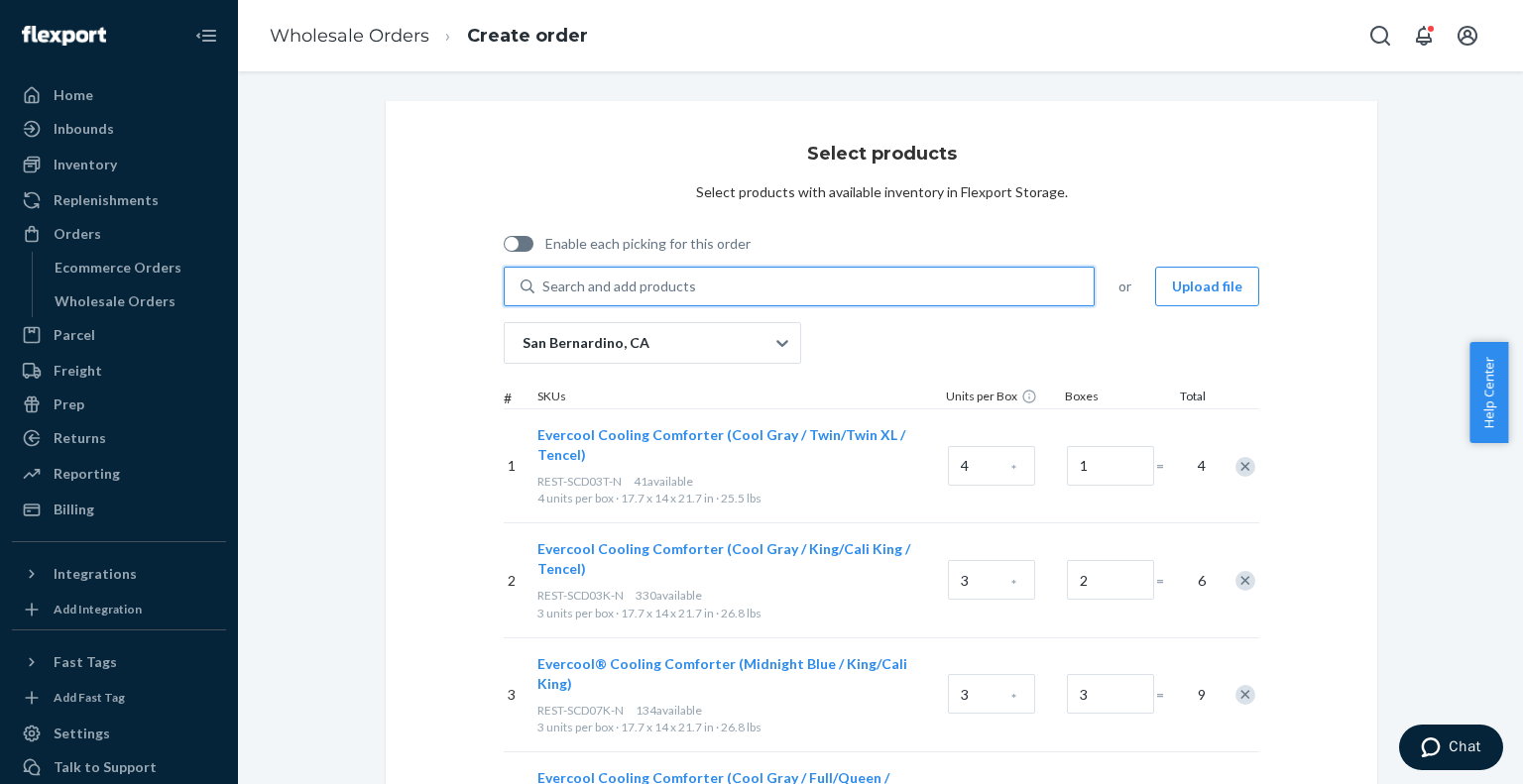 click on "0 results available. Use Up and Down to choose options, press Enter to select the currently focused option, press Escape to exit the menu, press Tab to select the option and exit the menu. Search and add products" at bounding box center [543, 286] 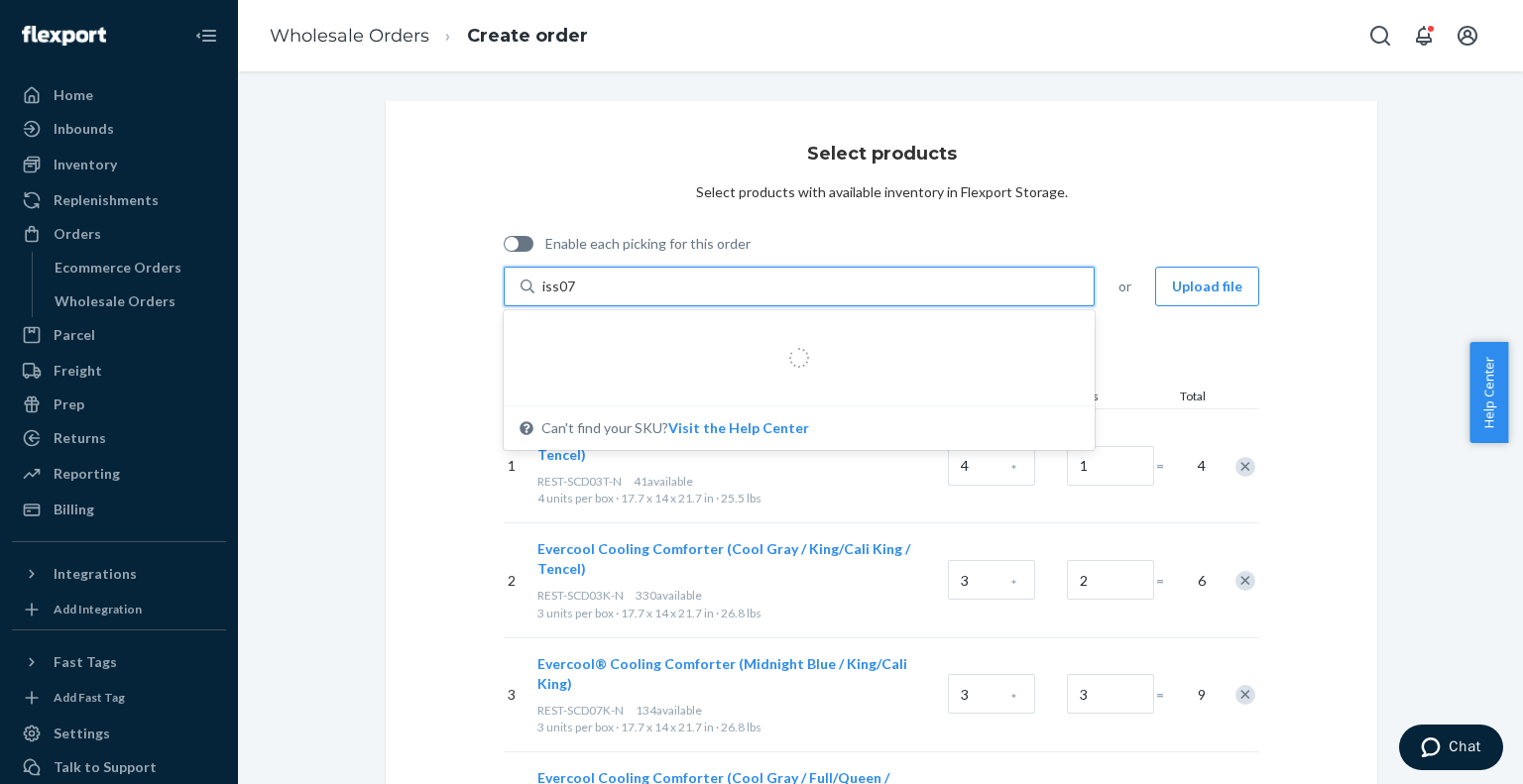 type on "iss07k" 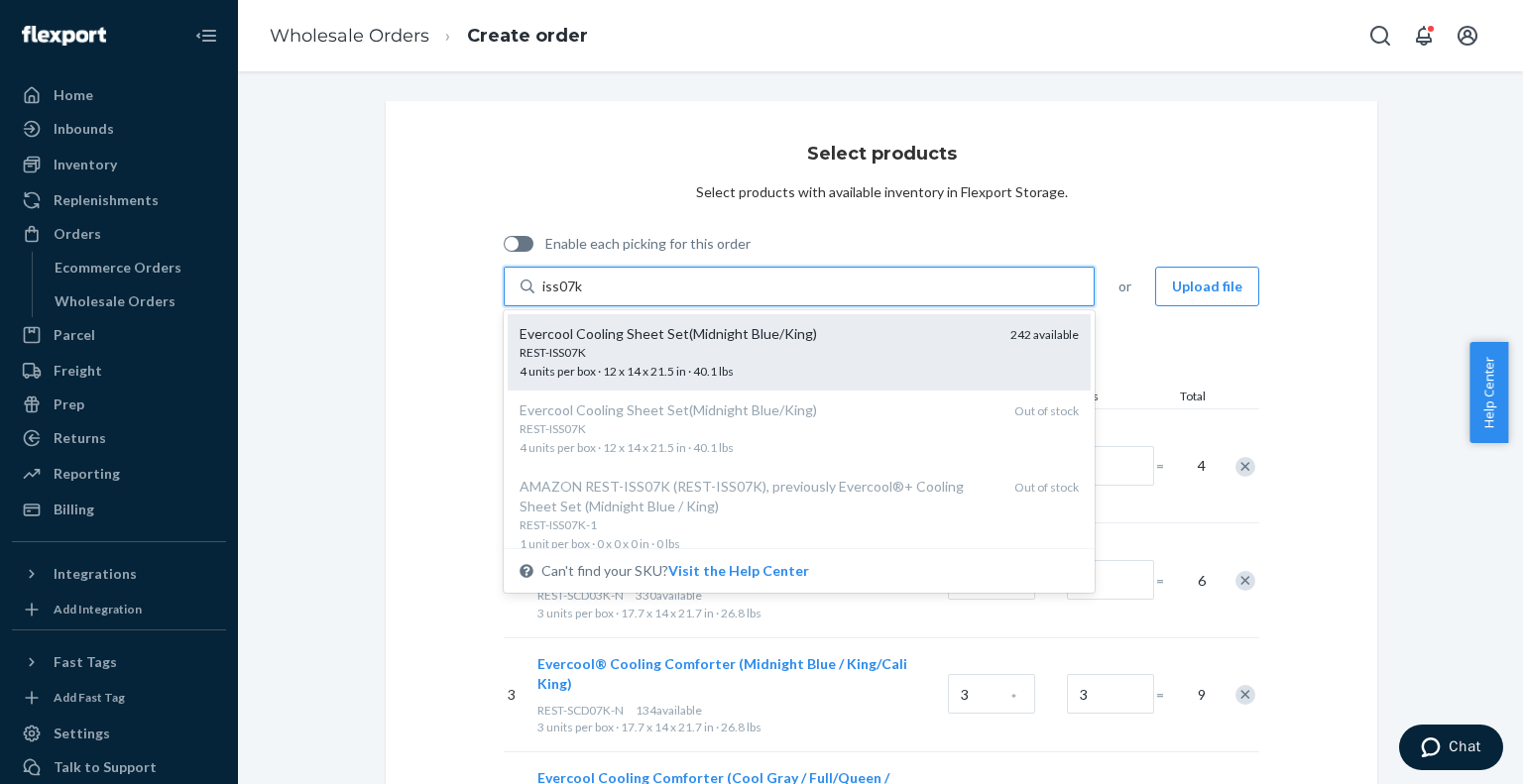 click on "REST-ISS07K" at bounding box center [757, 352] 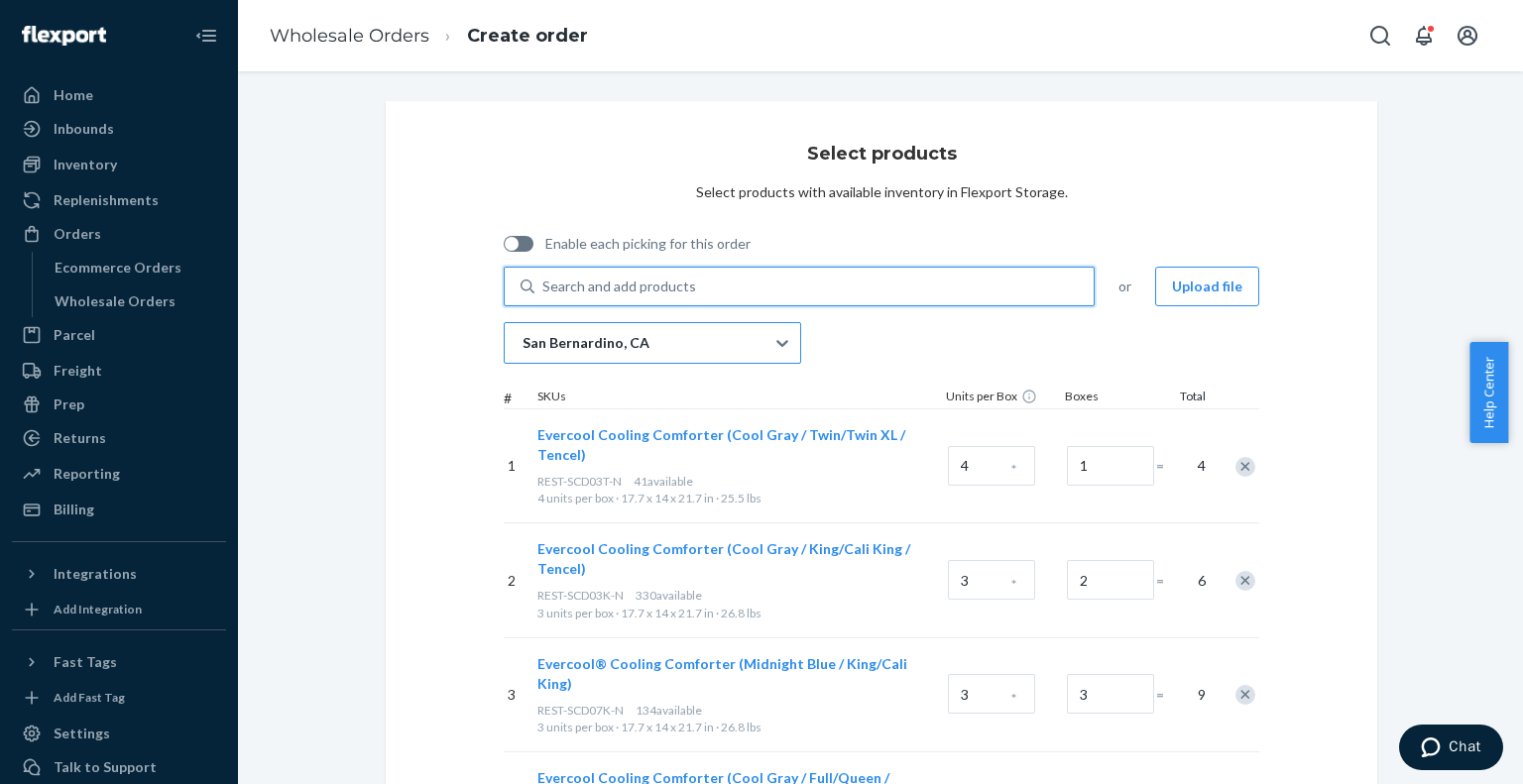 scroll, scrollTop: 733, scrollLeft: 0, axis: vertical 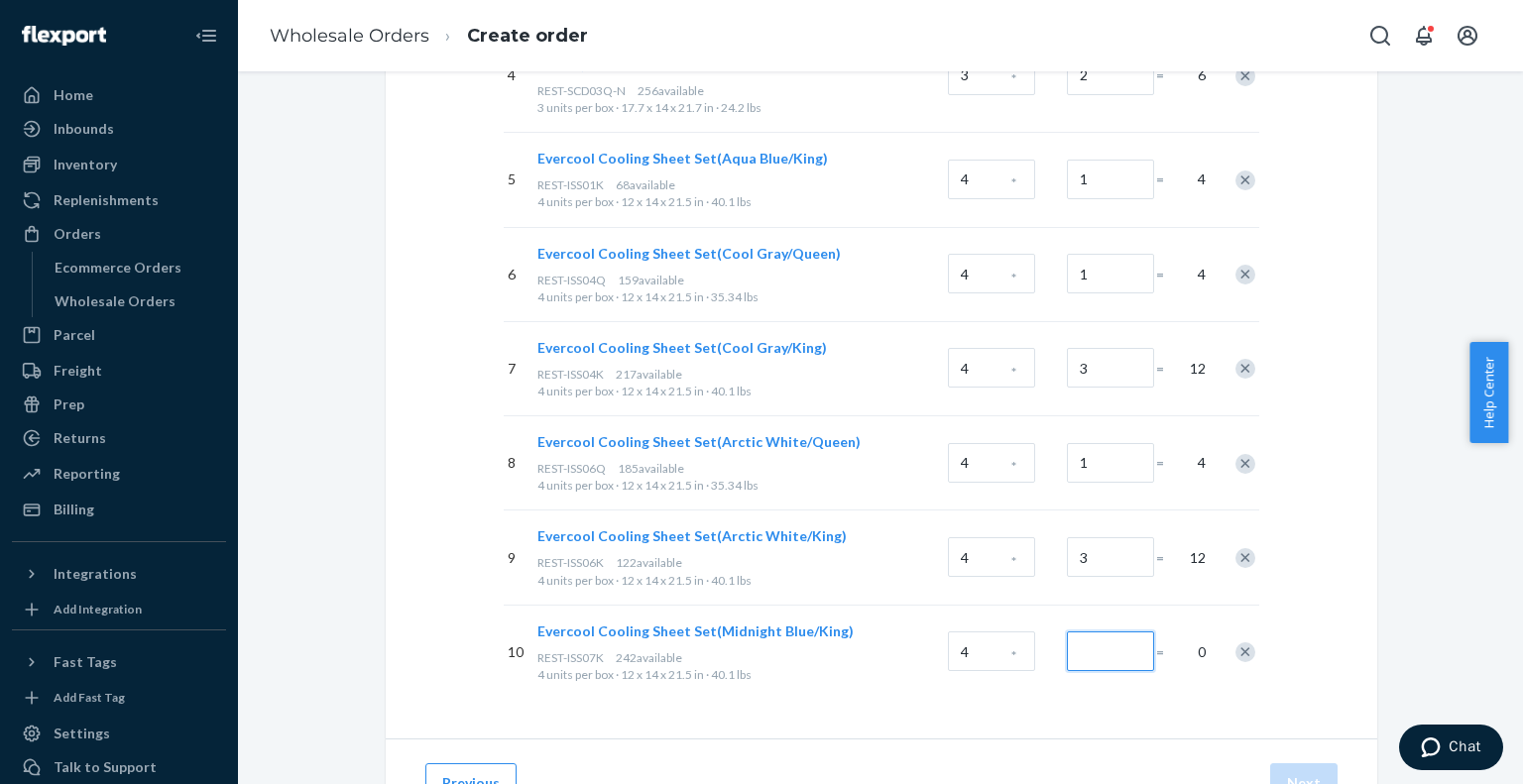 click at bounding box center (1111, 651) 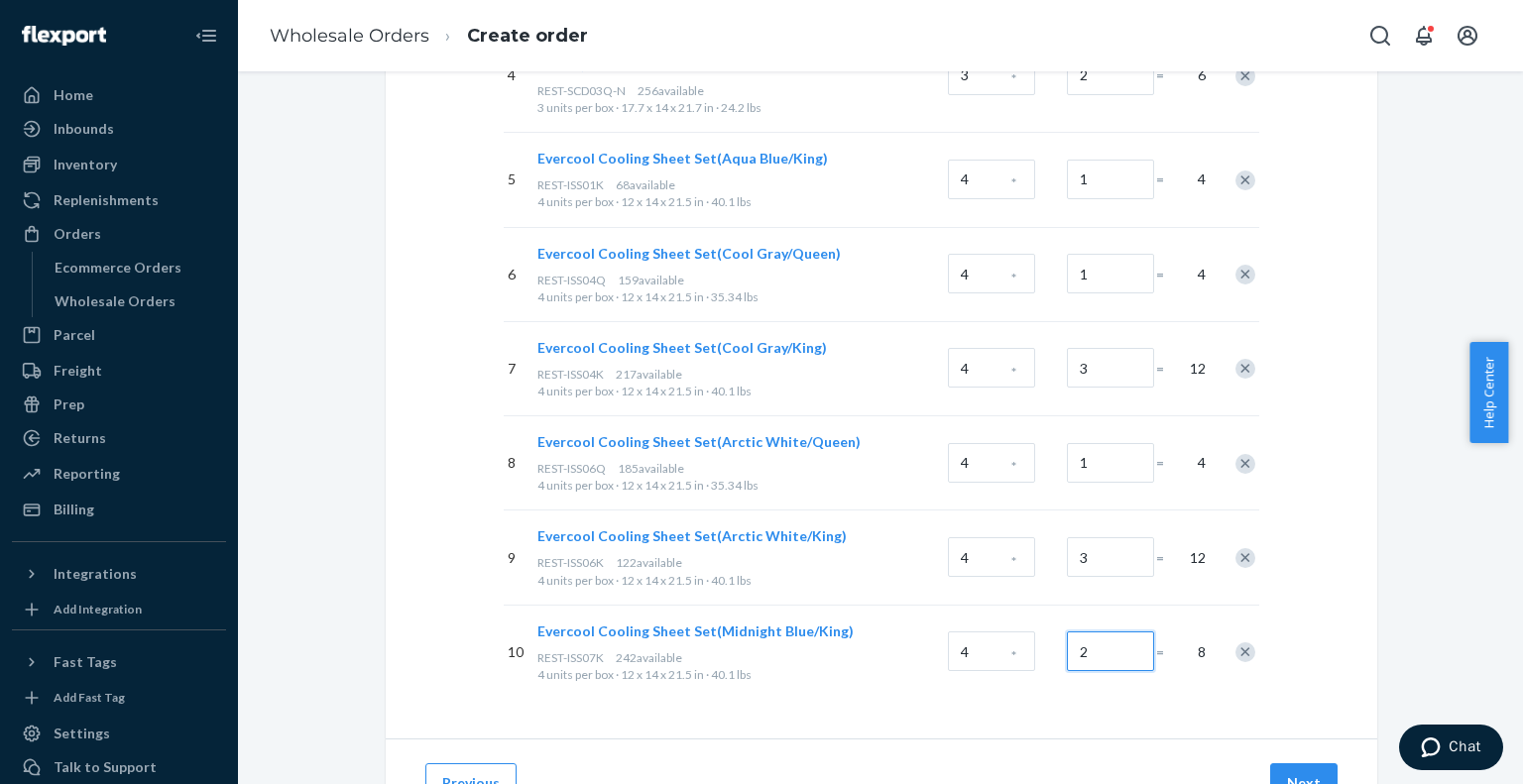 type on "2" 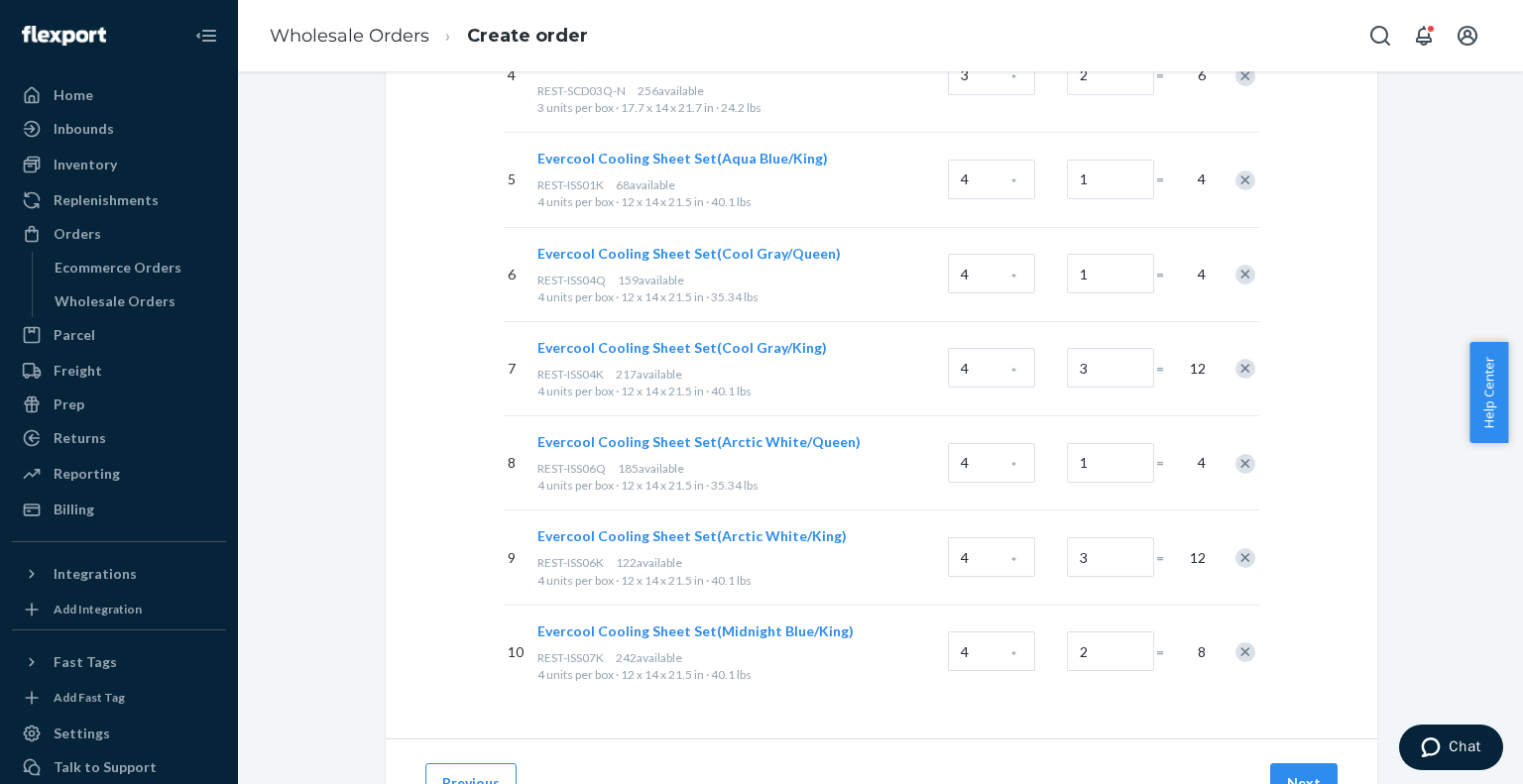 click on "Select products Select products with available inventory in [COMPANY] Storage. Enable each picking for this order Search and add products or Upload file [CITY], [STATE] # SKUs Units per Box Boxes Total 1   [PRODUCT_NAME] [PRODUCT_CODE] [AVAILABLE] available   [UNITS] per box · [DIMENSIONS] · [WEIGHT] [UNITS] * [BOXES] = [TOTAL] 2   [PRODUCT_NAME] [PRODUCT_CODE] [AVAILABLE] available   [UNITS] per box · [DIMENSIONS] · [WEIGHT] [UNITS] * [BOXES] = [TOTAL] 3   [PRODUCT_NAME] [PRODUCT_CODE] [AVAILABLE] available   [UNITS] per box · [DIMENSIONS] · [WEIGHT] [UNITS] * [BOXES] = [TOTAL] 4   [PRODUCT_NAME] [PRODUCT_CODE] [AVAILABLE] available   [UNITS] per box · [DIMENSIONS] · [WEIGHT] [UNITS] * [BOXES] = [TOTAL] 5   [PRODUCT_NAME] [PRODUCT_CODE] [AVAILABLE] available   [UNITS] per box · [DIMENSIONS] · [WEIGHT] [UNITS] * [BOXES] = [TOTAL] 6   [PRODUCT_NAME] [AVAILABLE]" at bounding box center [881, 53] 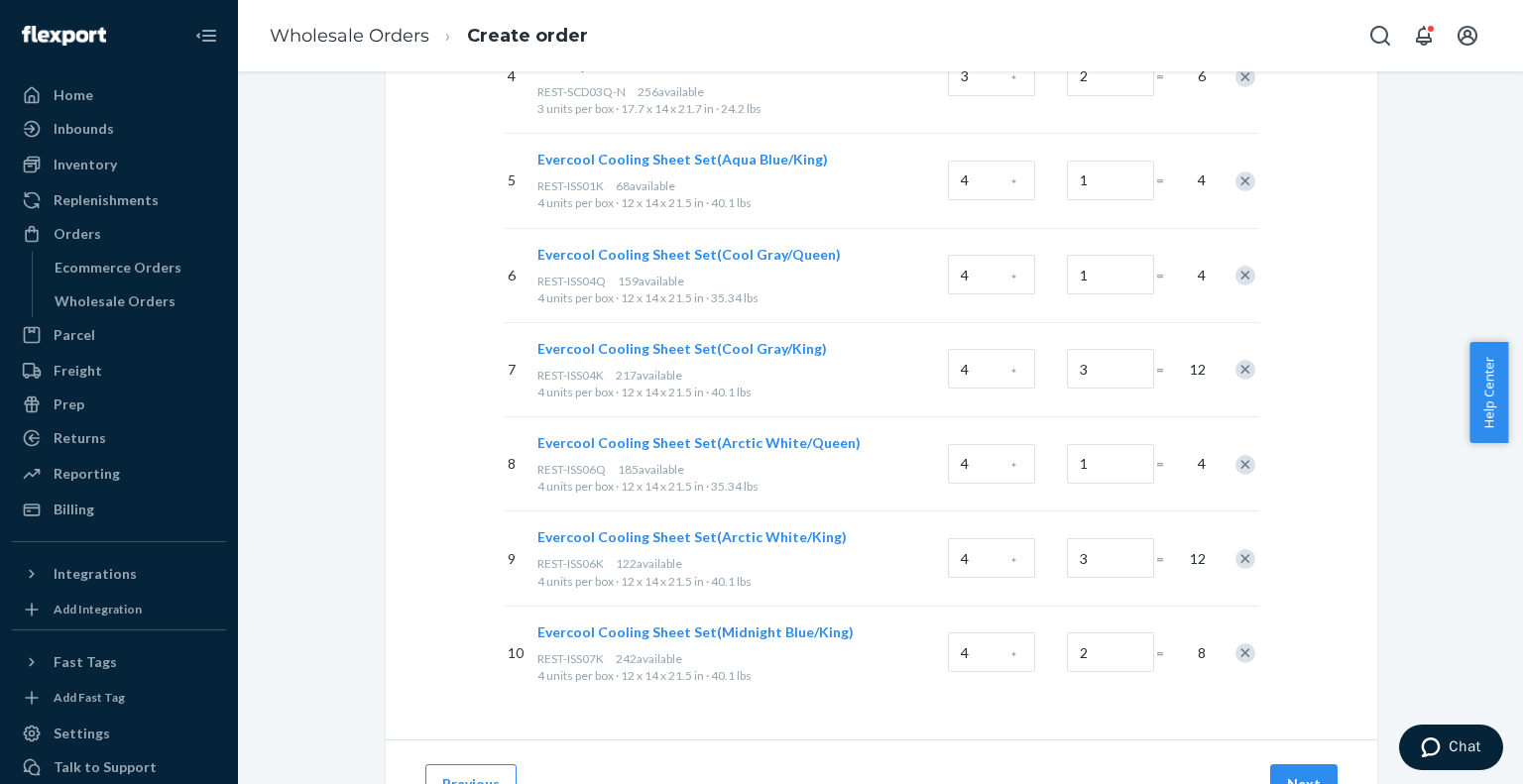 scroll, scrollTop: 733, scrollLeft: 0, axis: vertical 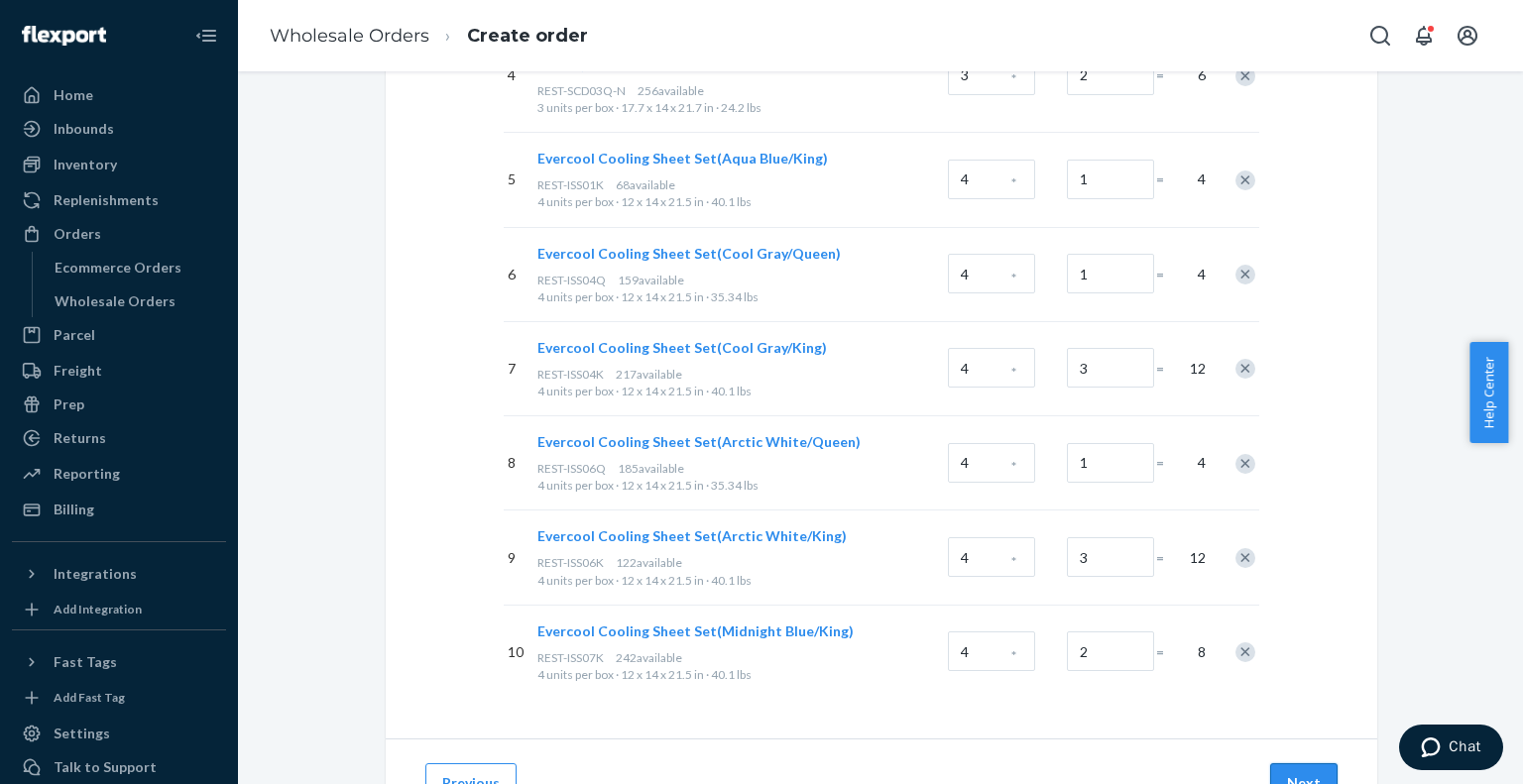 click on "Next" at bounding box center [1304, 783] 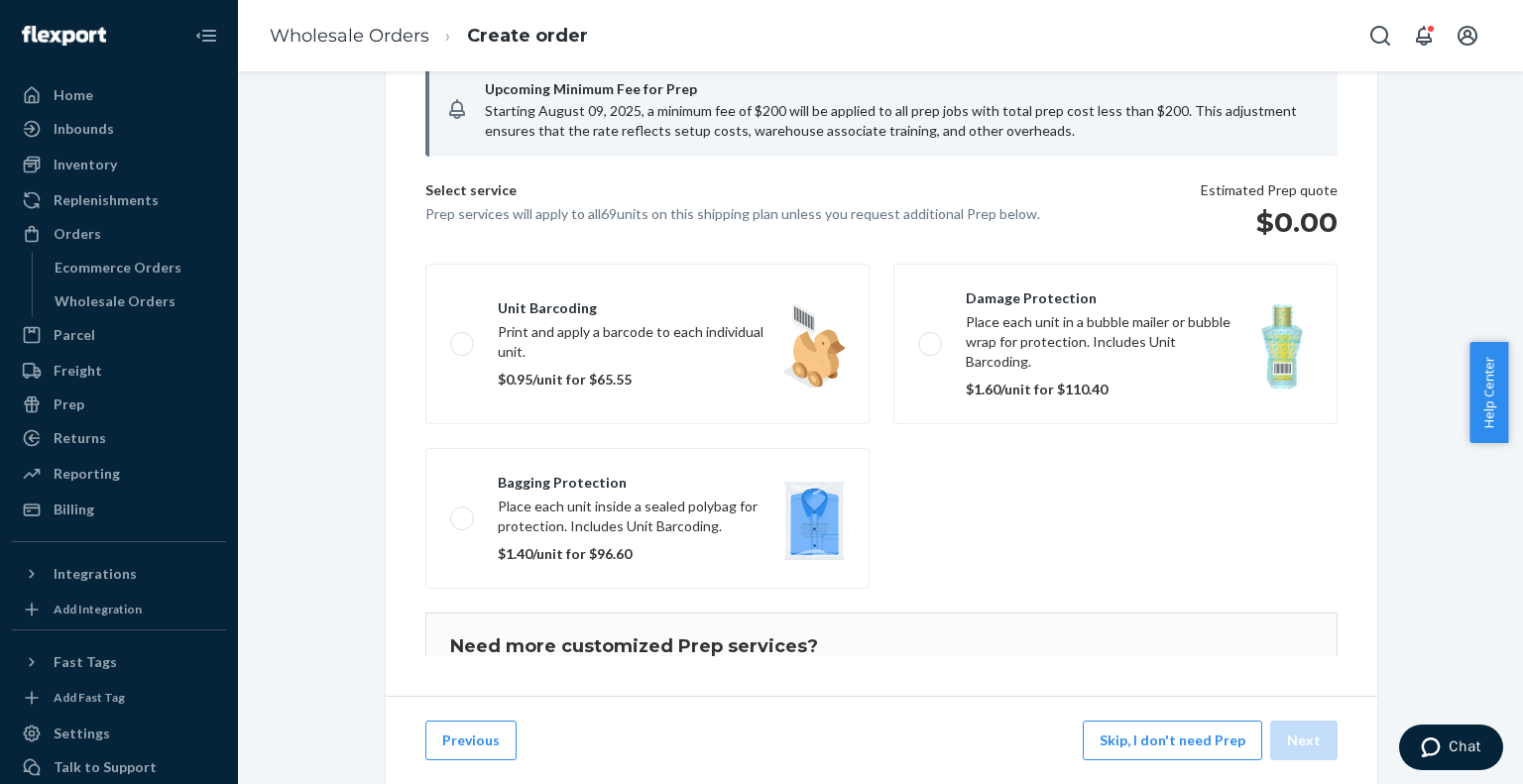 scroll, scrollTop: 193, scrollLeft: 0, axis: vertical 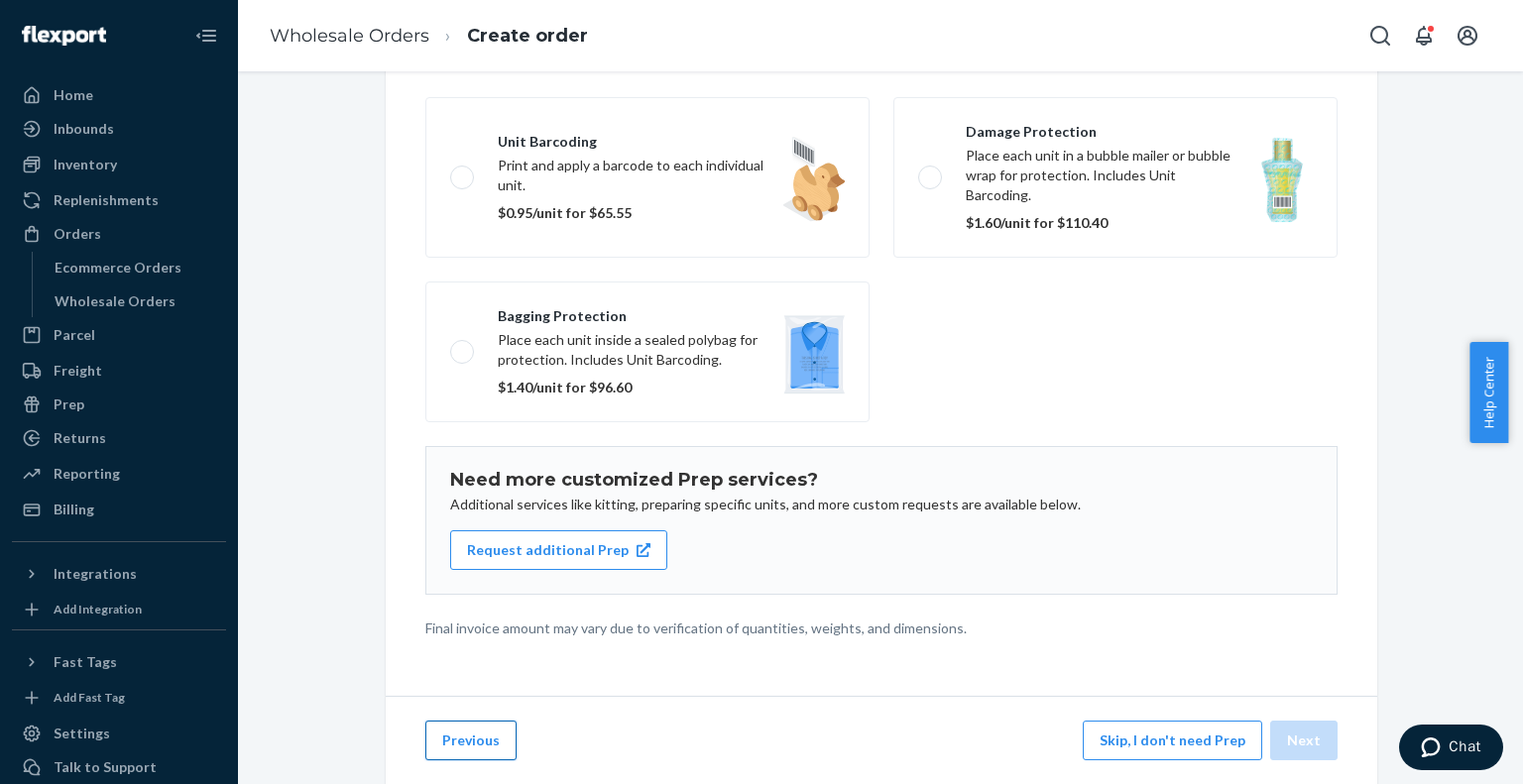 click on "Previous" at bounding box center (471, 740) 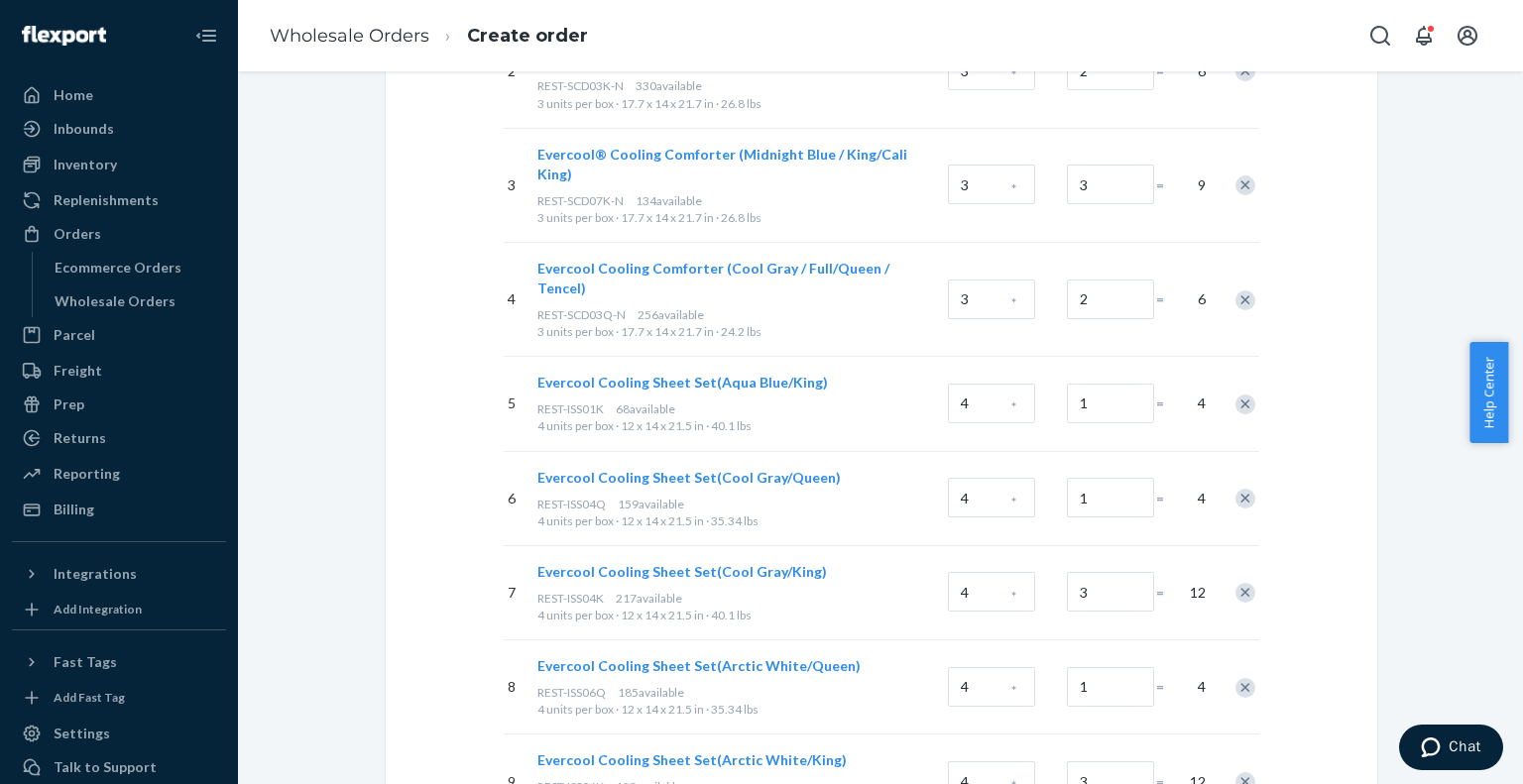 scroll, scrollTop: 733, scrollLeft: 0, axis: vertical 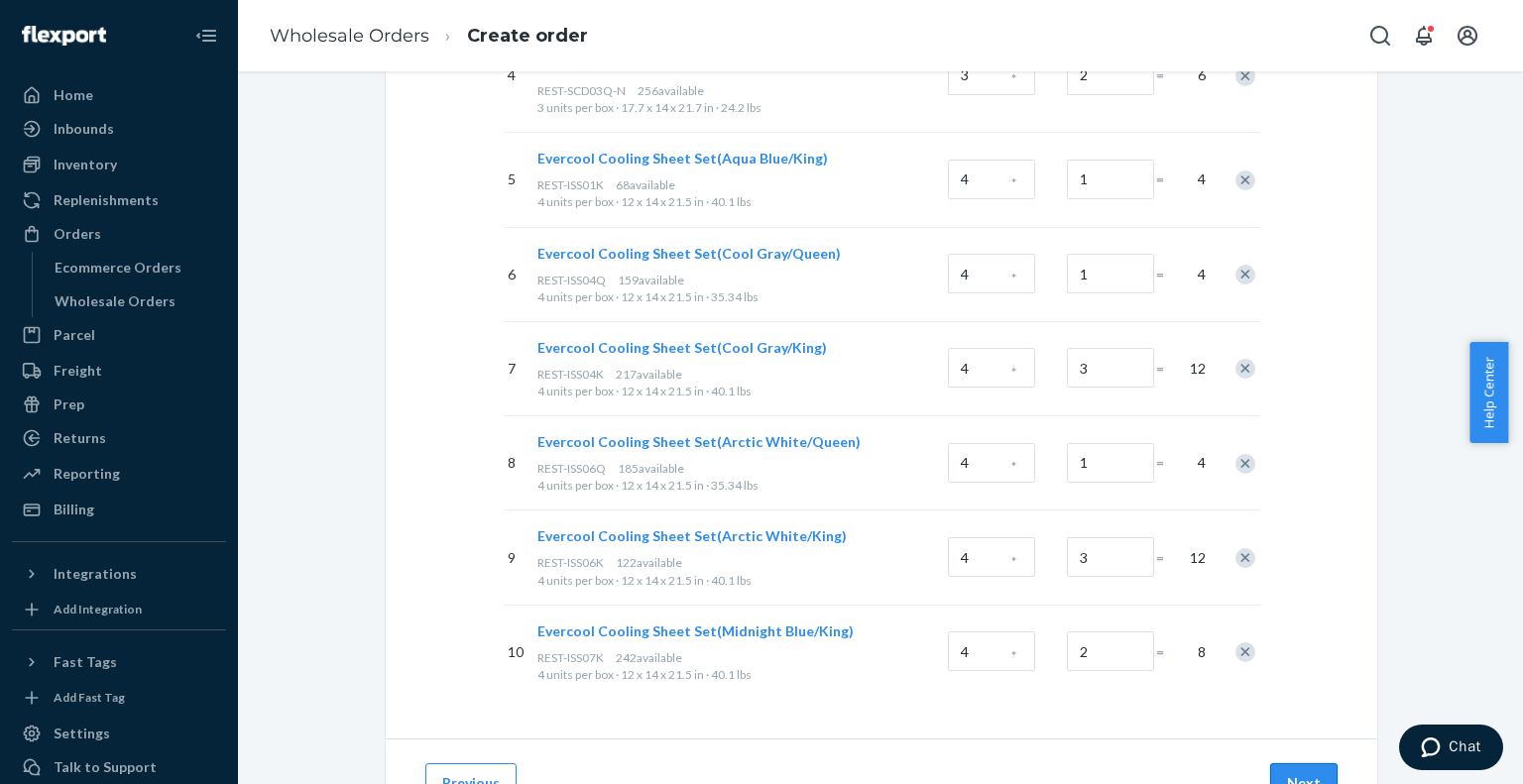 click on "Next" at bounding box center [1304, 783] 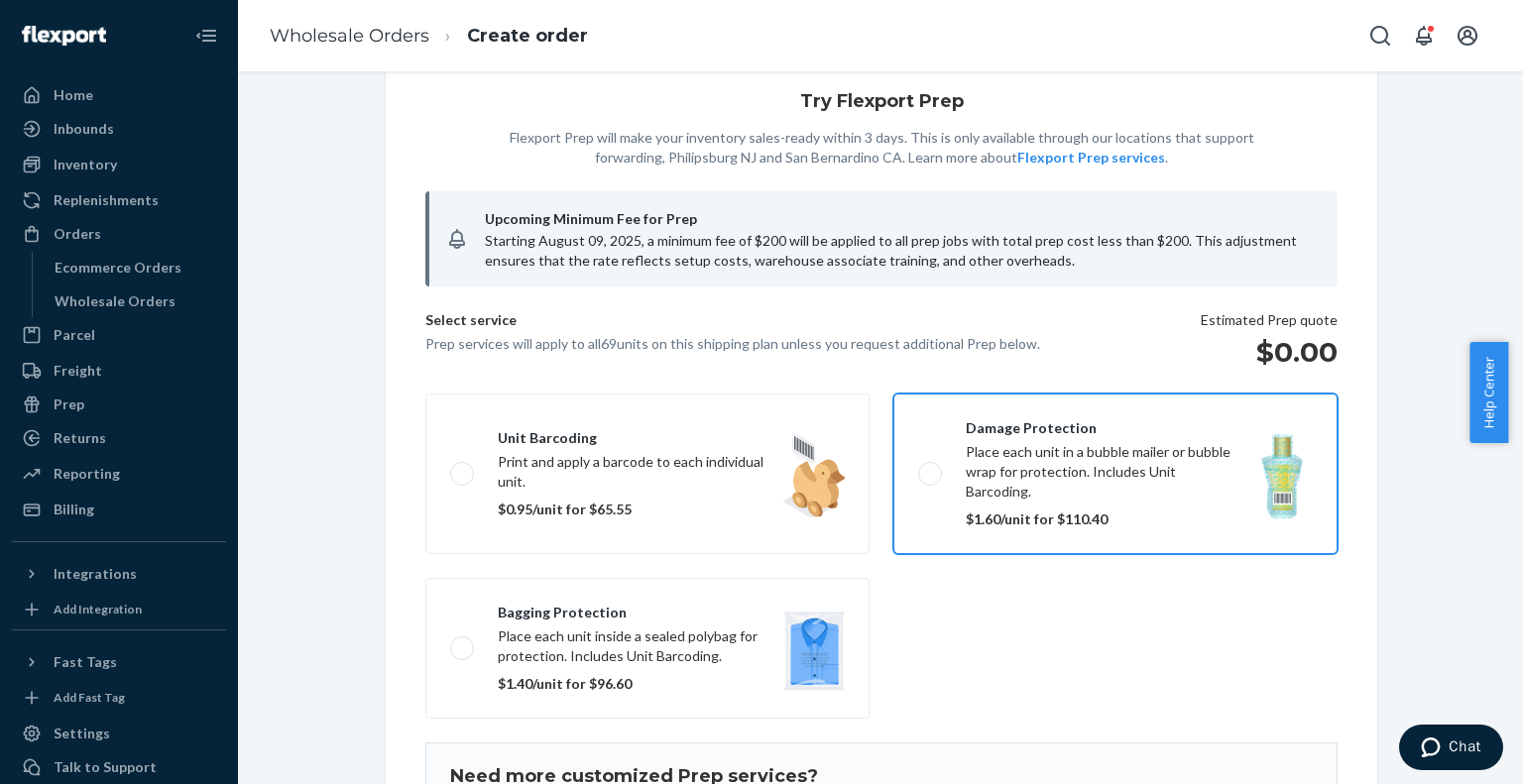 scroll, scrollTop: 47, scrollLeft: 0, axis: vertical 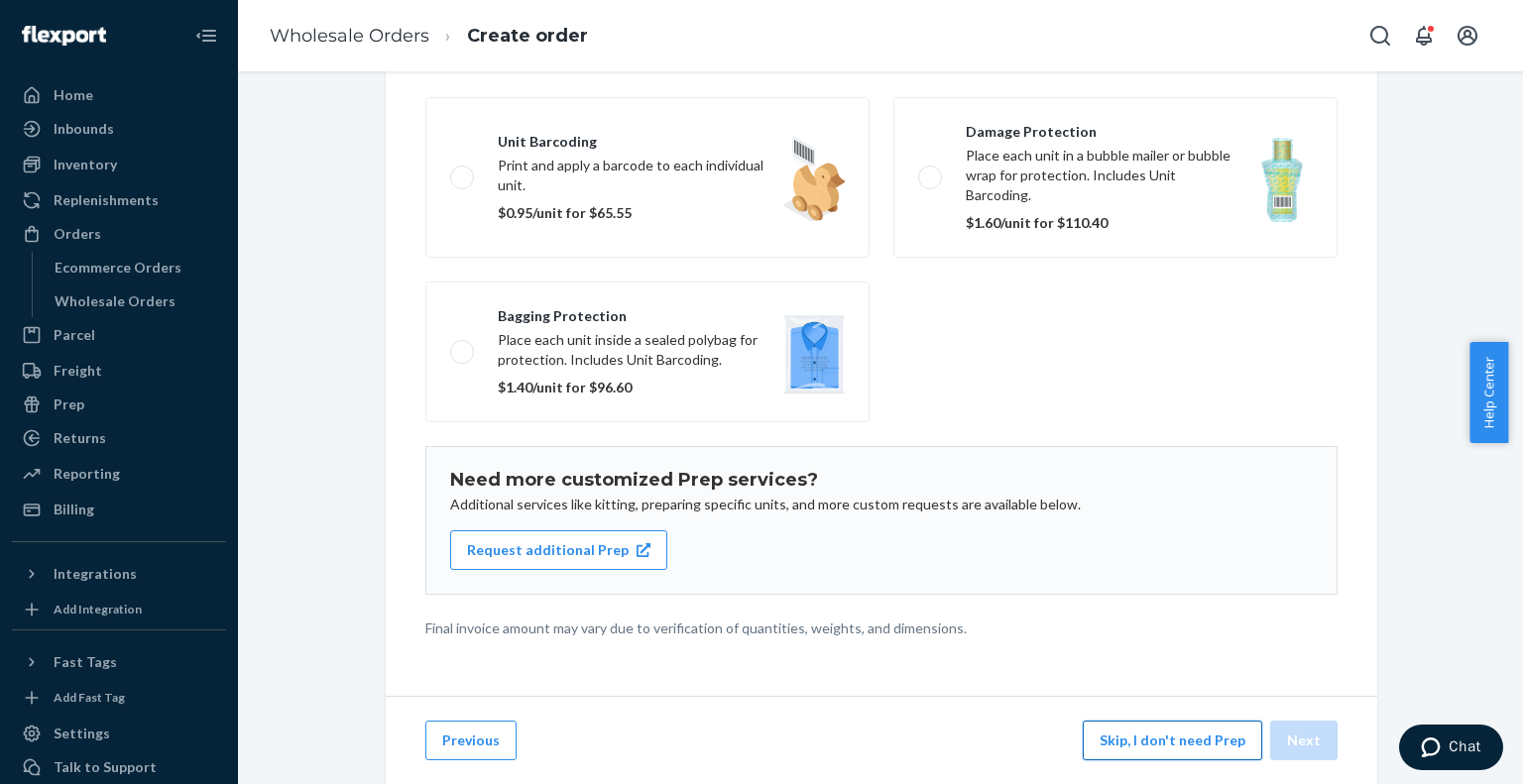 click on "Skip, I don't need Prep" at bounding box center [1172, 740] 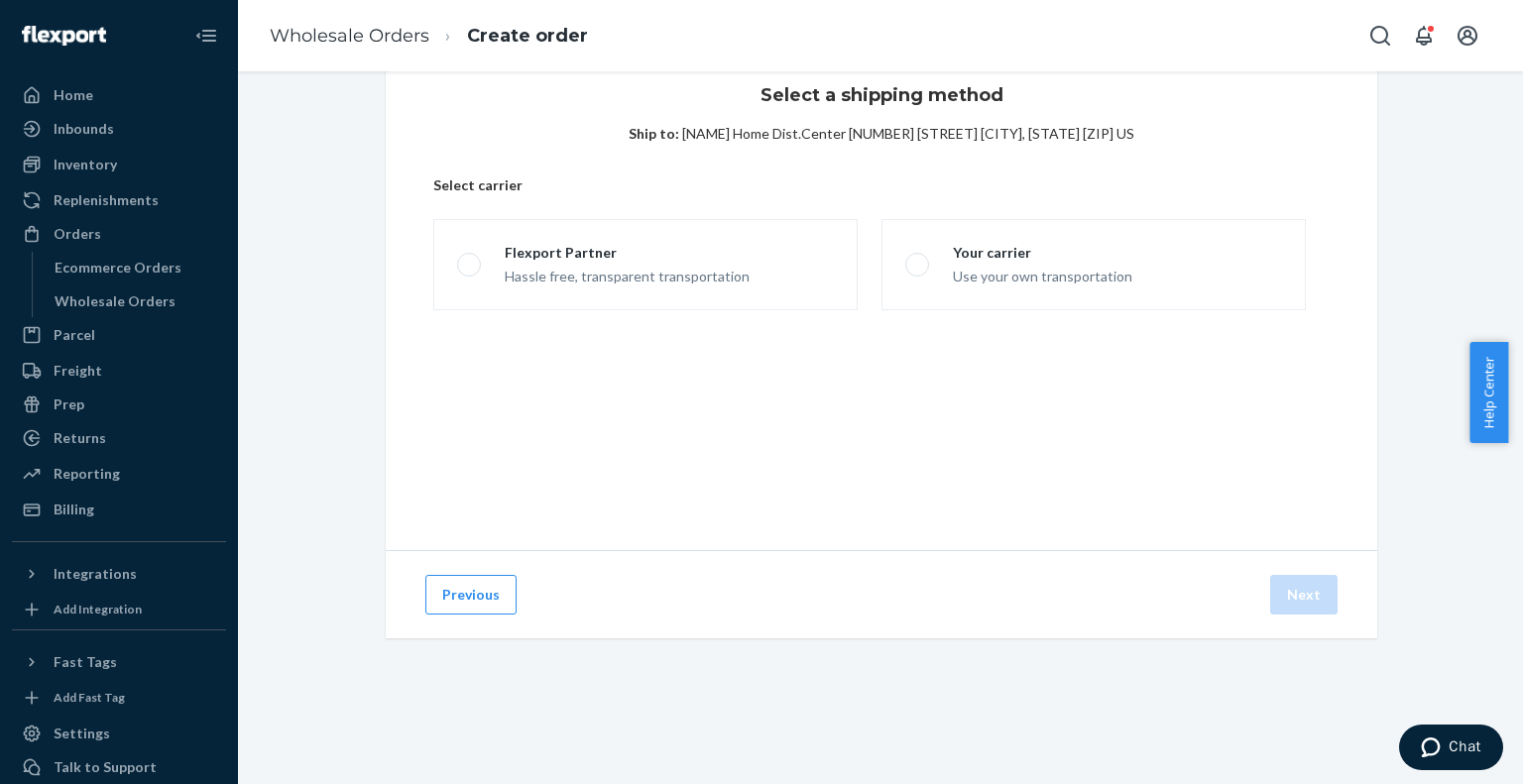 scroll, scrollTop: 58, scrollLeft: 0, axis: vertical 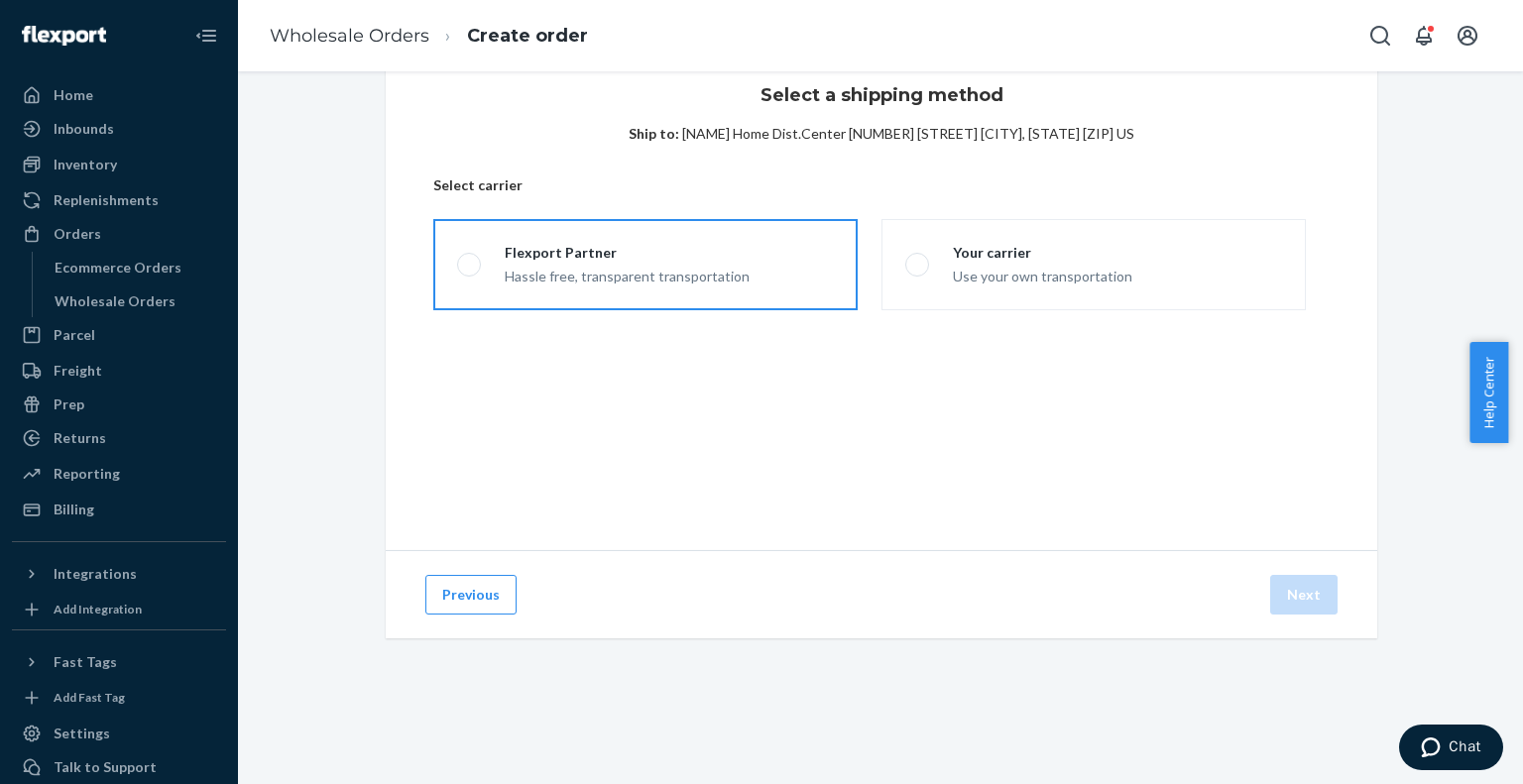 click on "Flexport Partner Hassle free, transparent transportation" at bounding box center (645, 265) 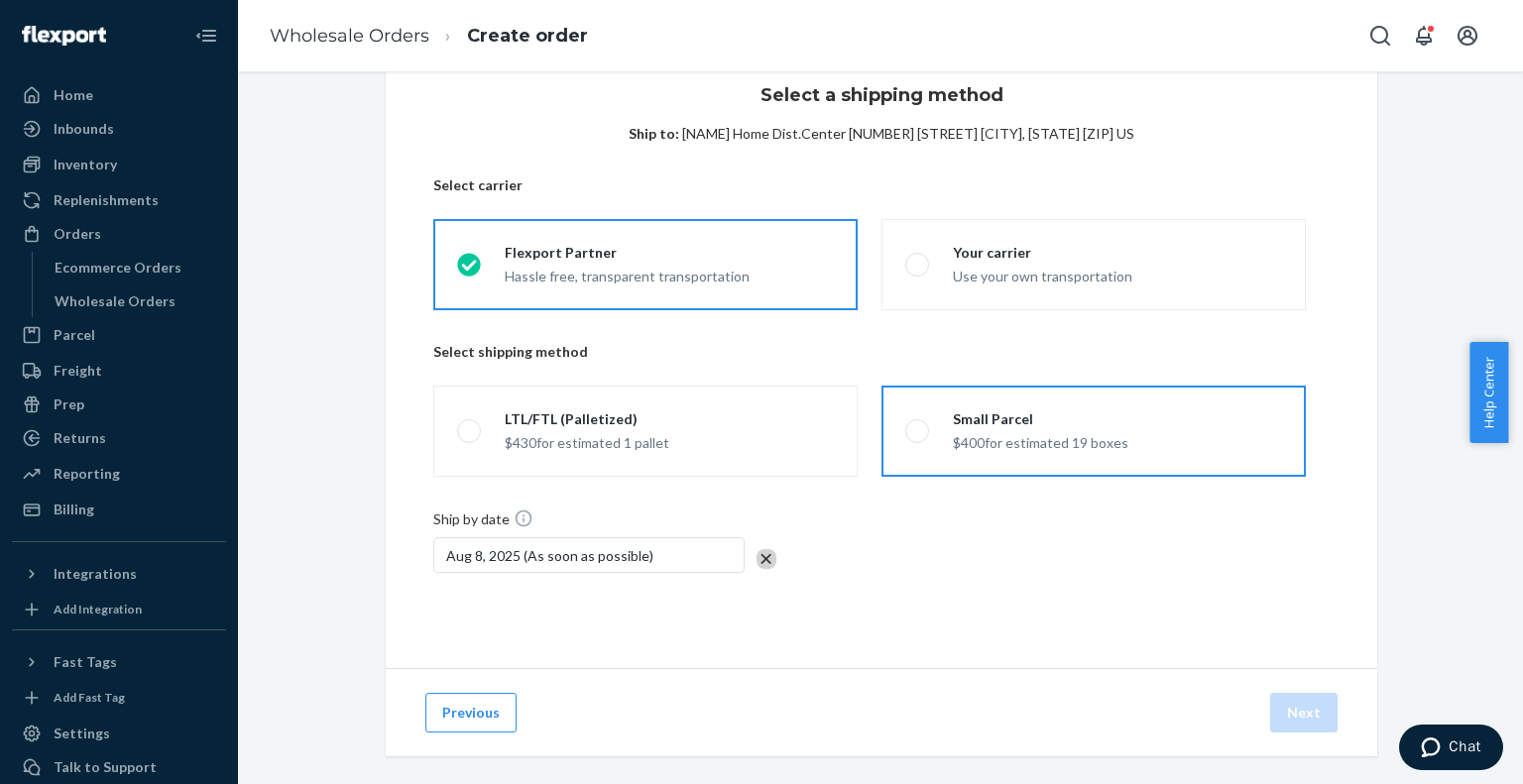 click on "Small Parcel" at bounding box center [1040, 419] 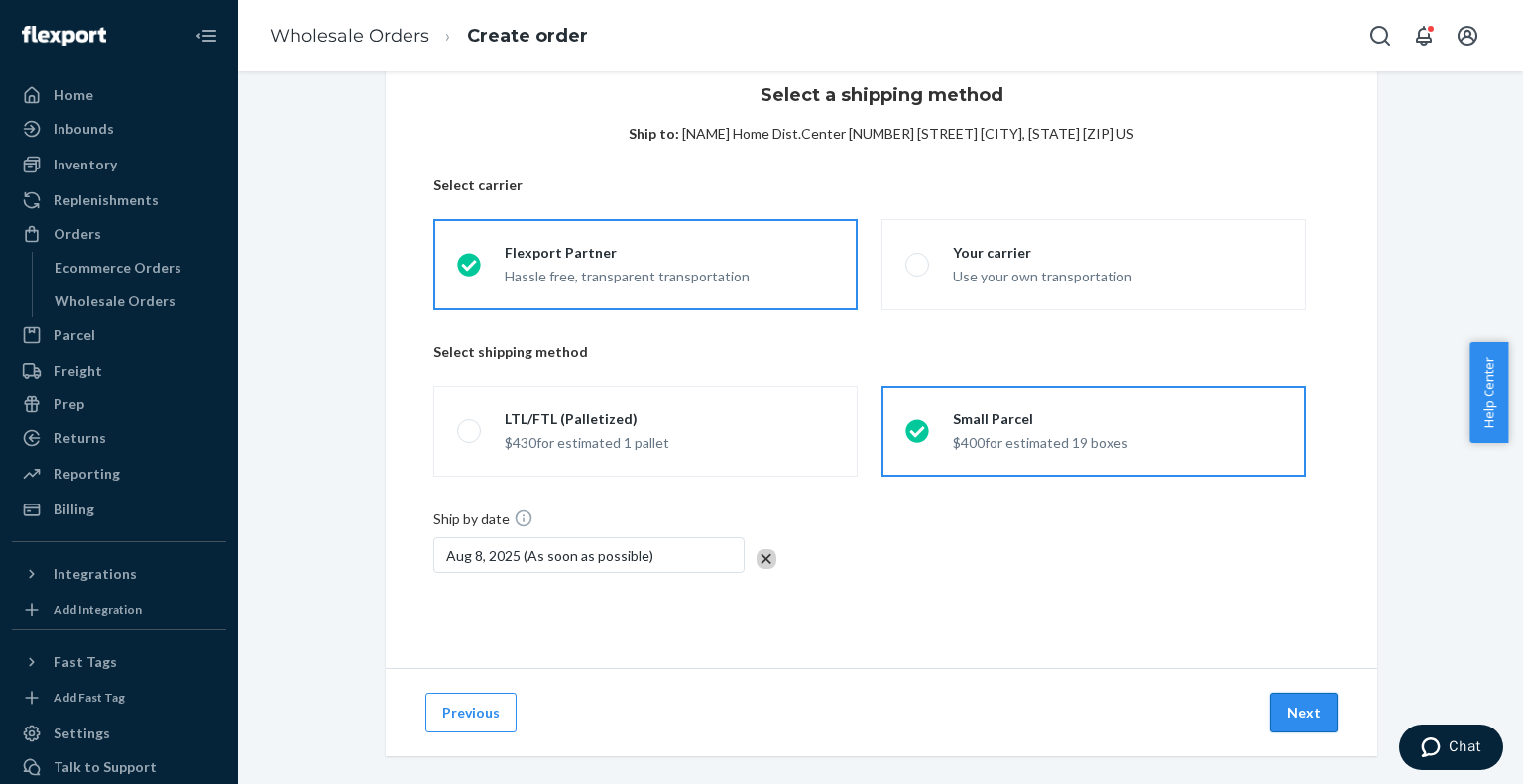 click on "Next" at bounding box center (1304, 713) 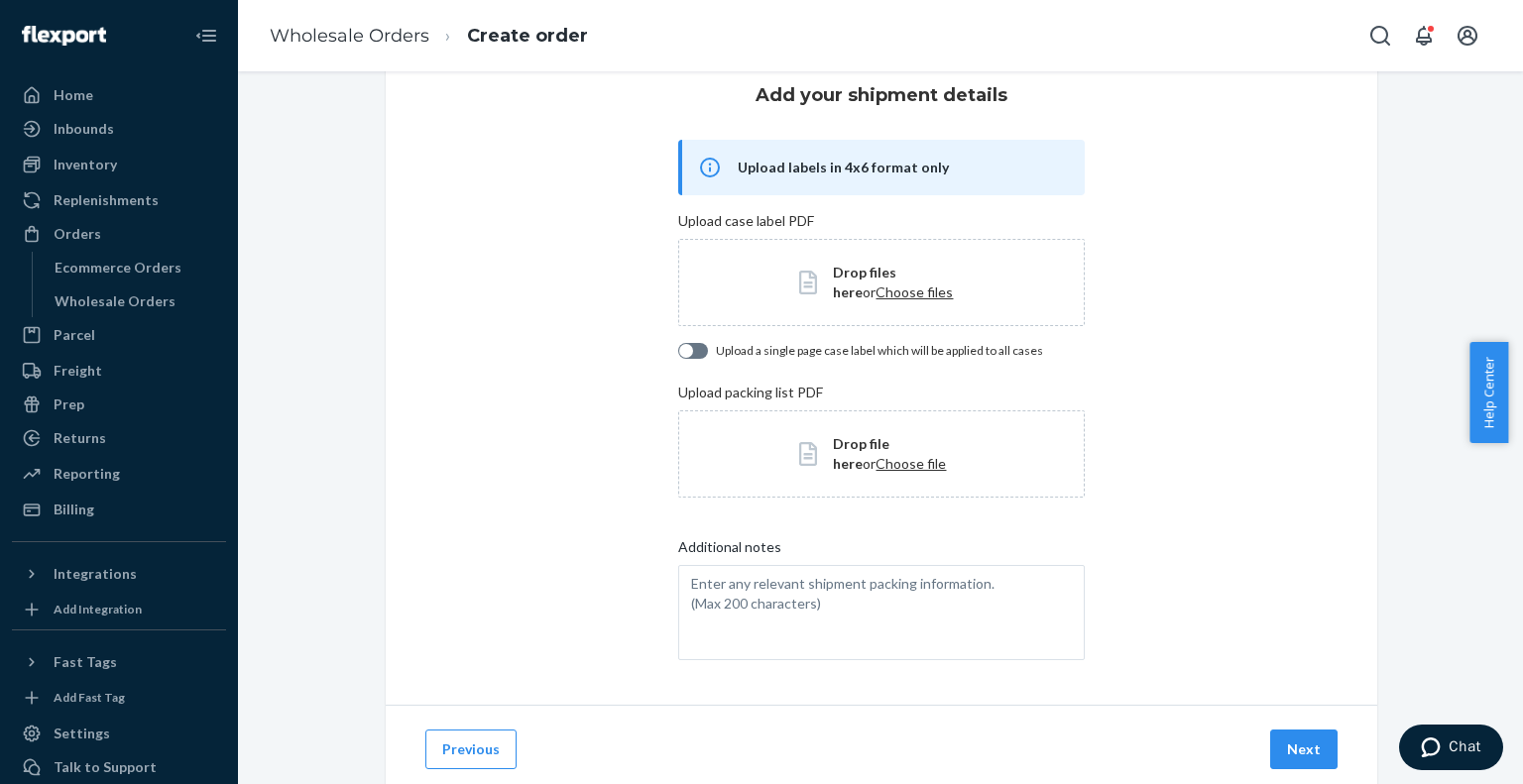 click at bounding box center (693, 351) 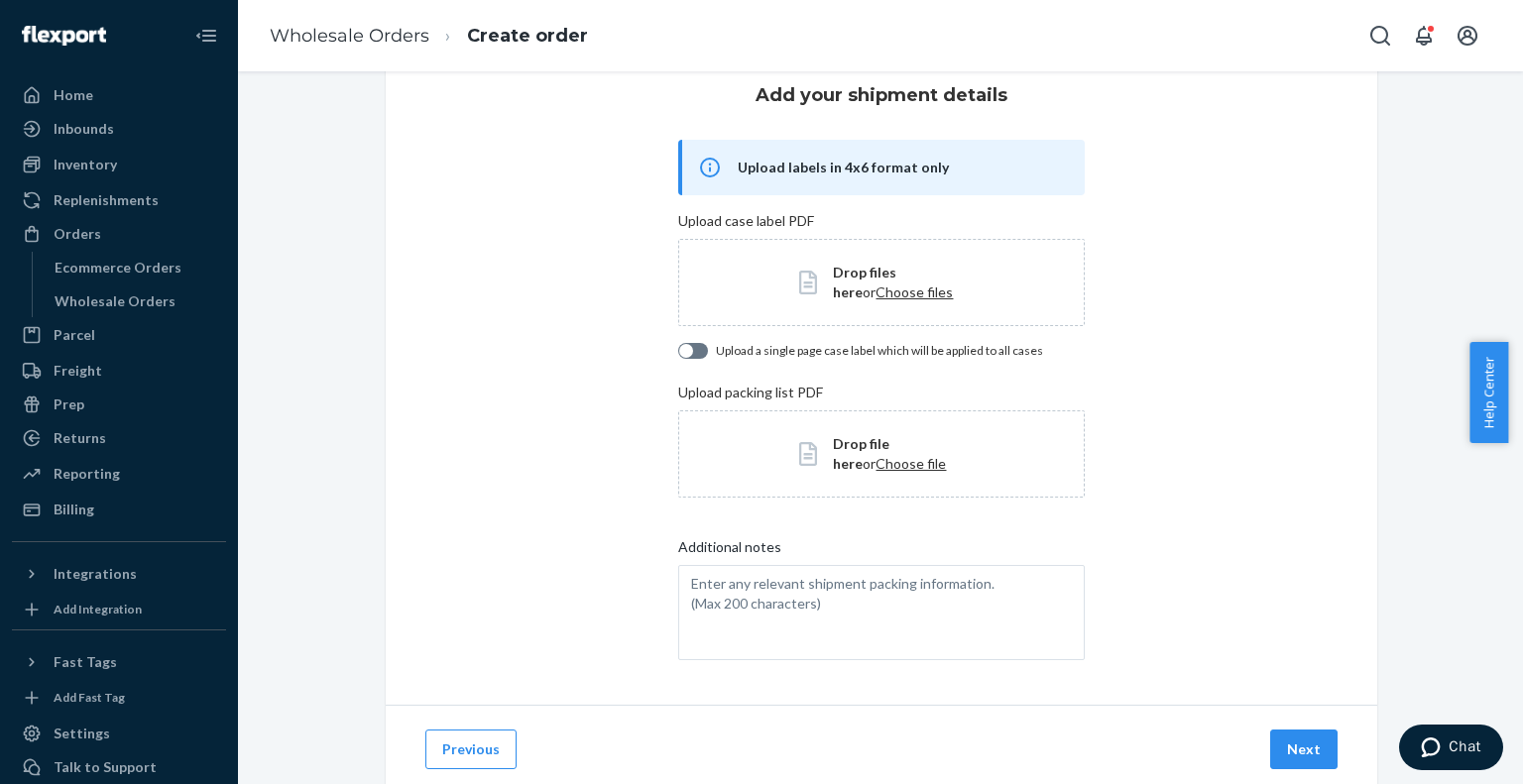 checkbox on "true" 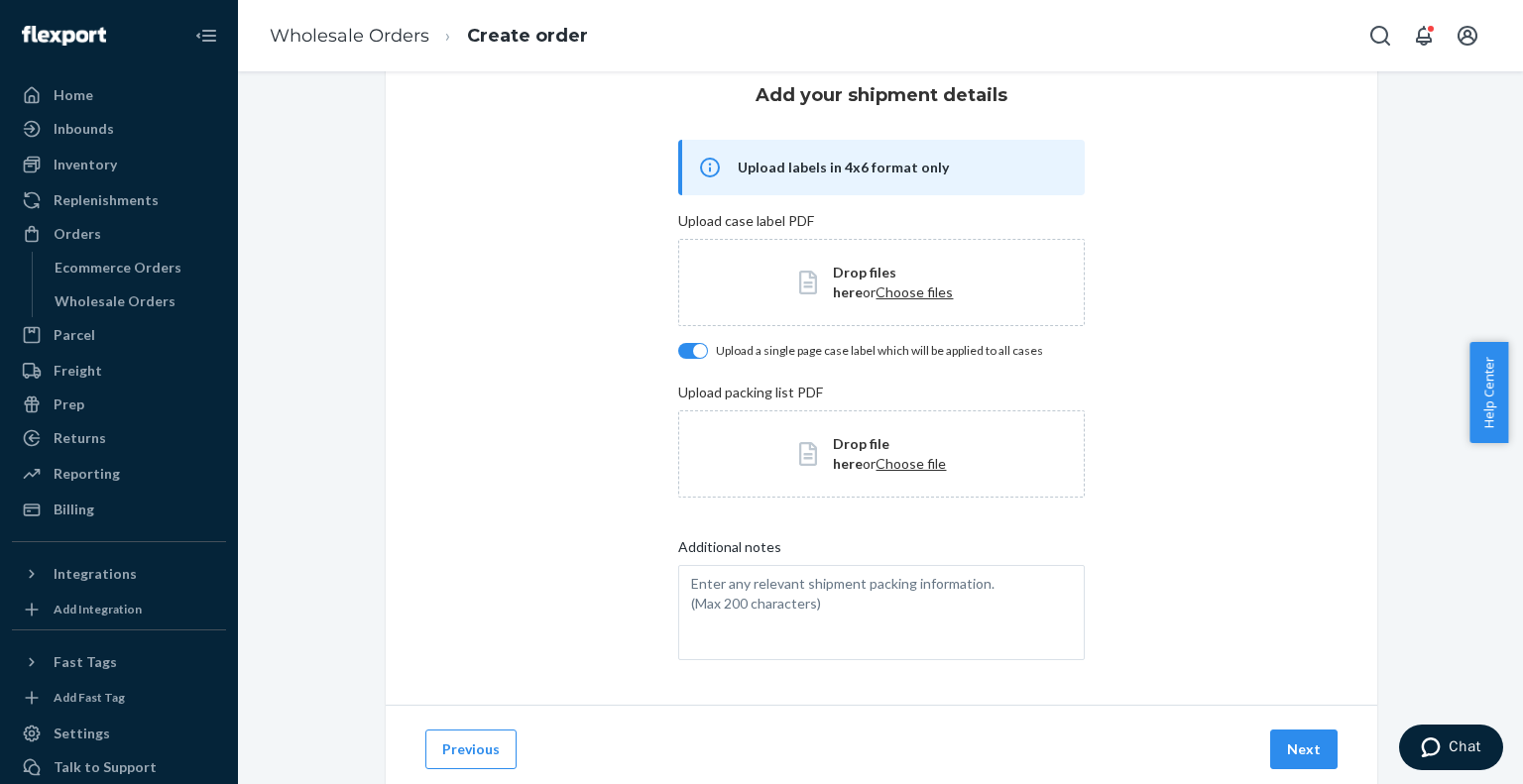 click on "Choose files" at bounding box center (914, 291) 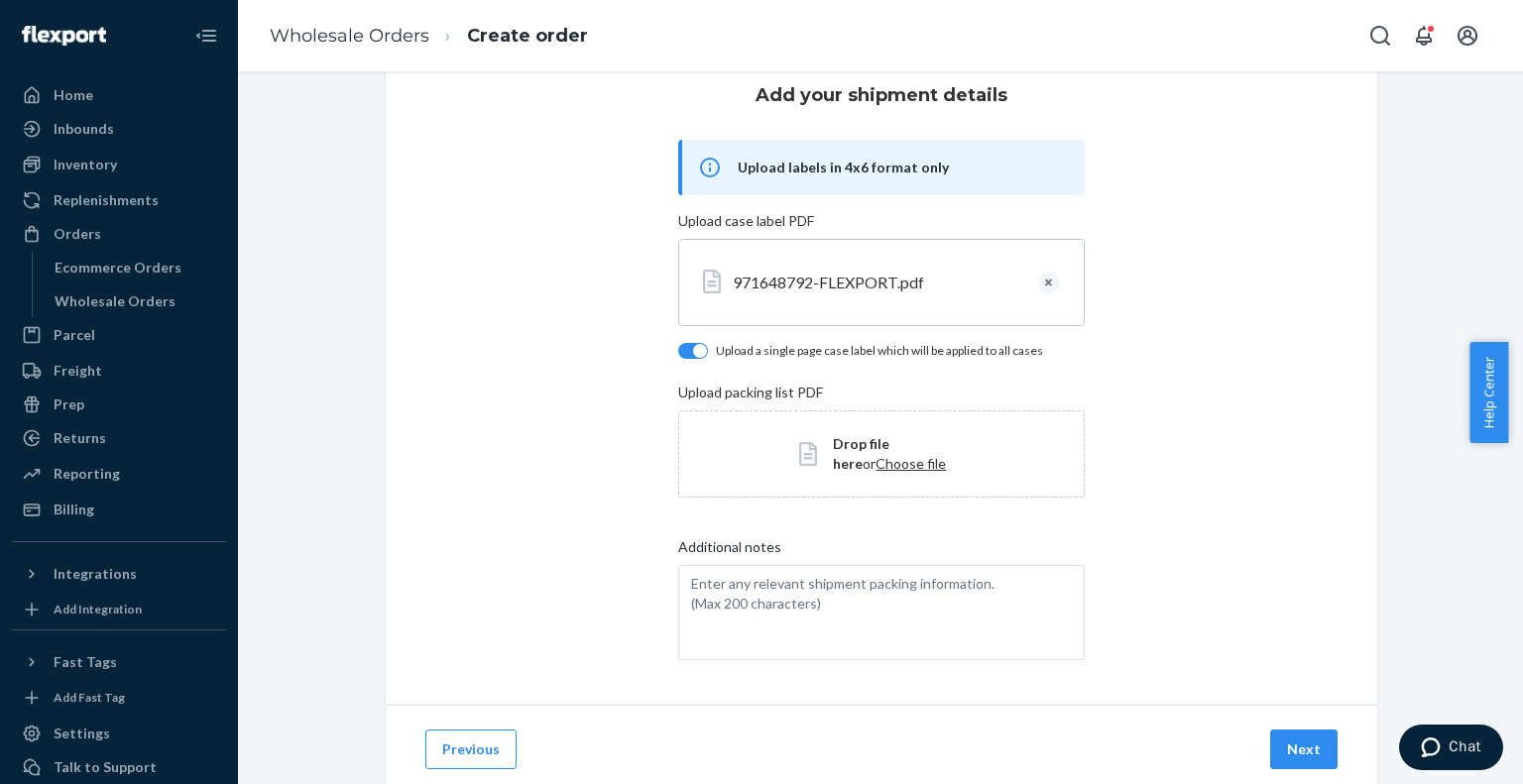scroll, scrollTop: 67, scrollLeft: 0, axis: vertical 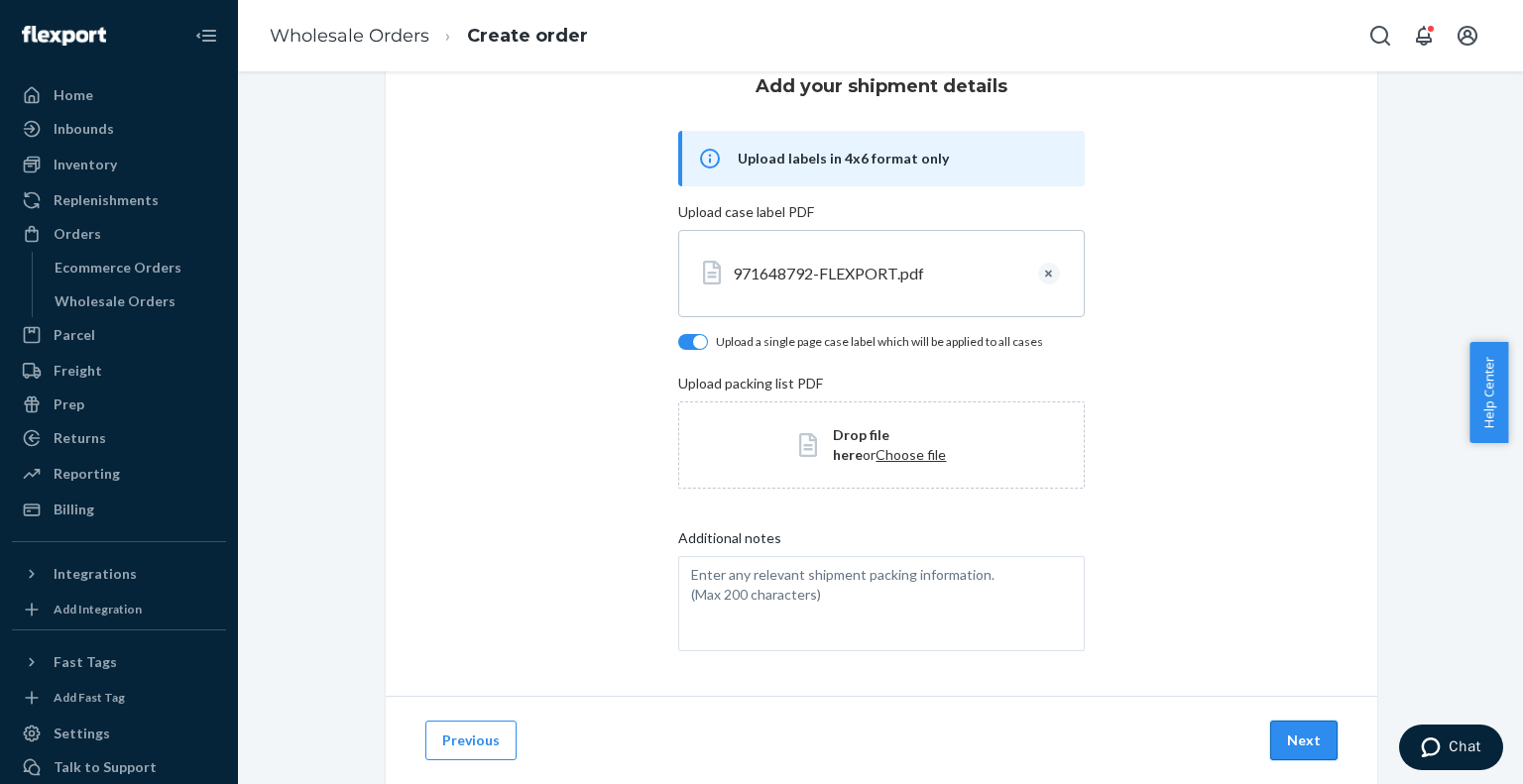 click on "Next" at bounding box center (1304, 740) 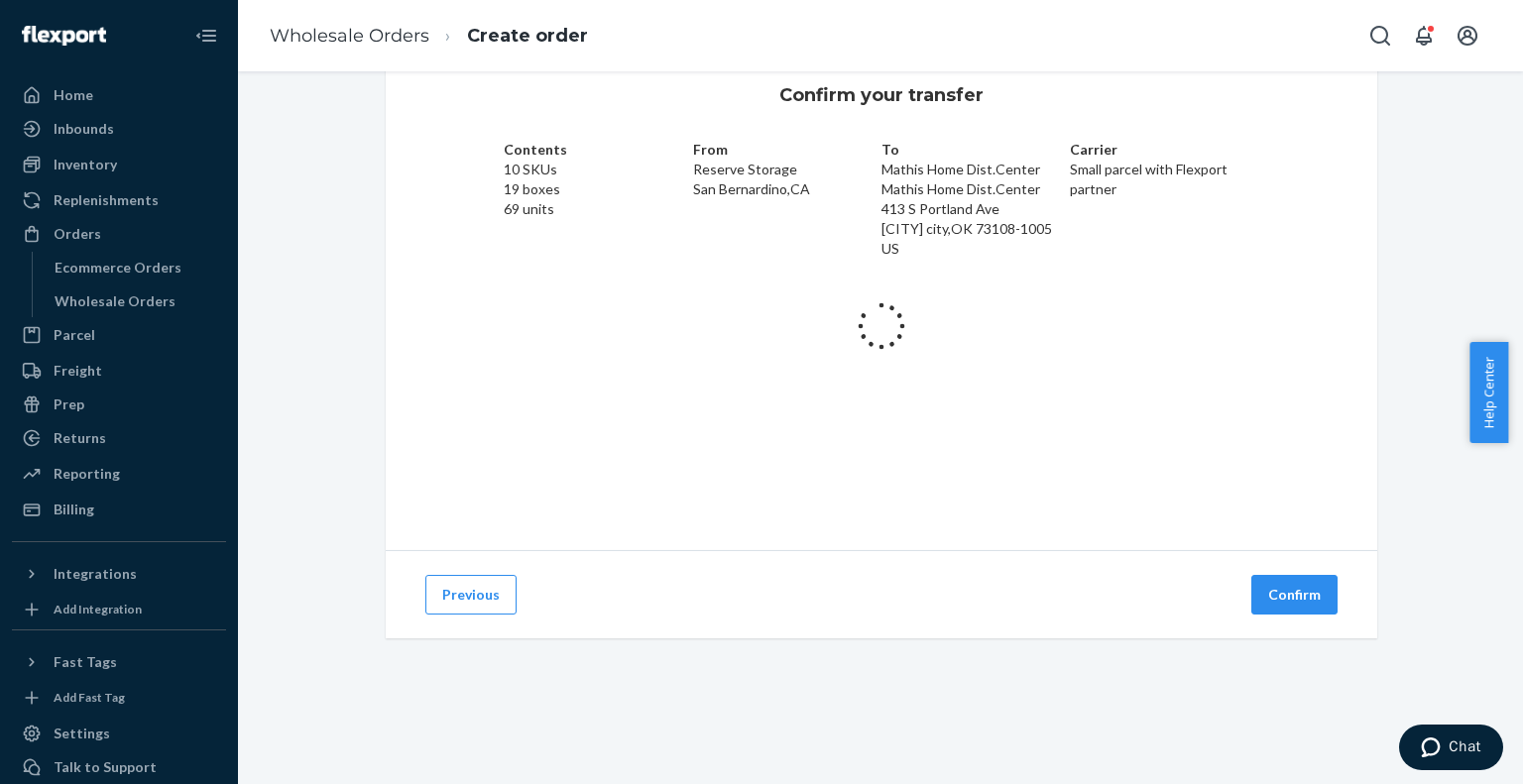 scroll, scrollTop: 58, scrollLeft: 0, axis: vertical 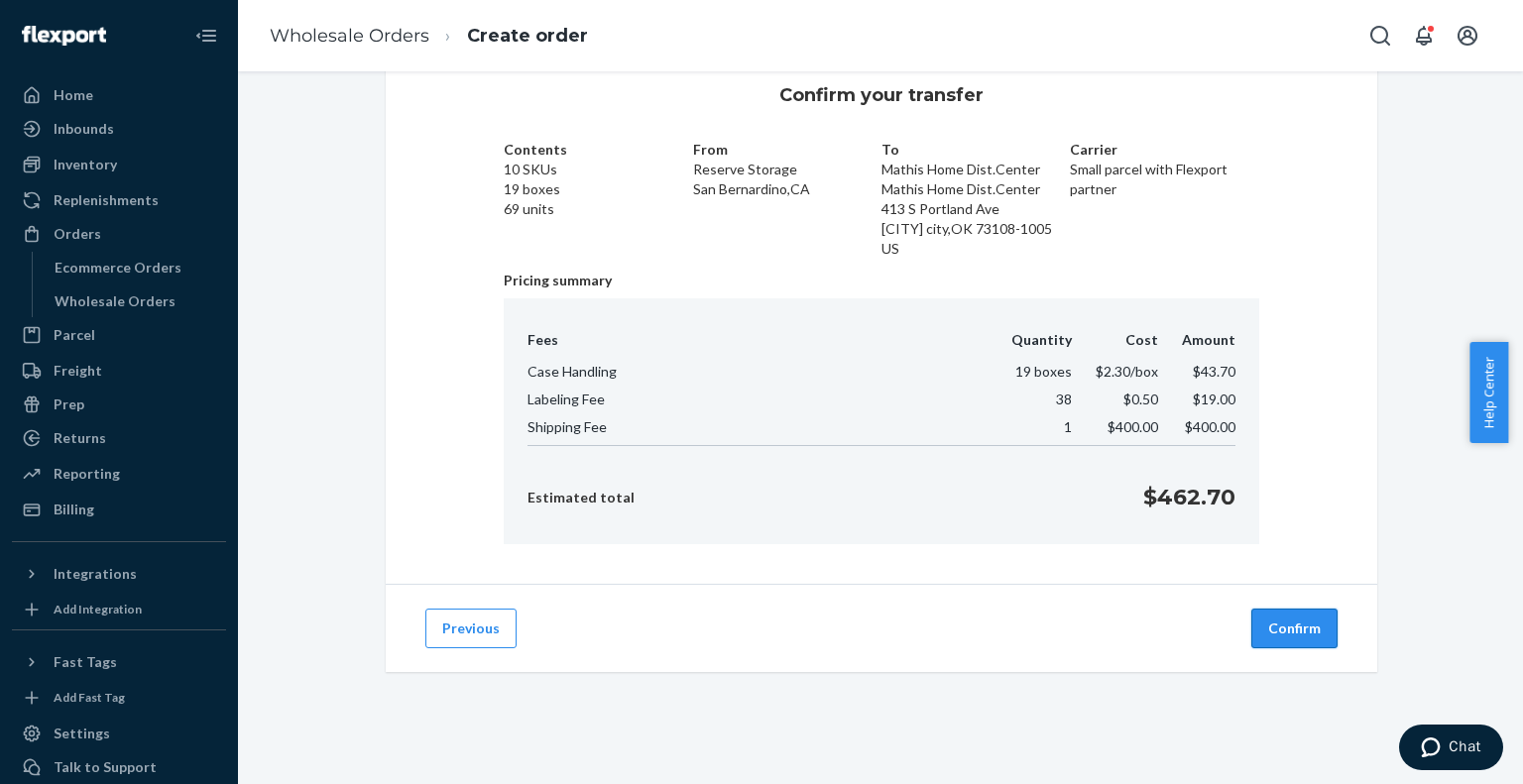 click on "Confirm" at bounding box center [1294, 628] 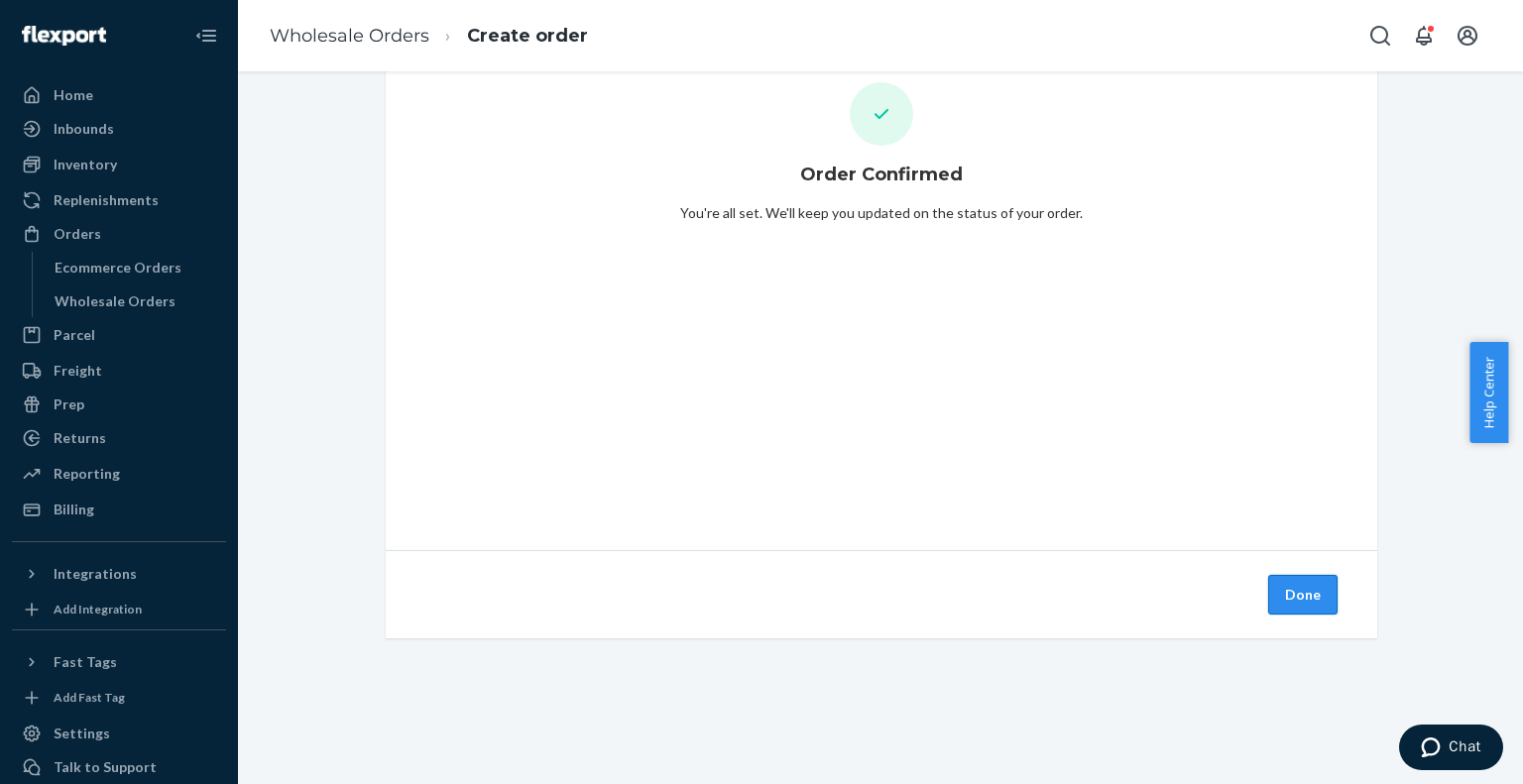 click on "Done" at bounding box center [1303, 595] 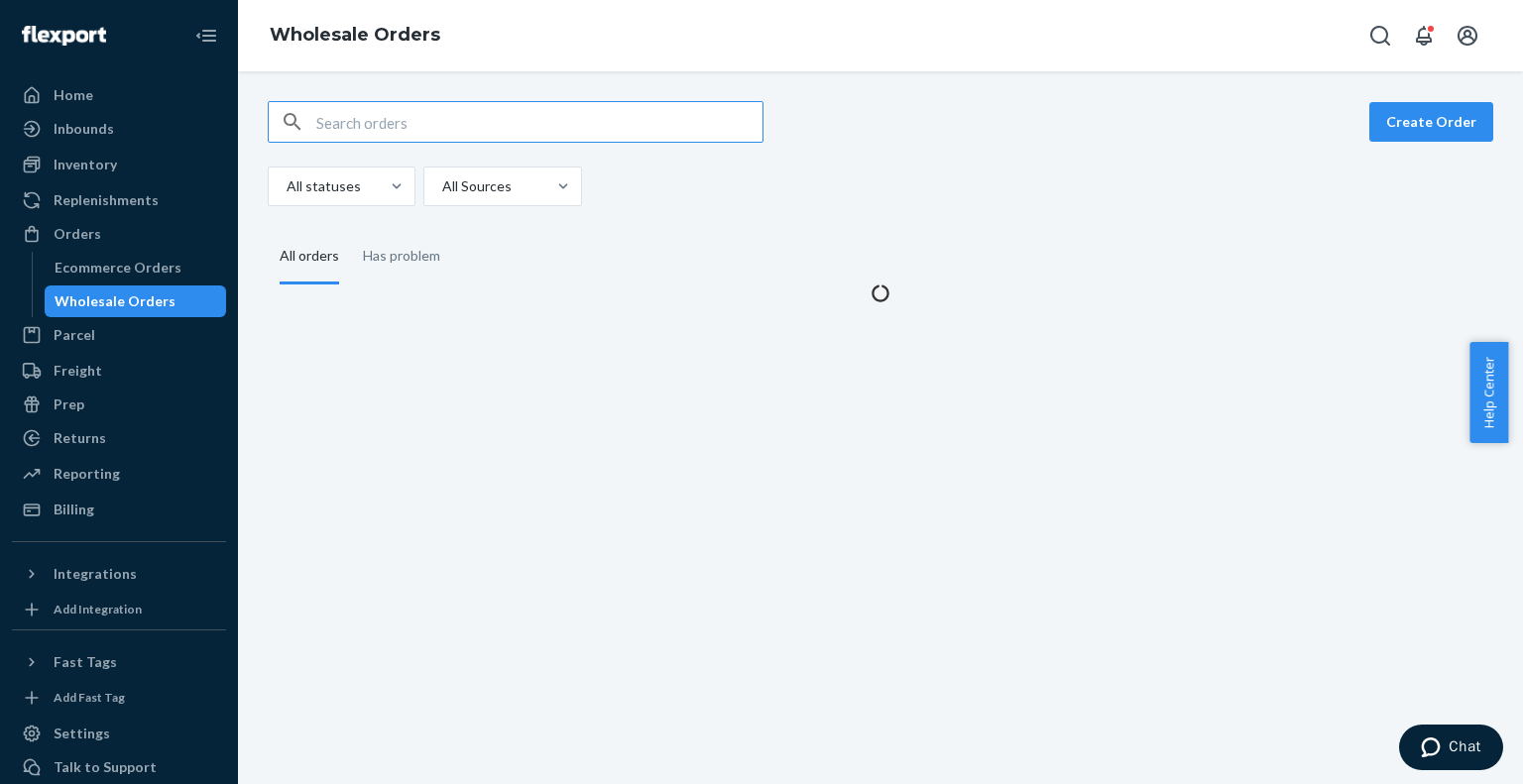 scroll, scrollTop: 0, scrollLeft: 0, axis: both 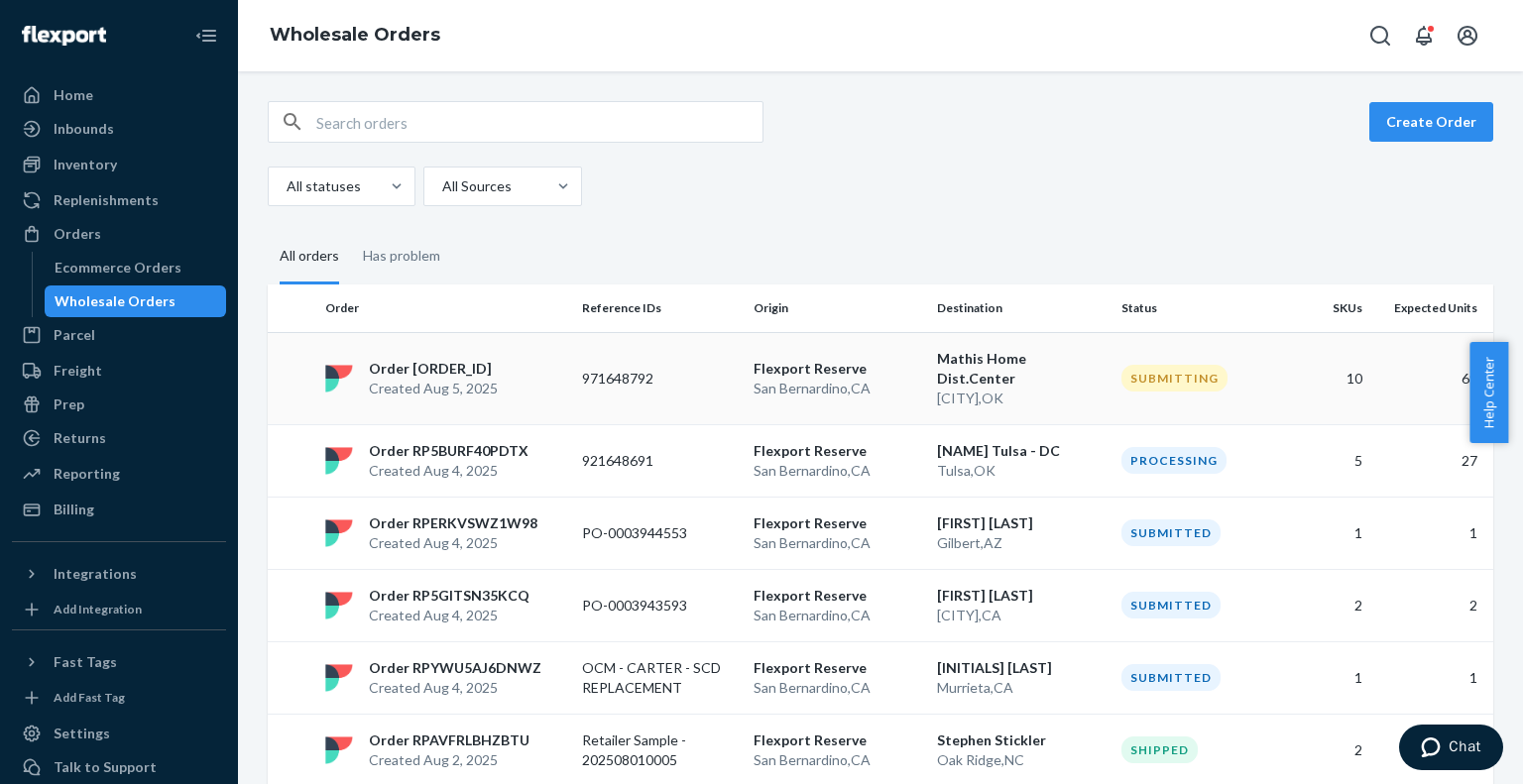 click on "971648792" at bounding box center (659, 379) 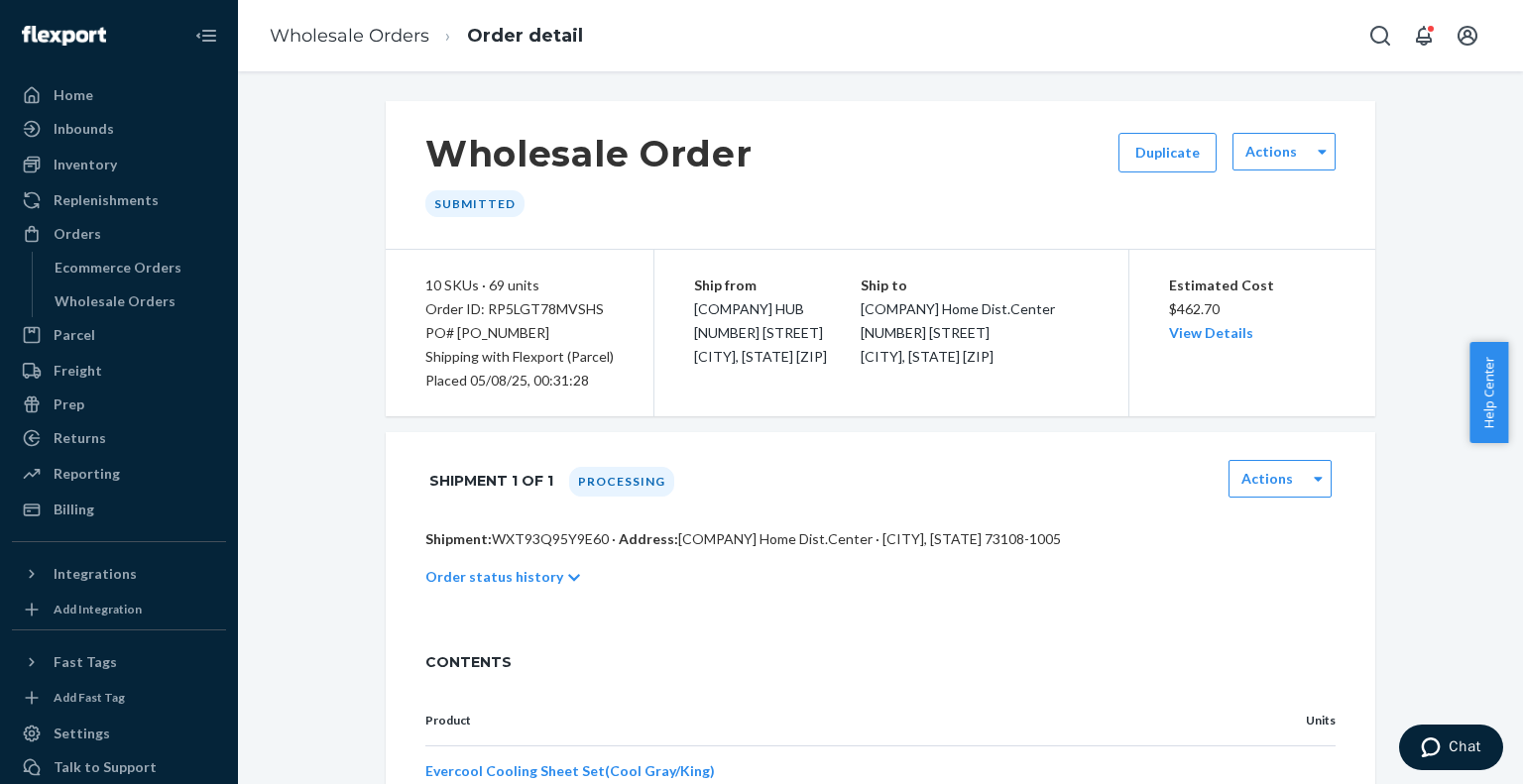 click on "Order ID: RP5LGT78MVSHS" at bounding box center (520, 309) 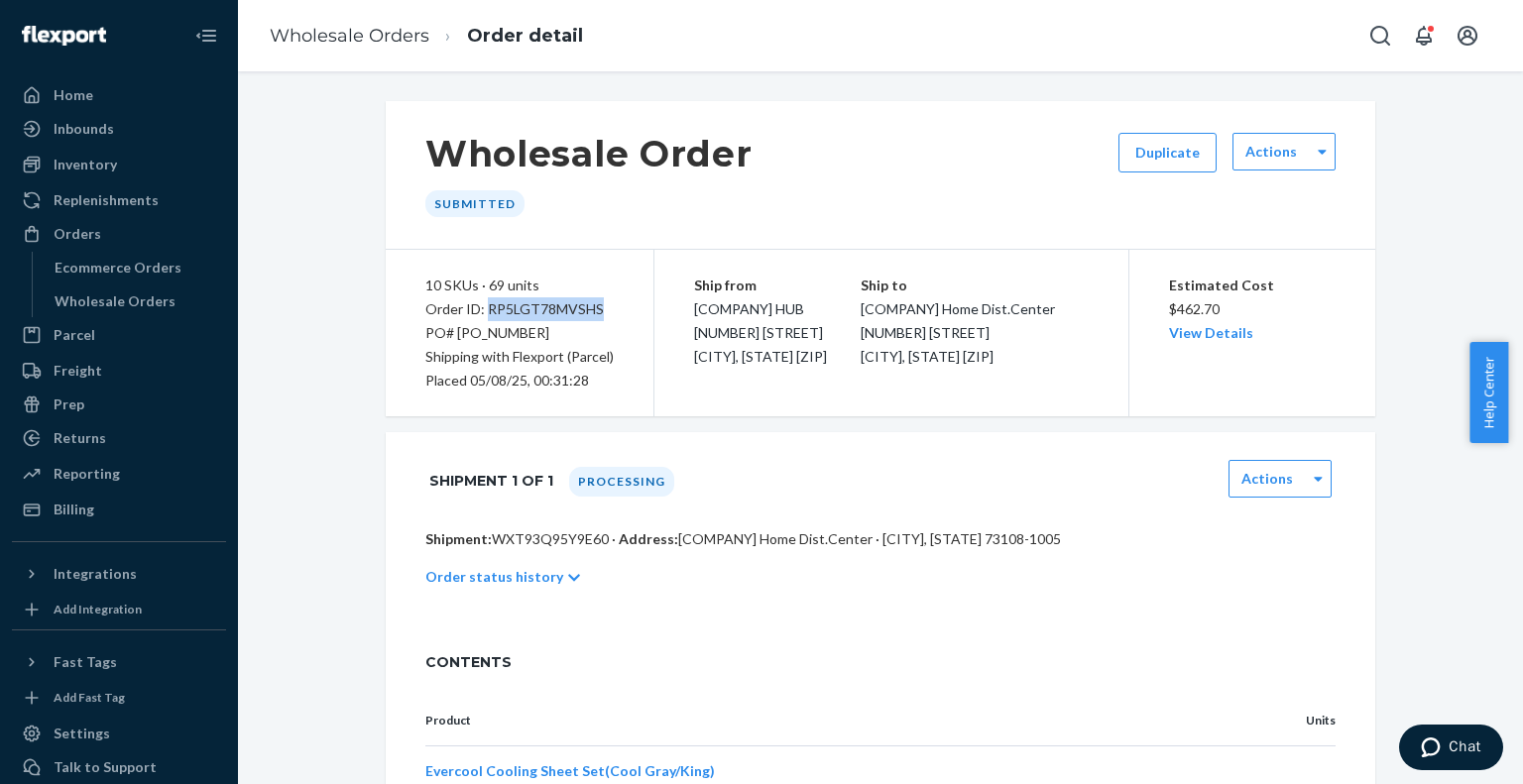 click on "Order ID: RP5LGT78MVSHS" at bounding box center (520, 309) 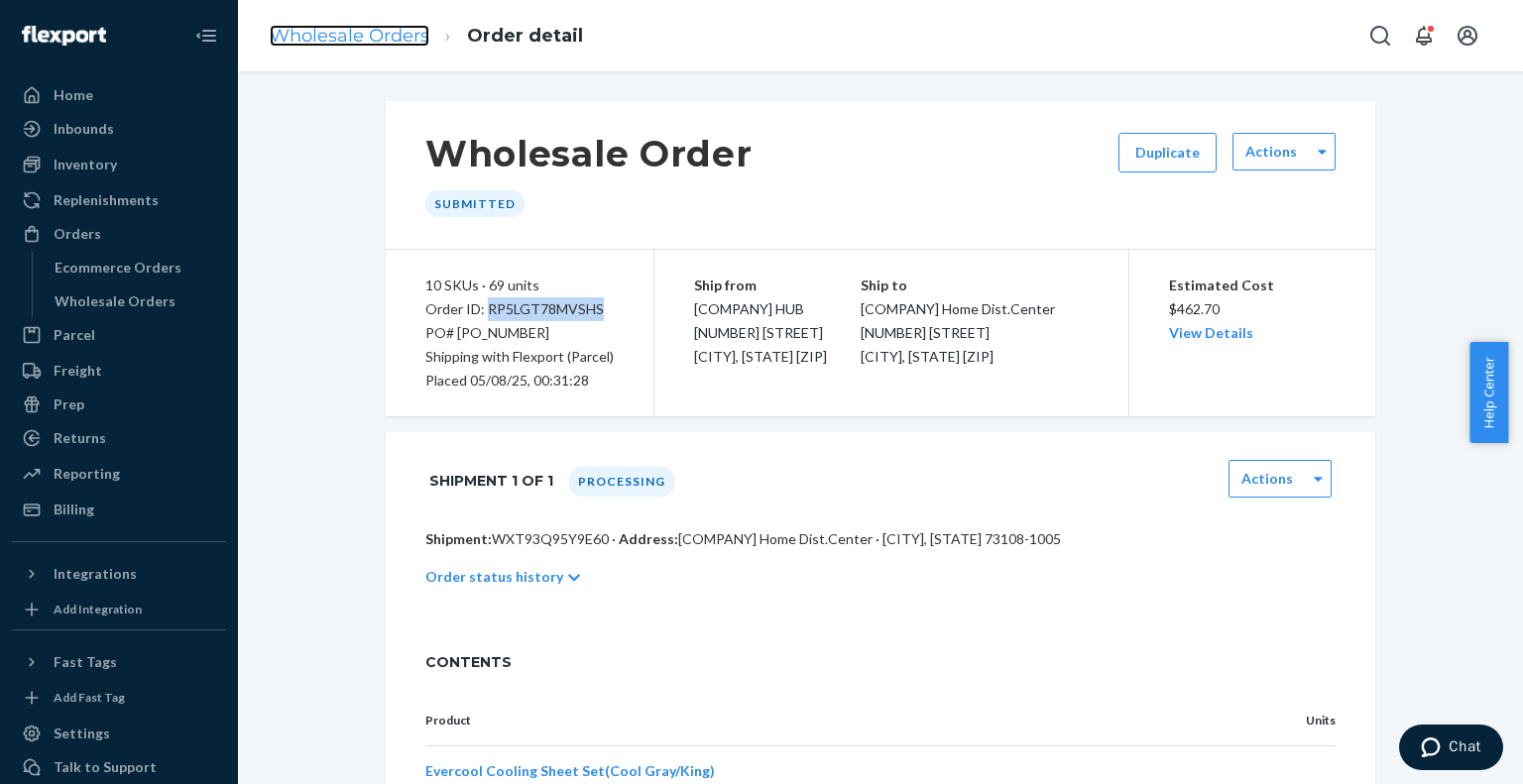 click on "Wholesale Orders" at bounding box center [349, 36] 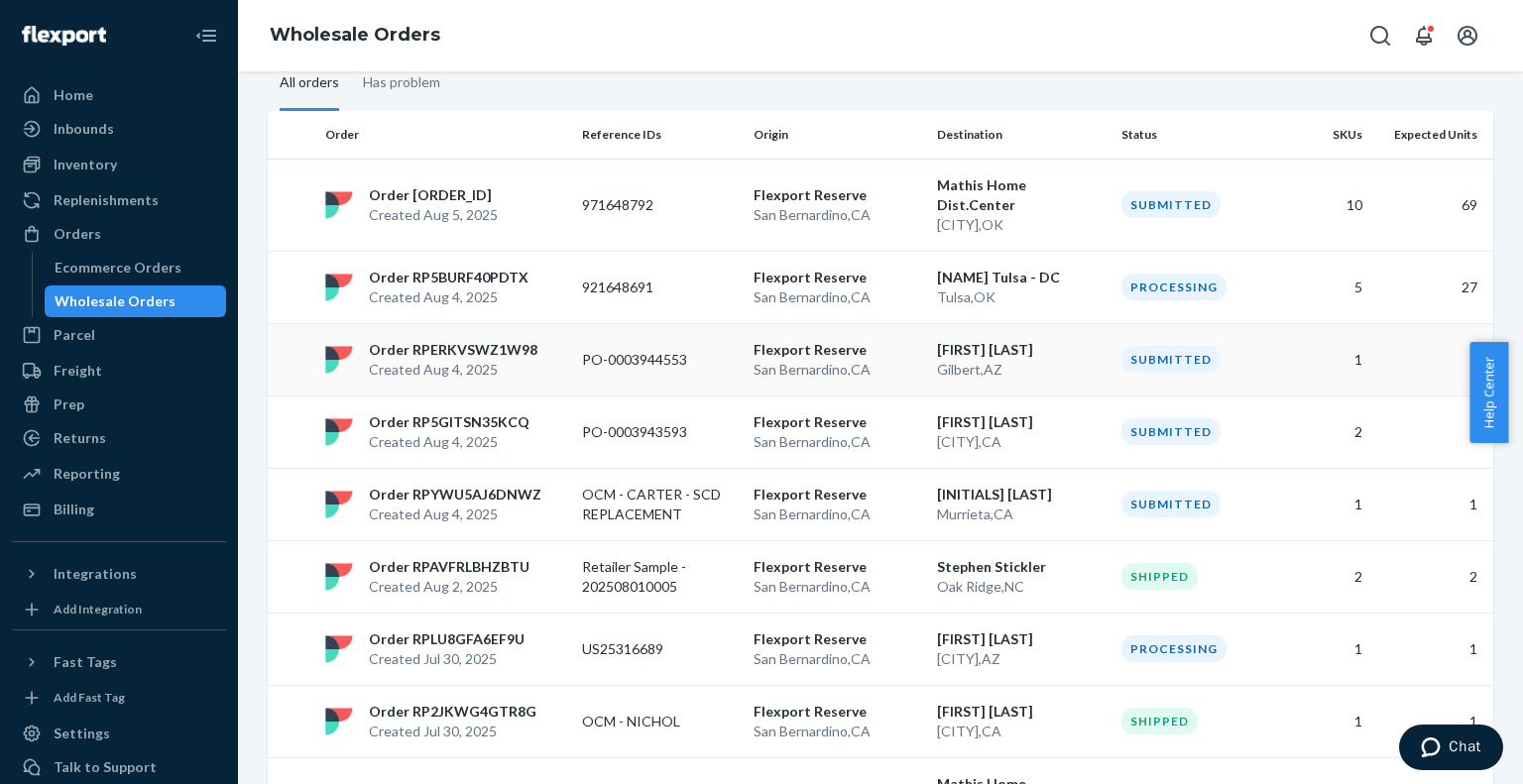 scroll, scrollTop: 0, scrollLeft: 0, axis: both 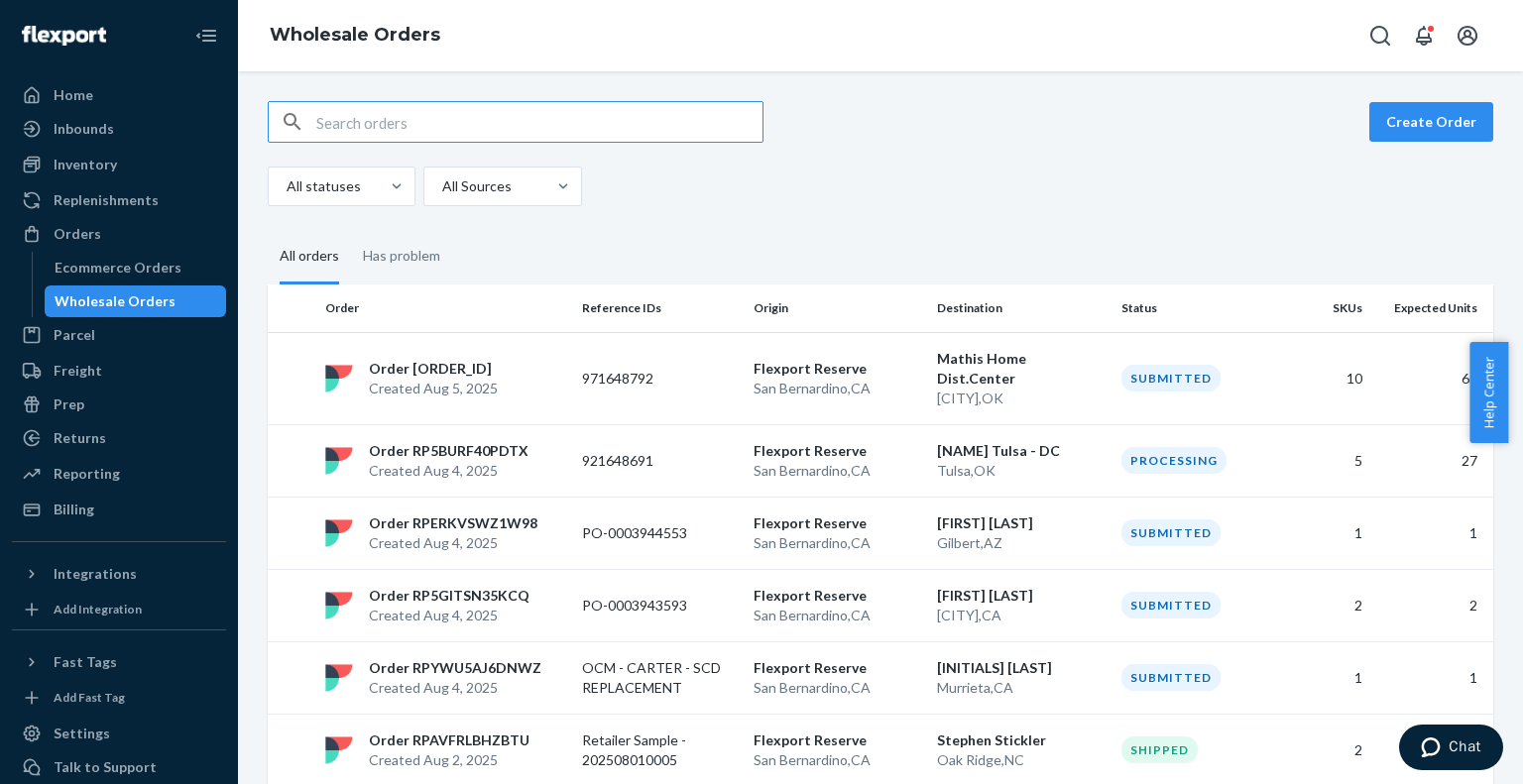 paste on "258430" 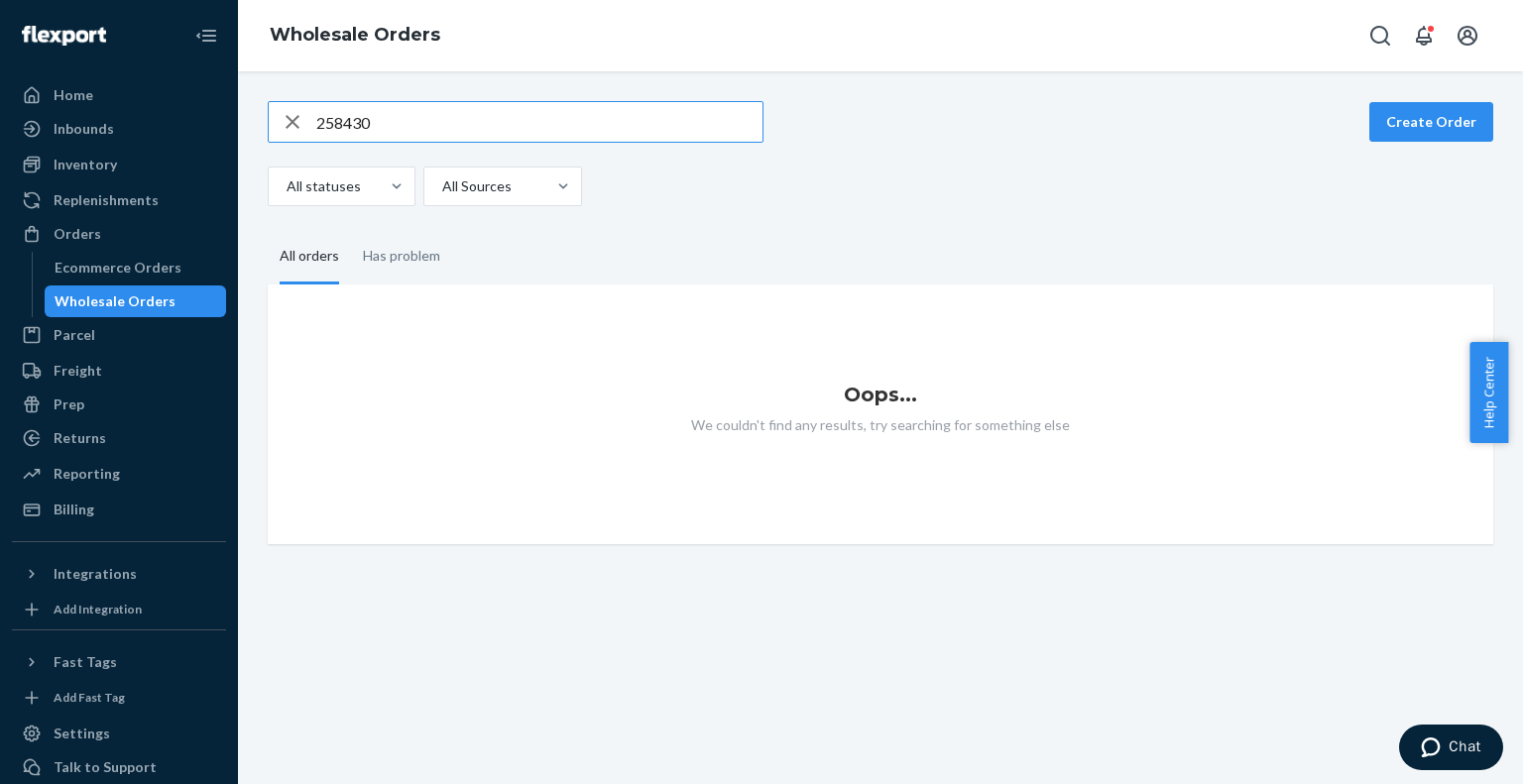 type on "258430" 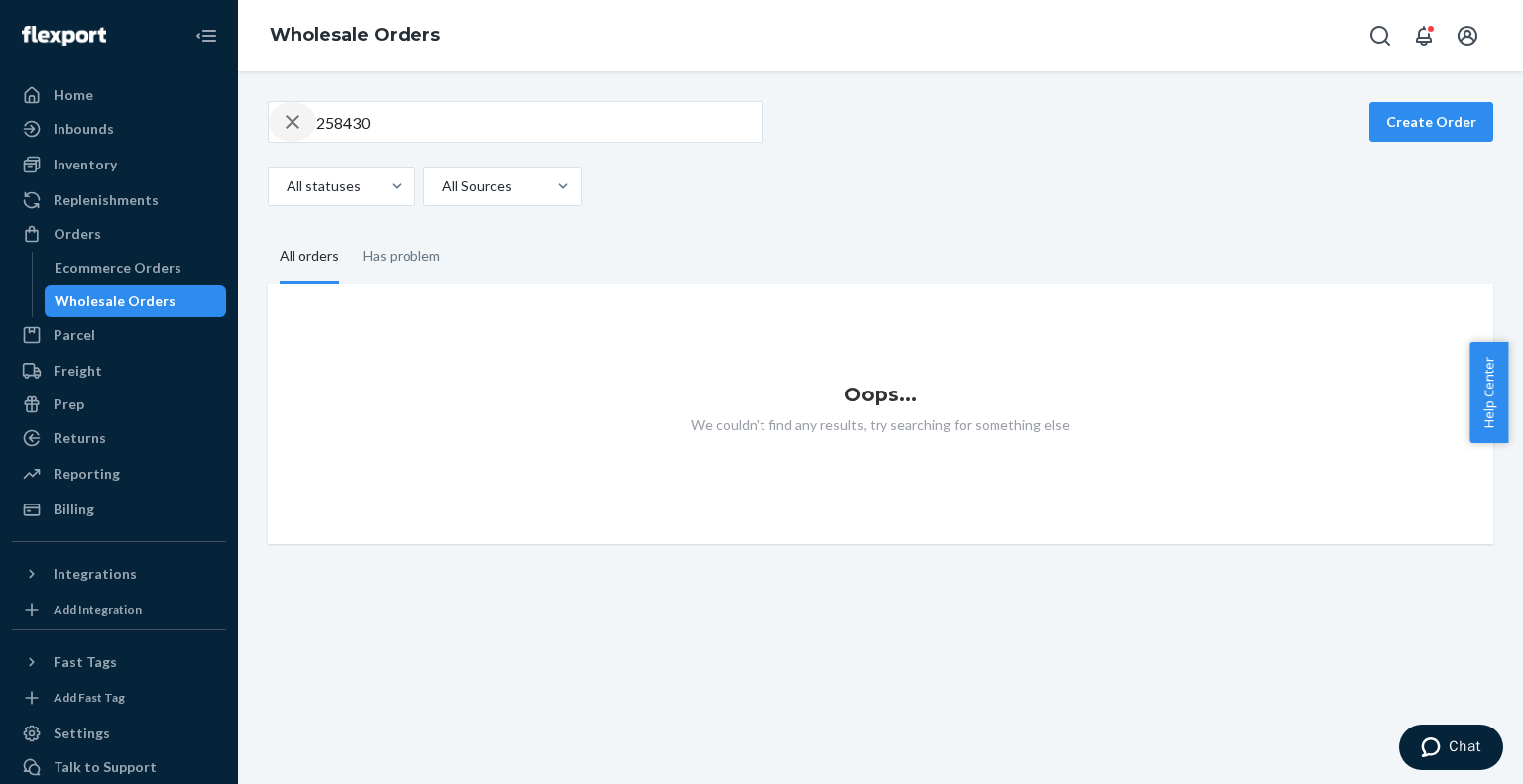 click 